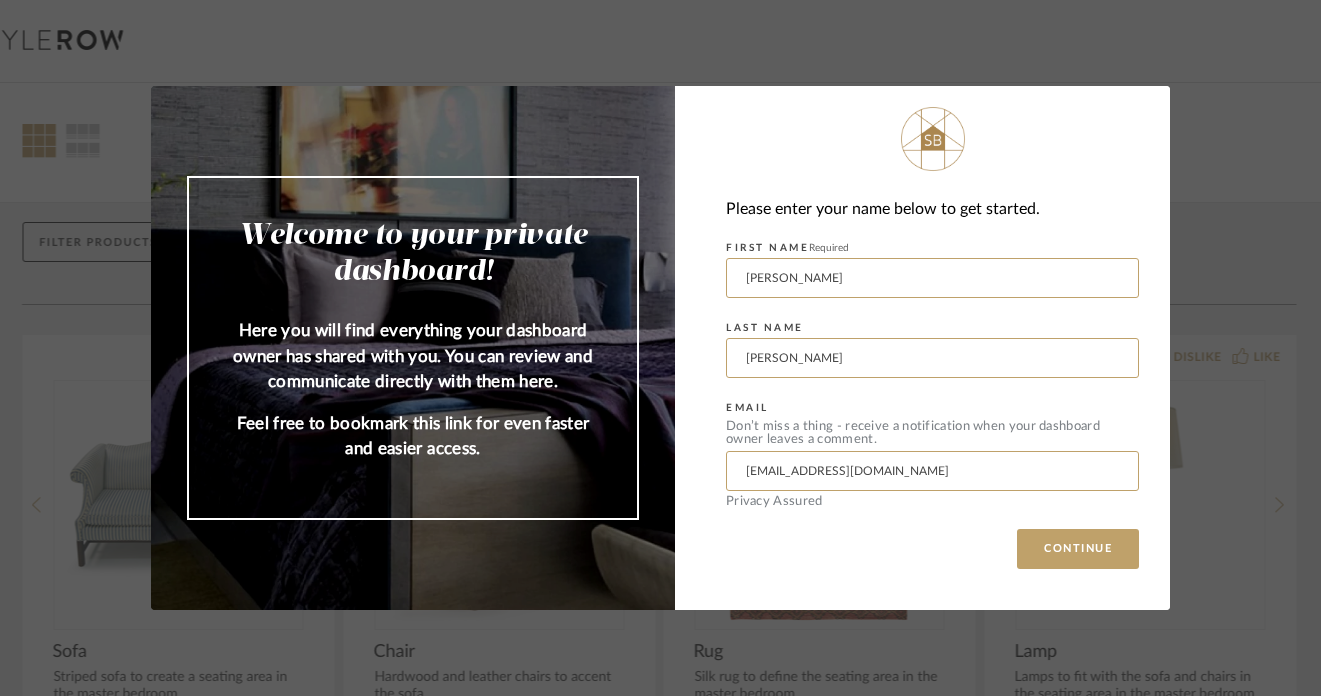 scroll, scrollTop: 0, scrollLeft: 0, axis: both 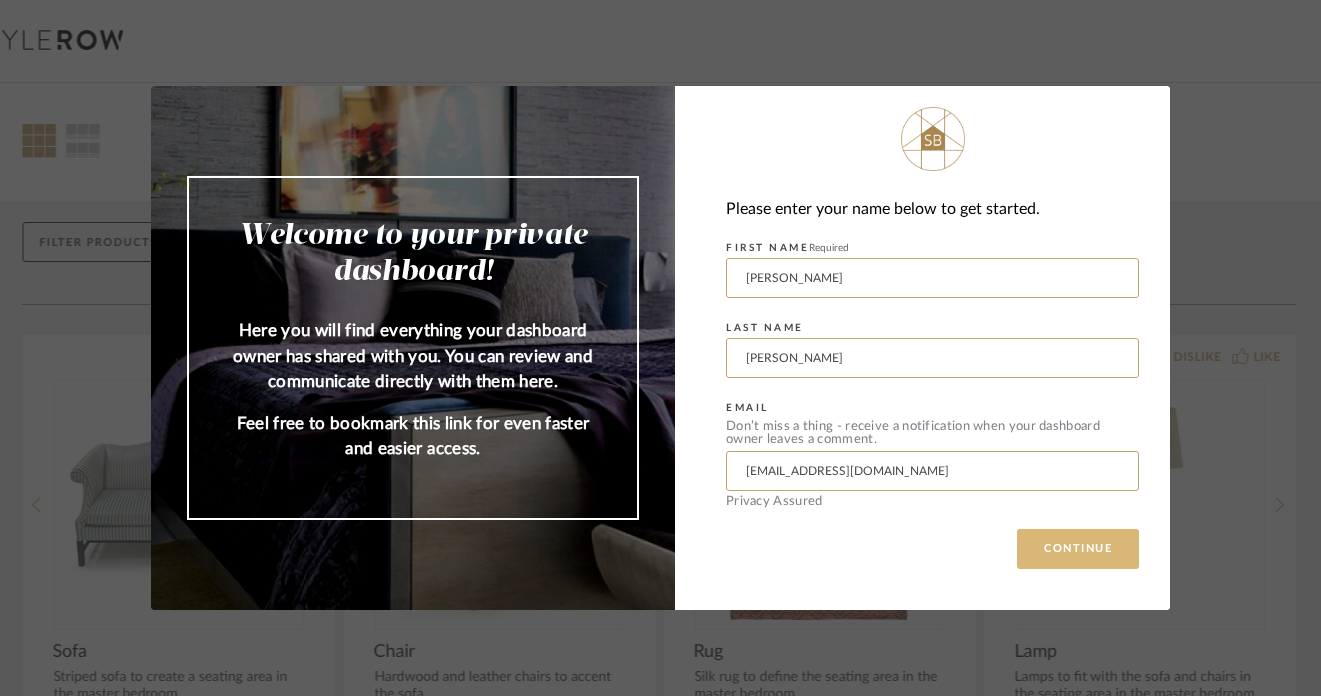 click on "CONTINUE" at bounding box center (1078, 549) 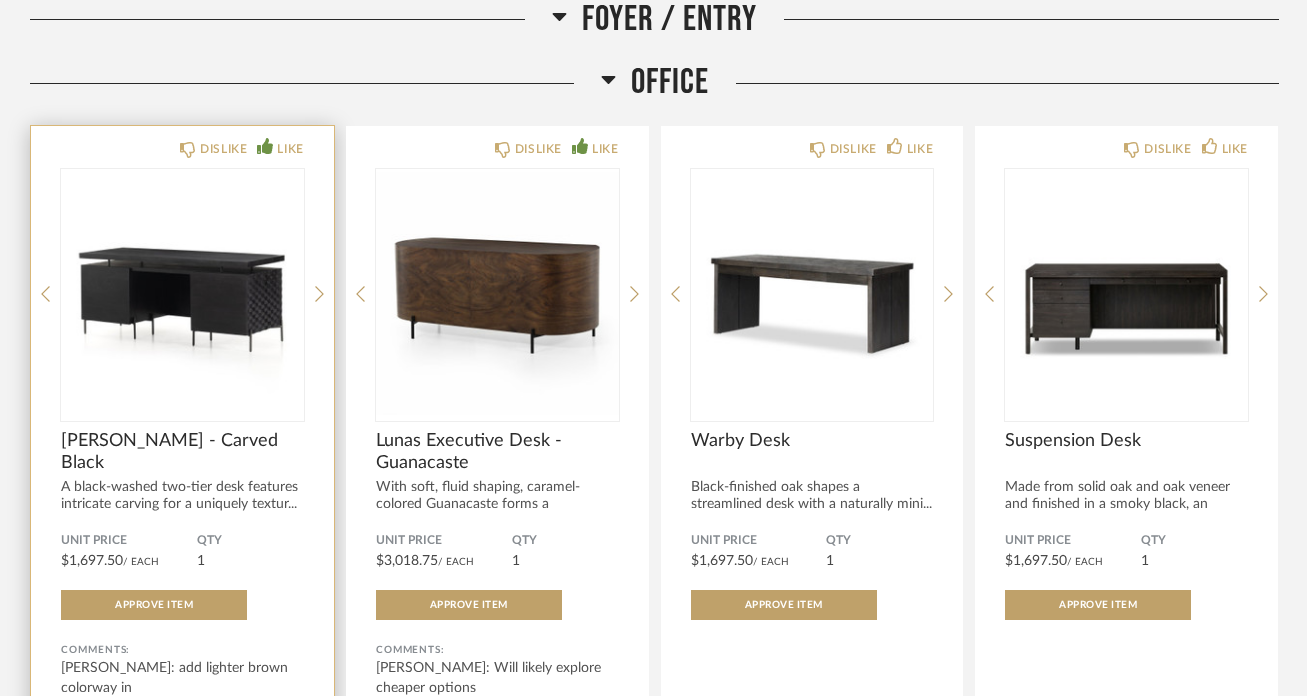 scroll, scrollTop: 2551, scrollLeft: 0, axis: vertical 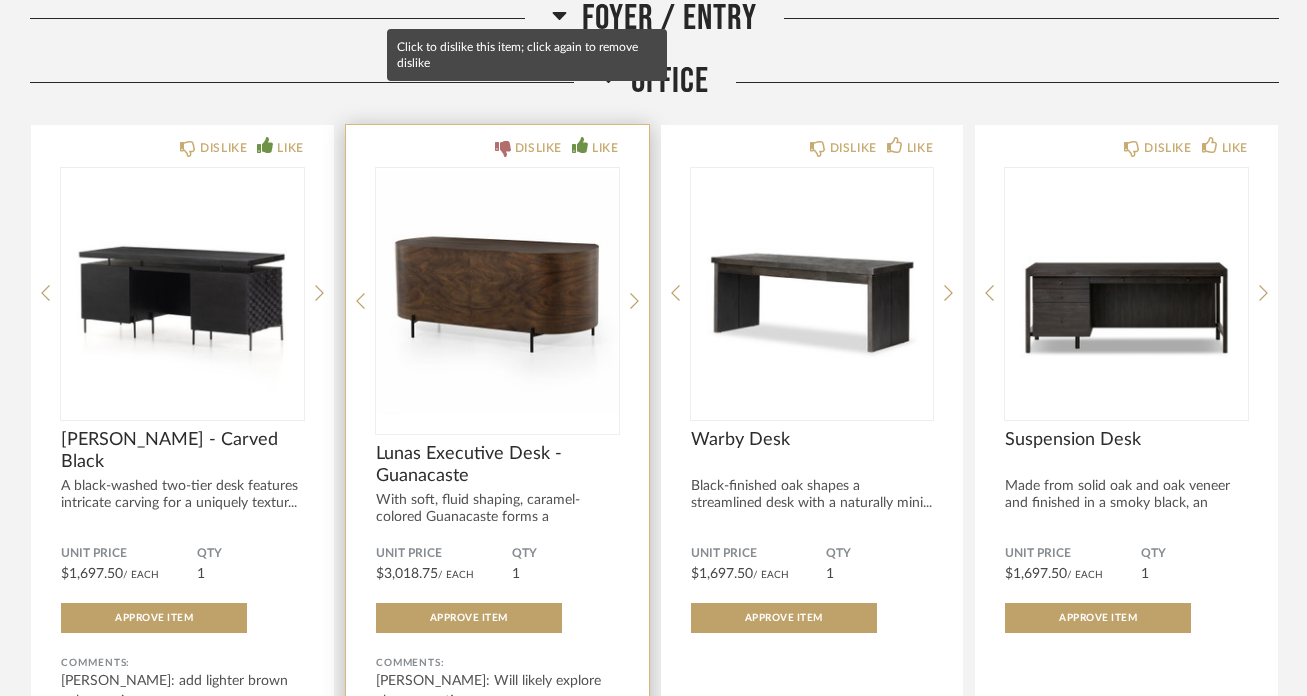 click on "DISLIKE" 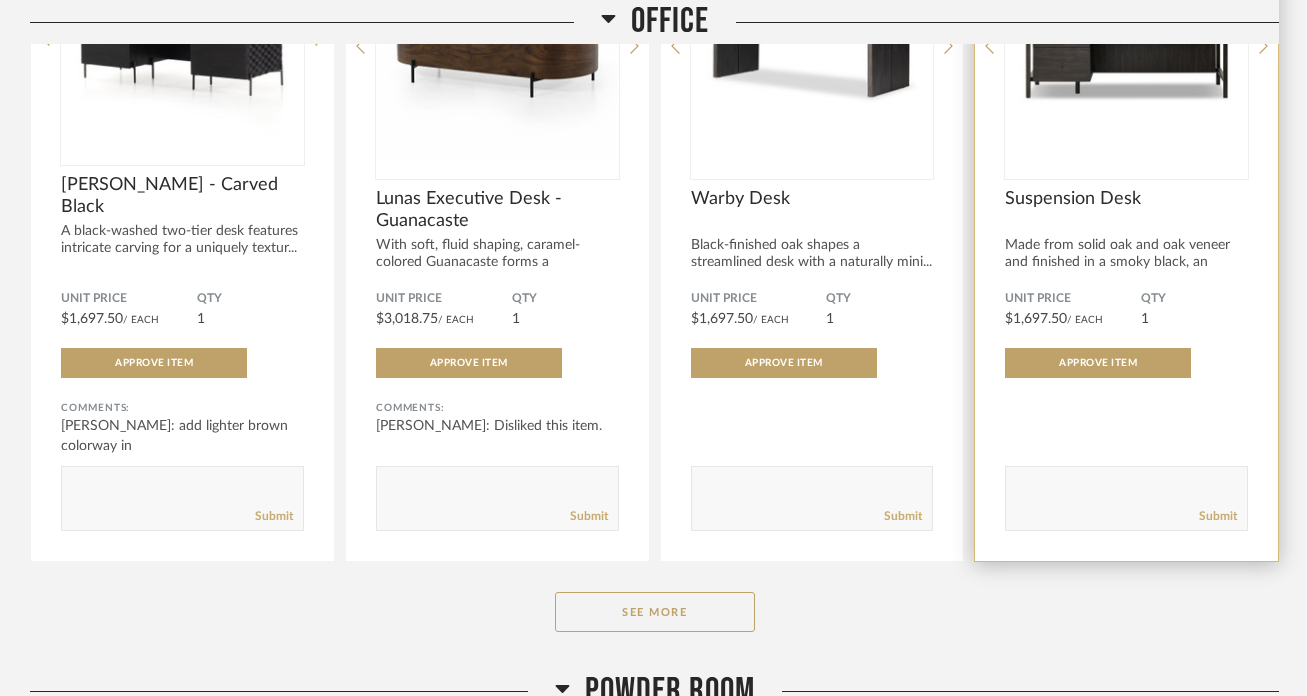 scroll, scrollTop: 2833, scrollLeft: 0, axis: vertical 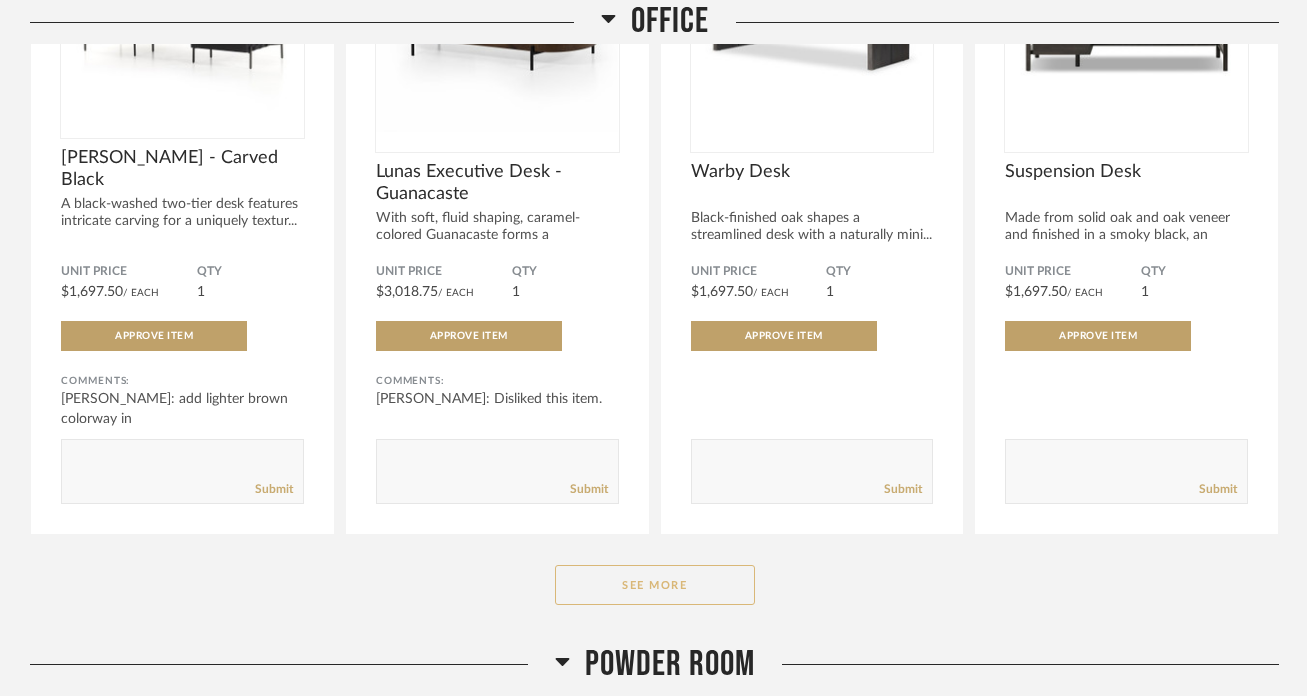 click on "See More" 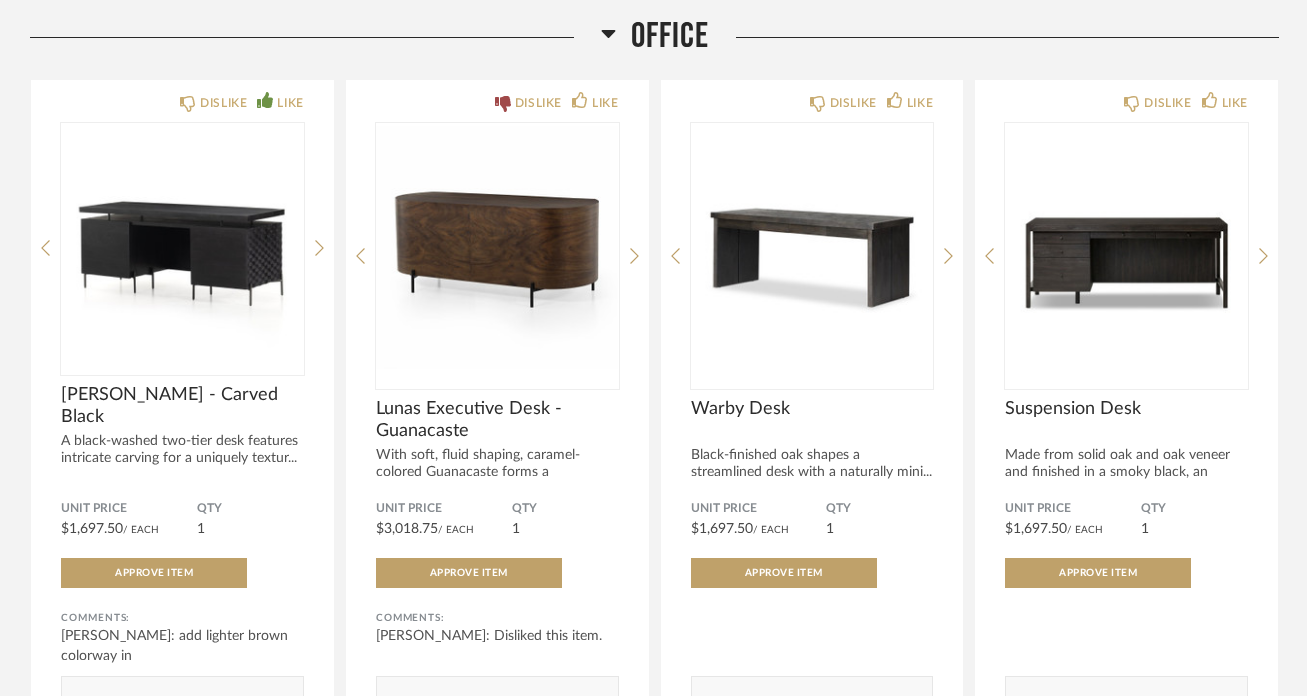 scroll, scrollTop: 2583, scrollLeft: 0, axis: vertical 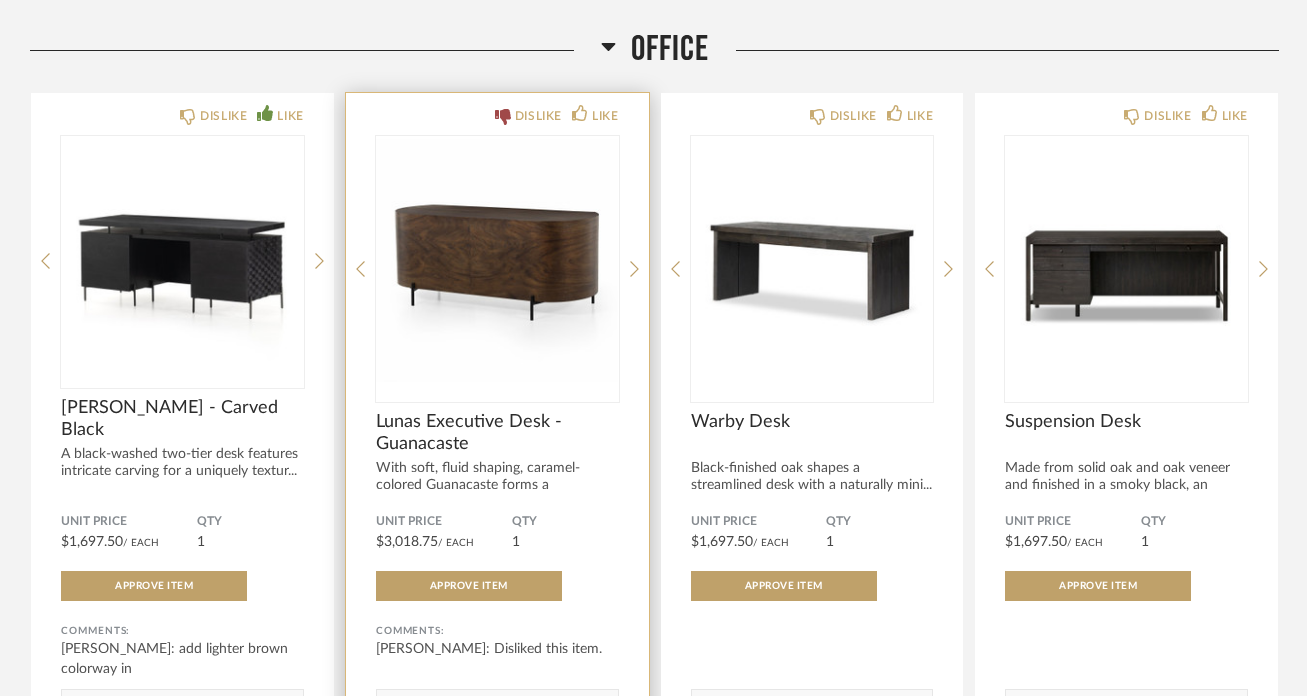 click at bounding box center [497, 261] 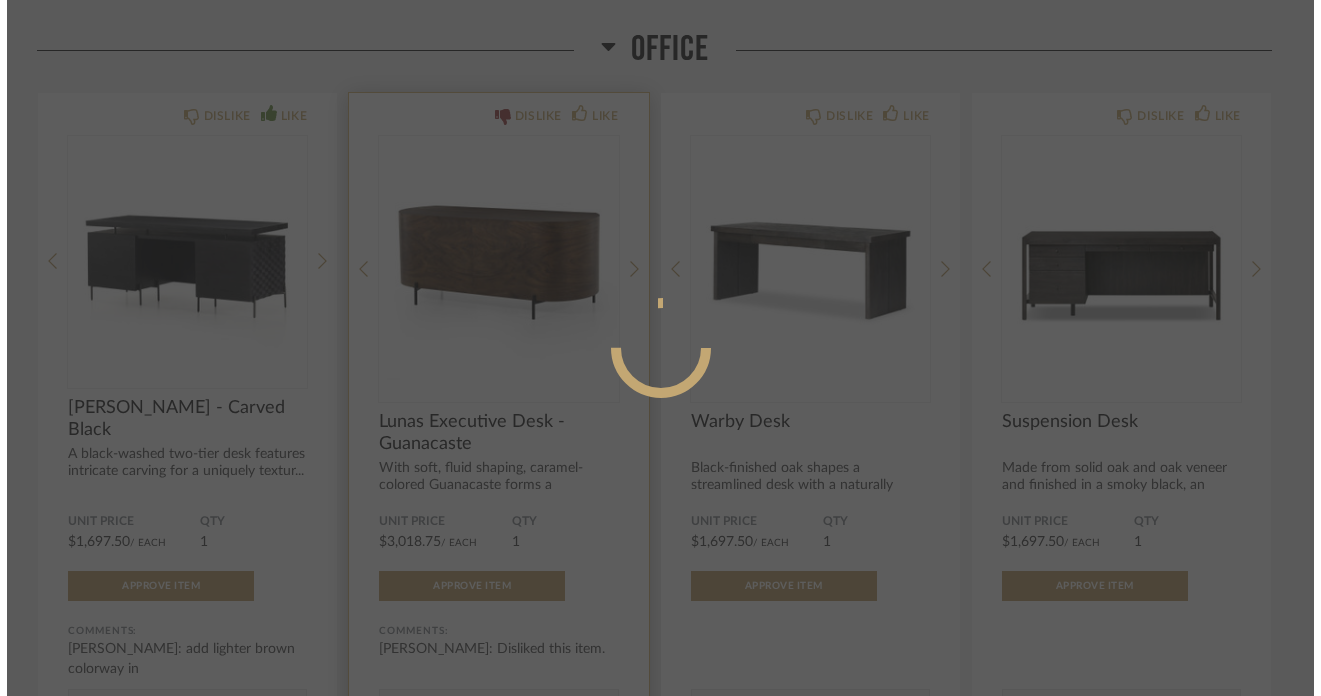 scroll, scrollTop: 0, scrollLeft: 0, axis: both 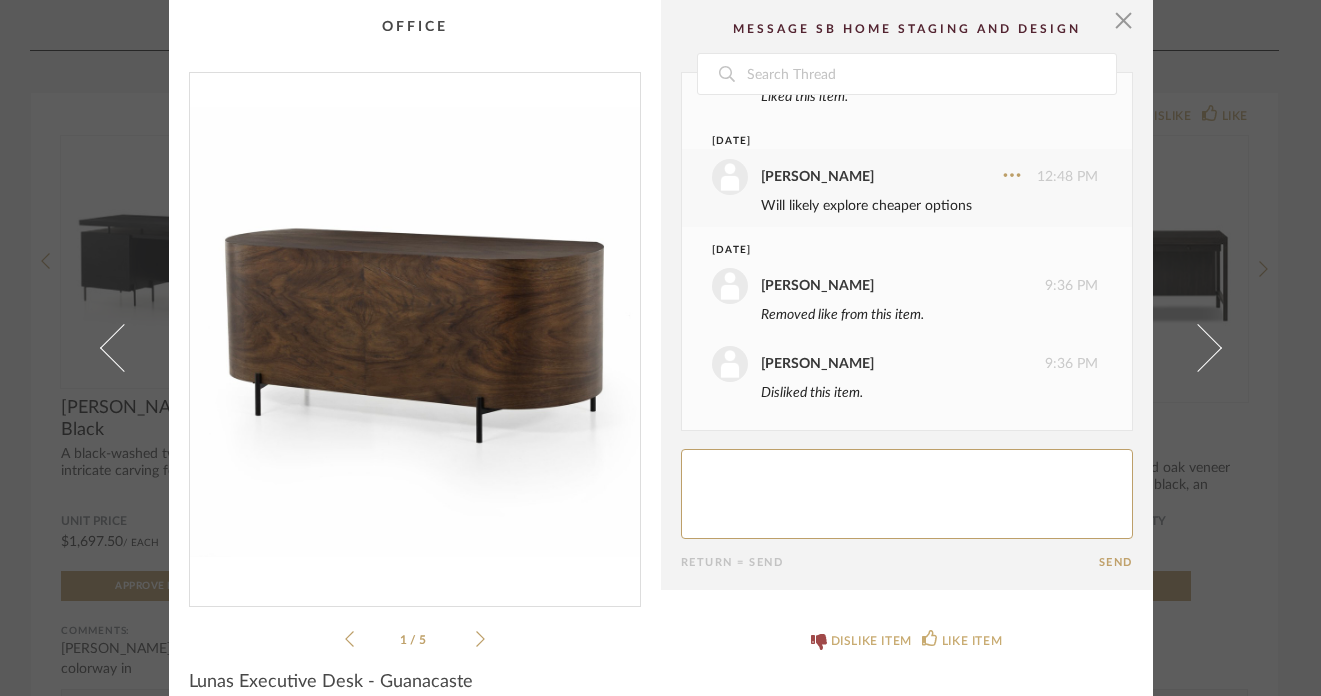 click 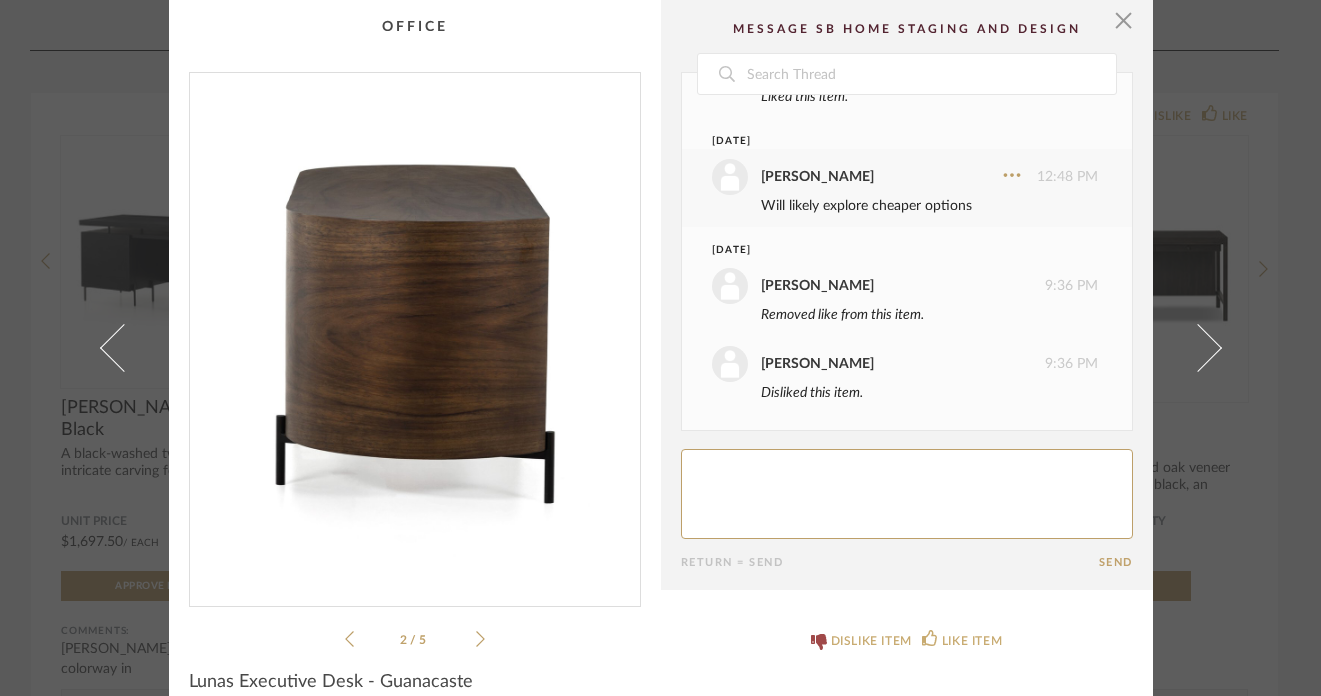 click 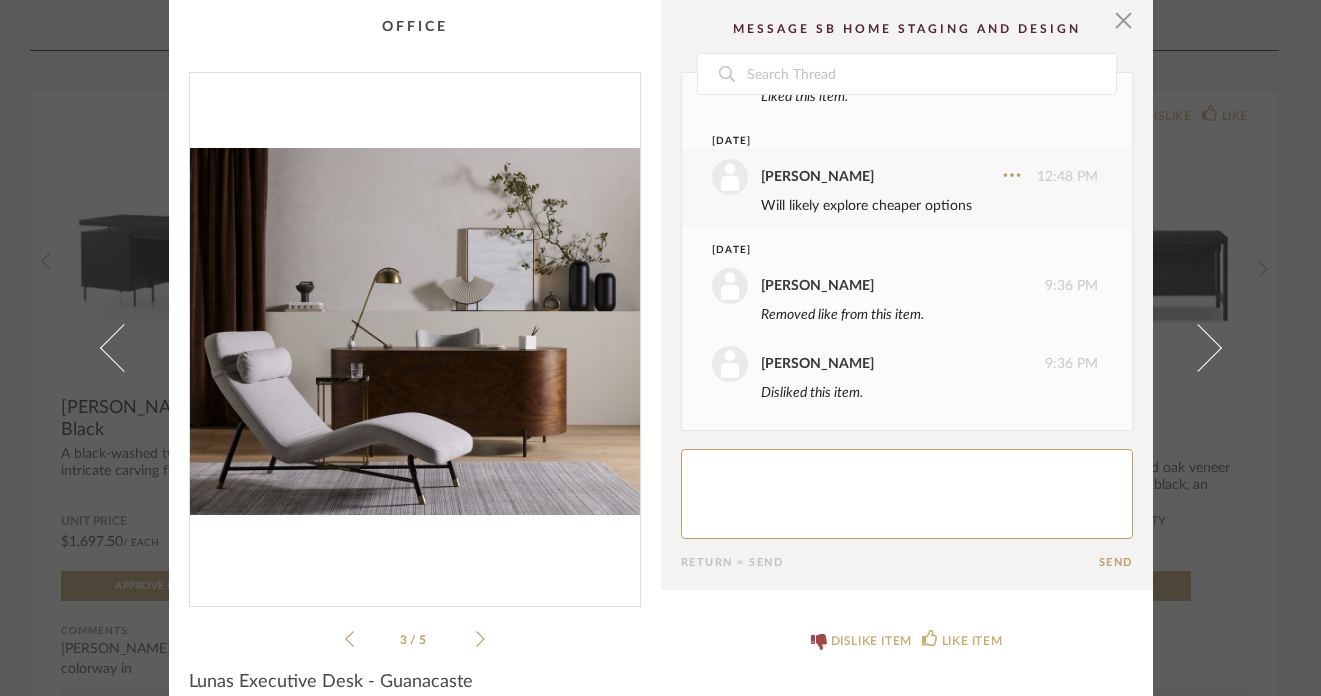 click 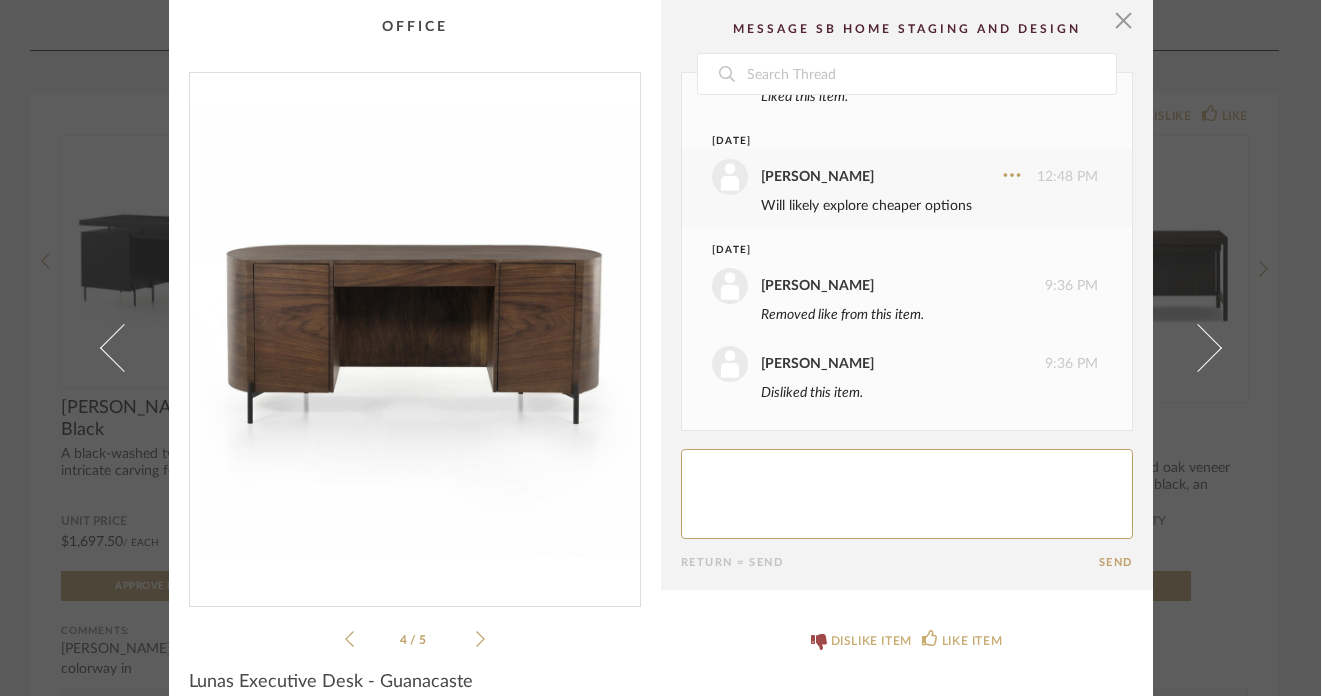 click on "4 / 5" 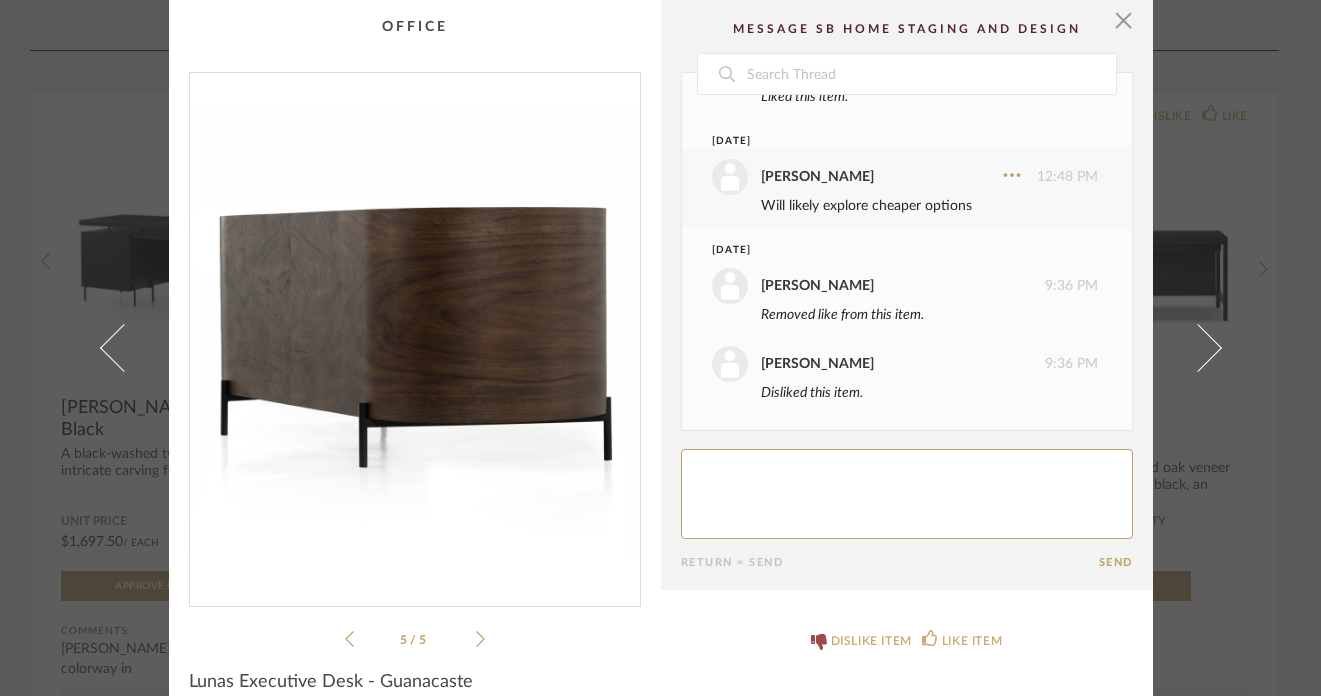 click on "5 / 5" 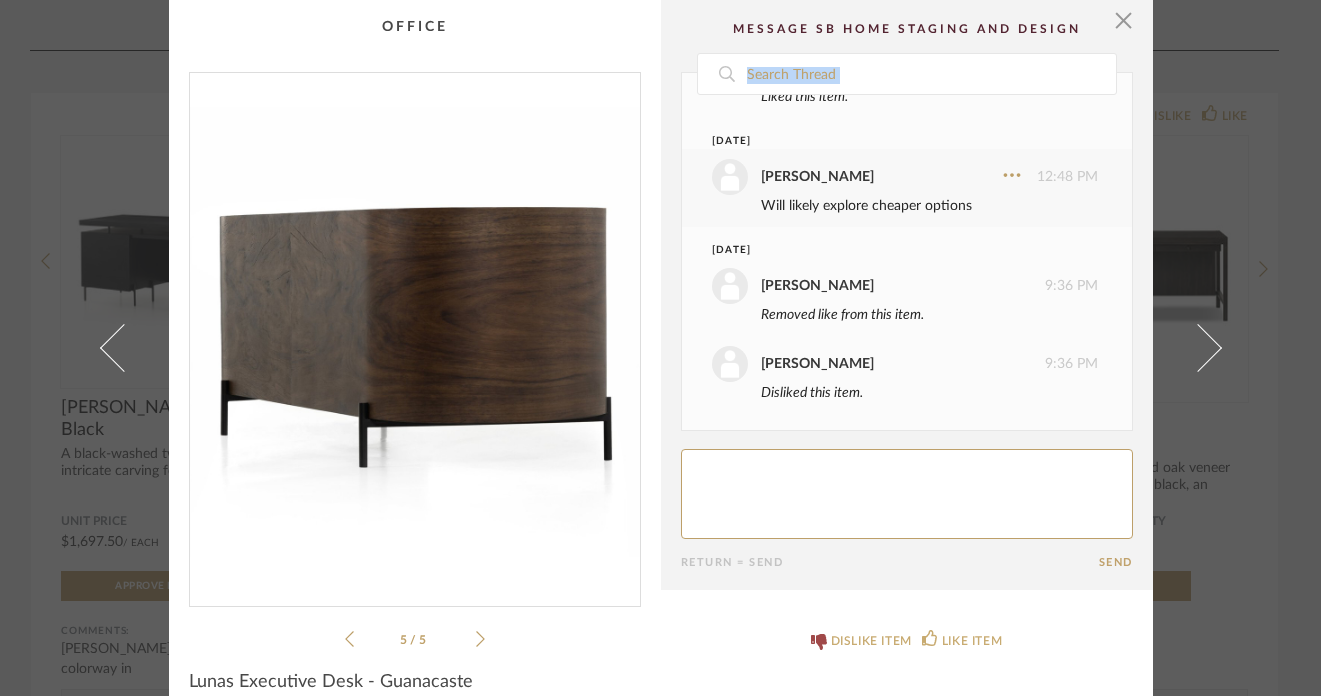 click 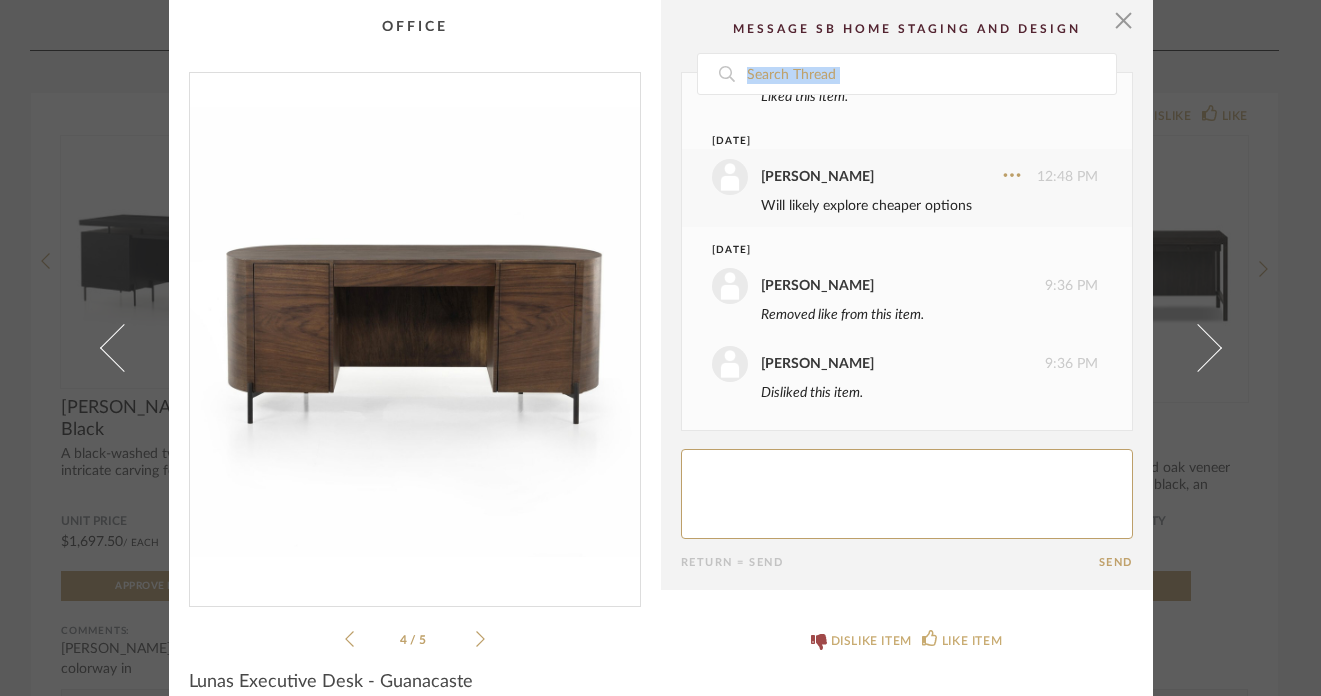 click 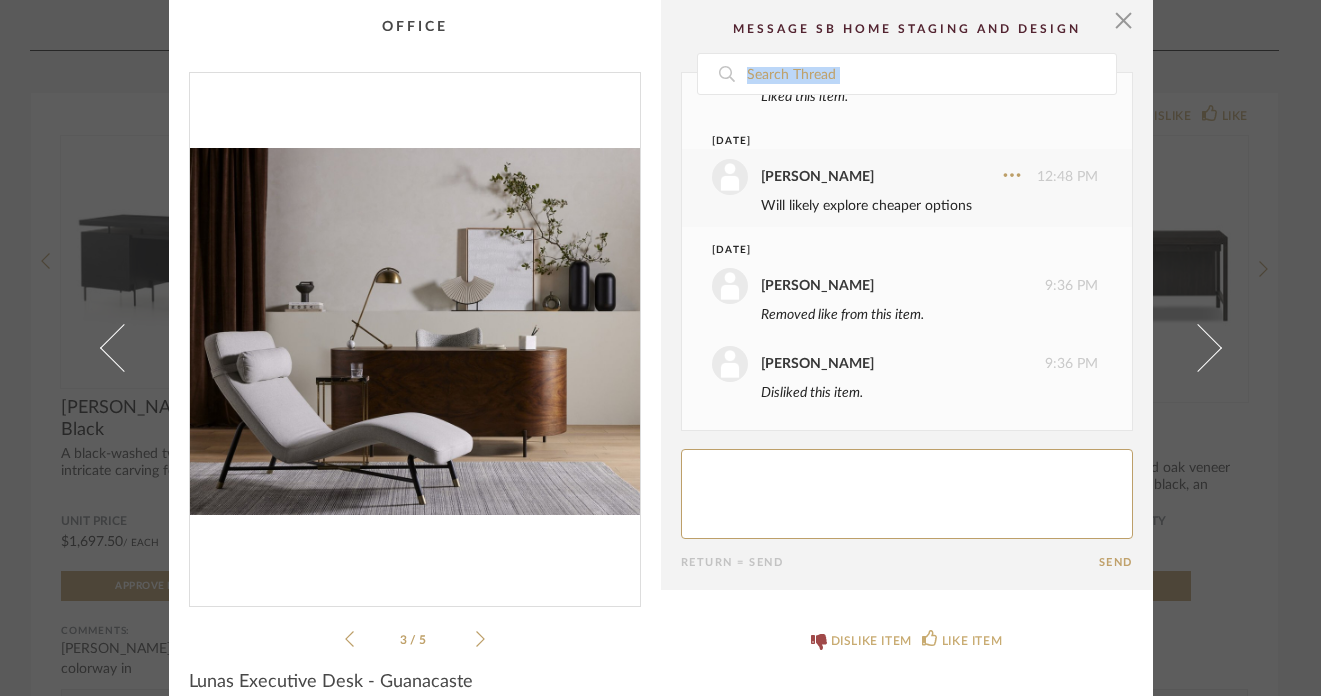 click 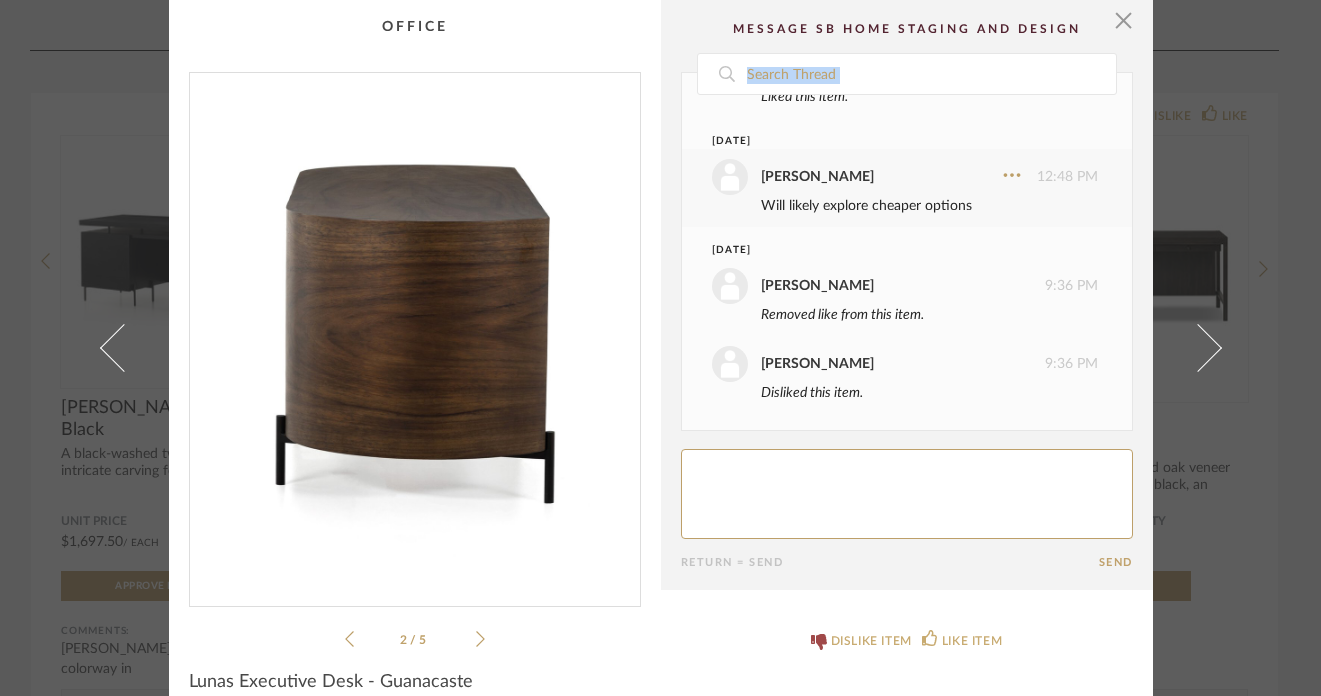 click 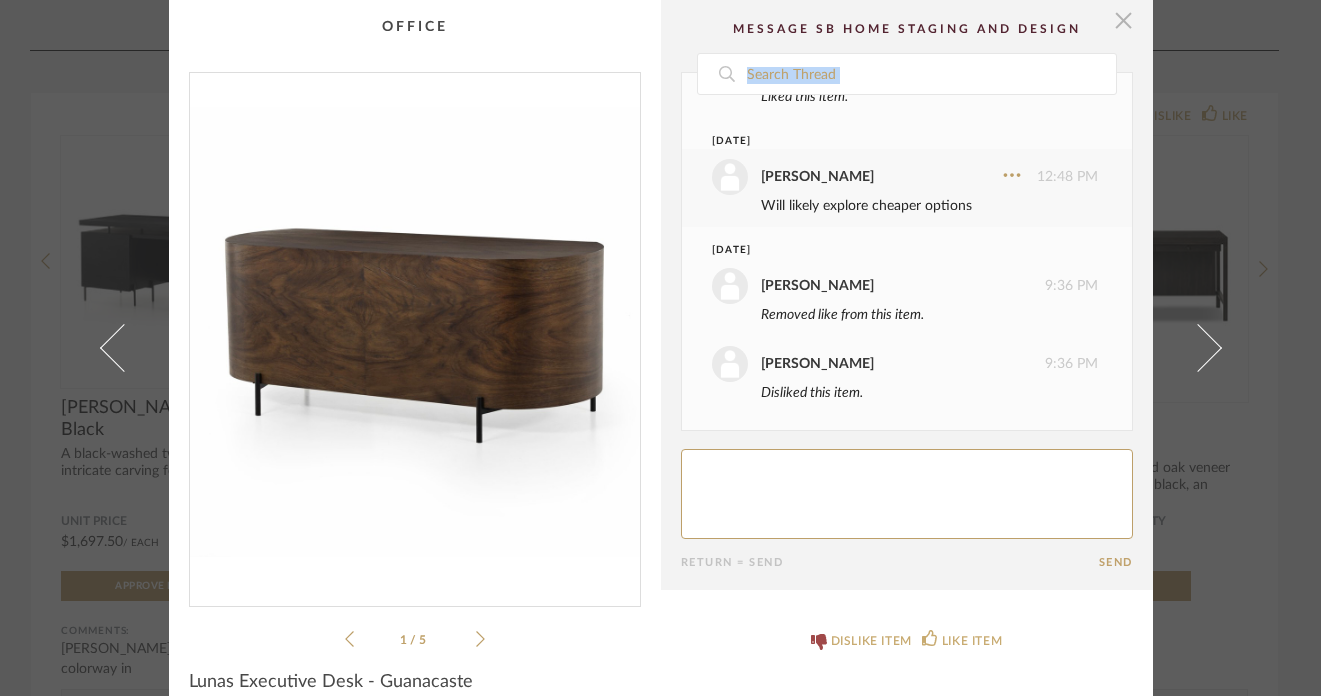 click at bounding box center (1124, 20) 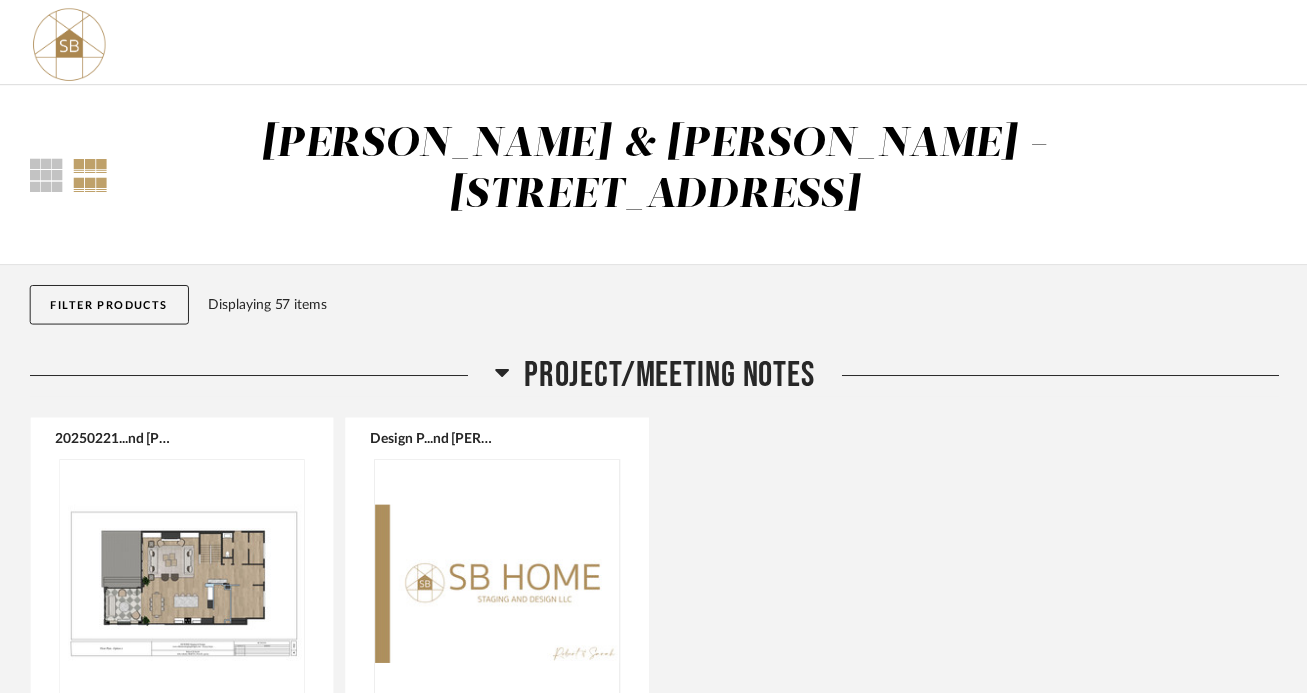 scroll, scrollTop: 2583, scrollLeft: 0, axis: vertical 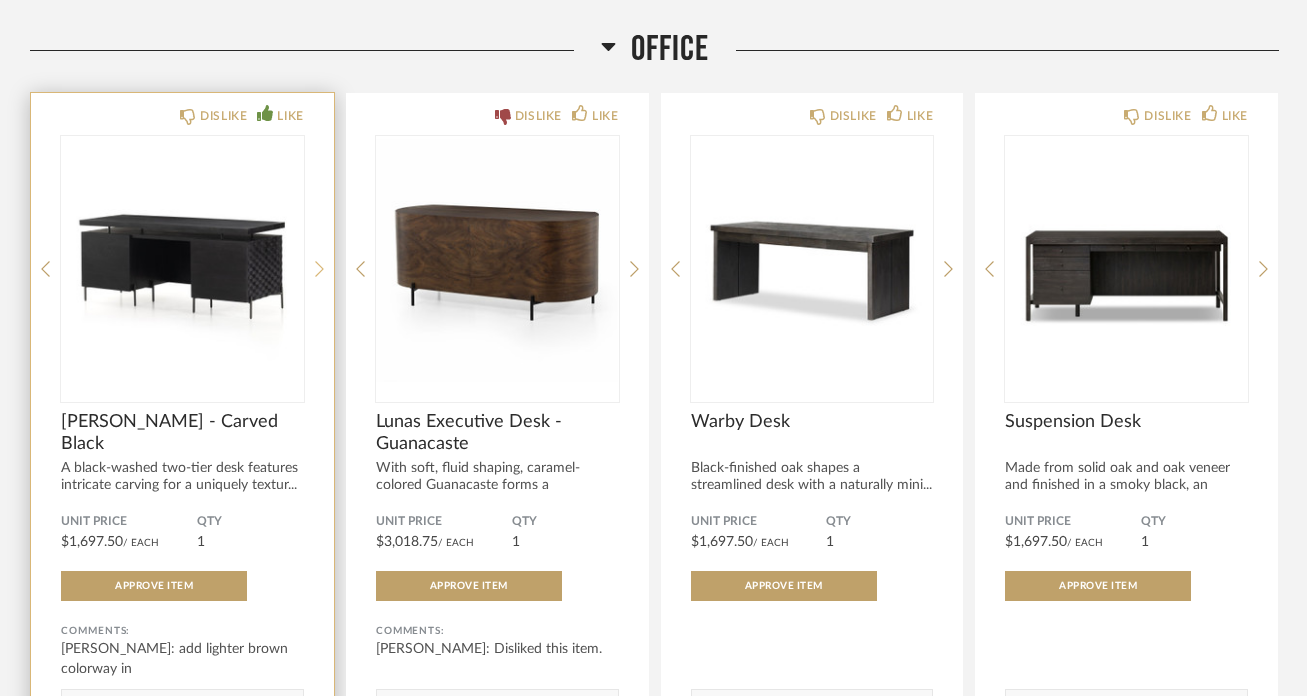 click 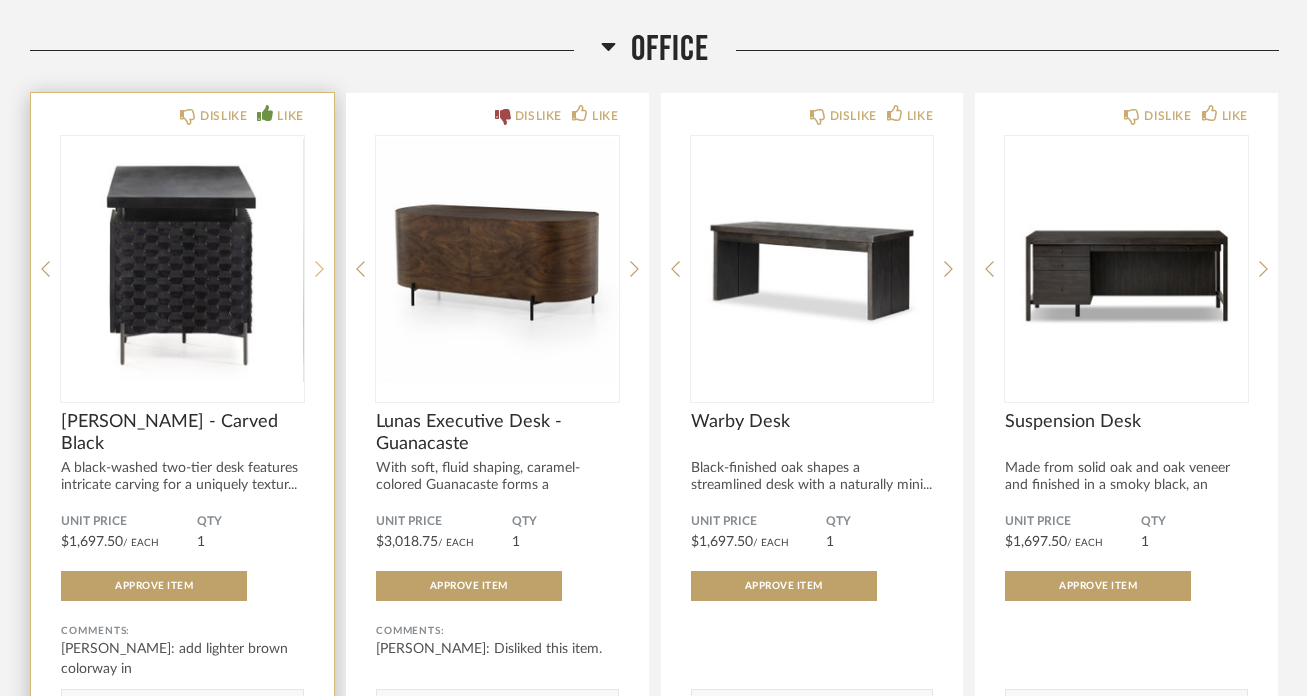 click 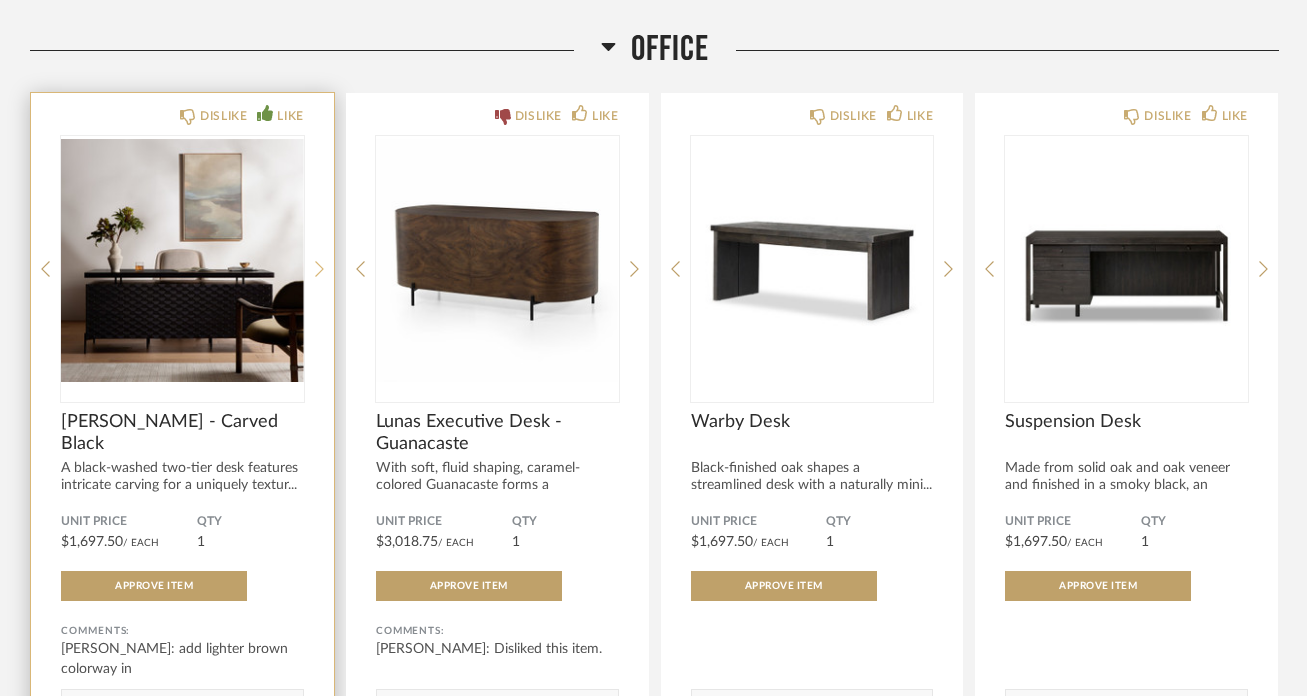 click 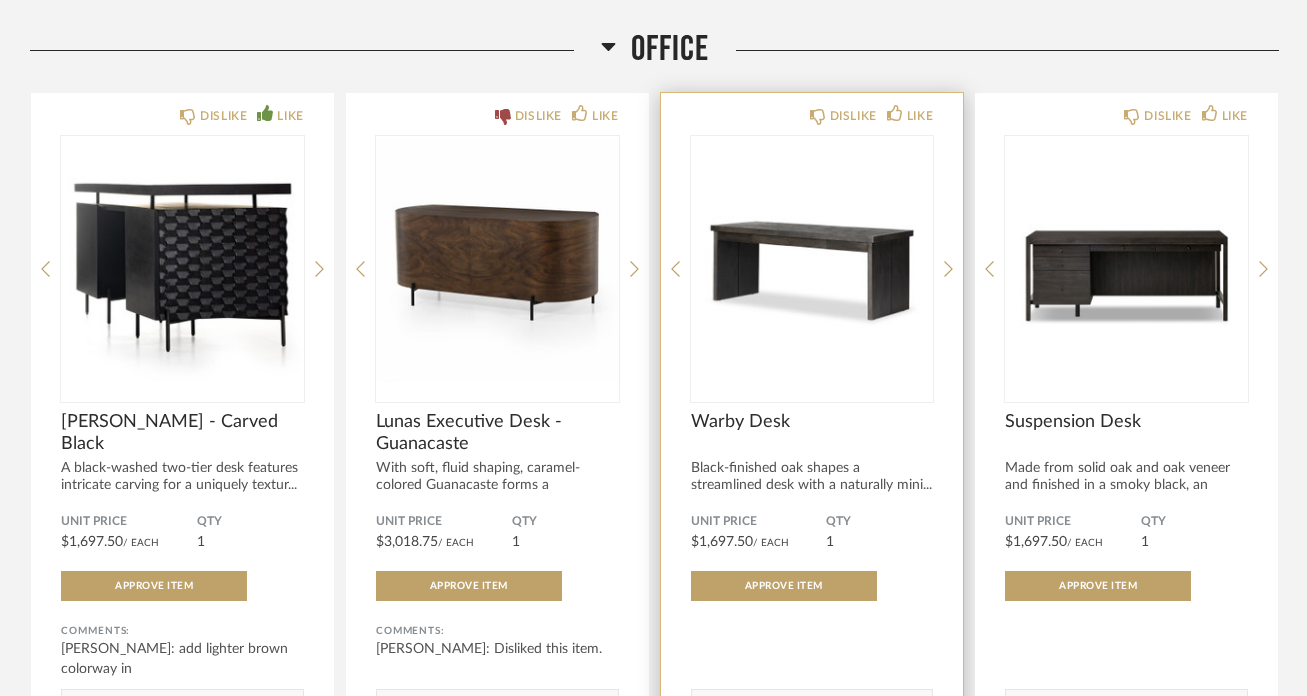 click at bounding box center [812, 261] 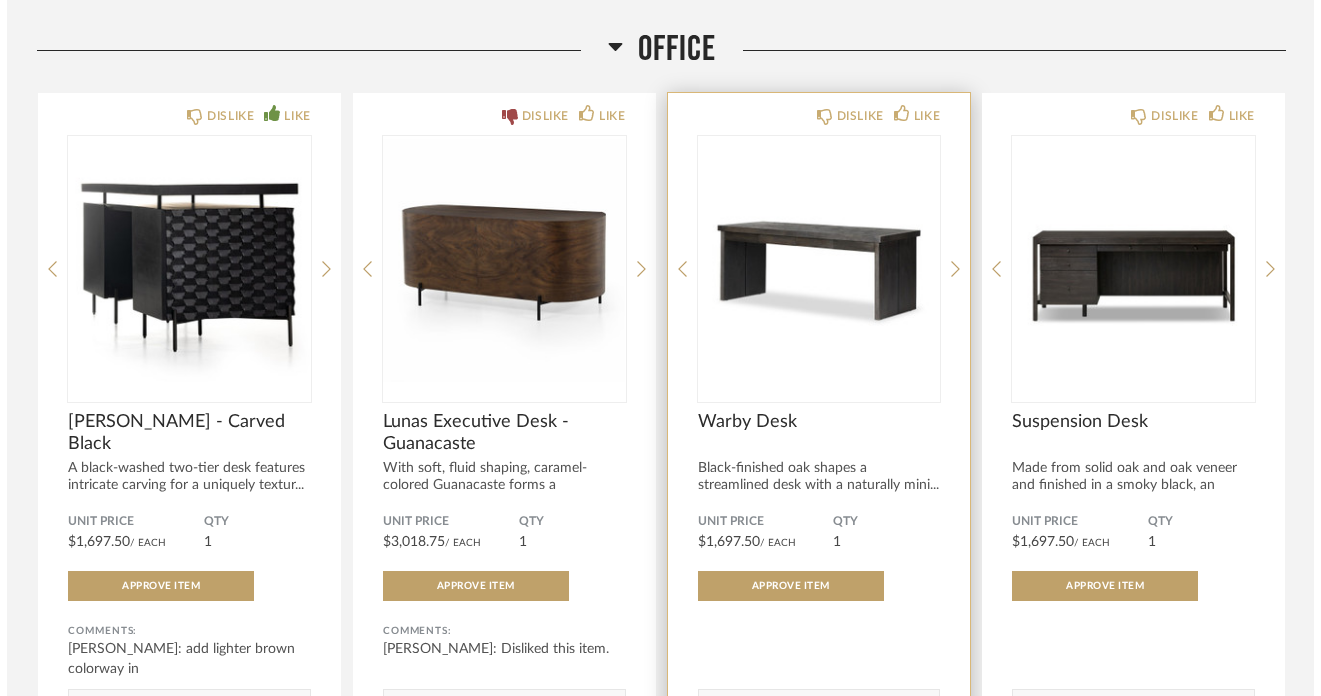scroll, scrollTop: 0, scrollLeft: 0, axis: both 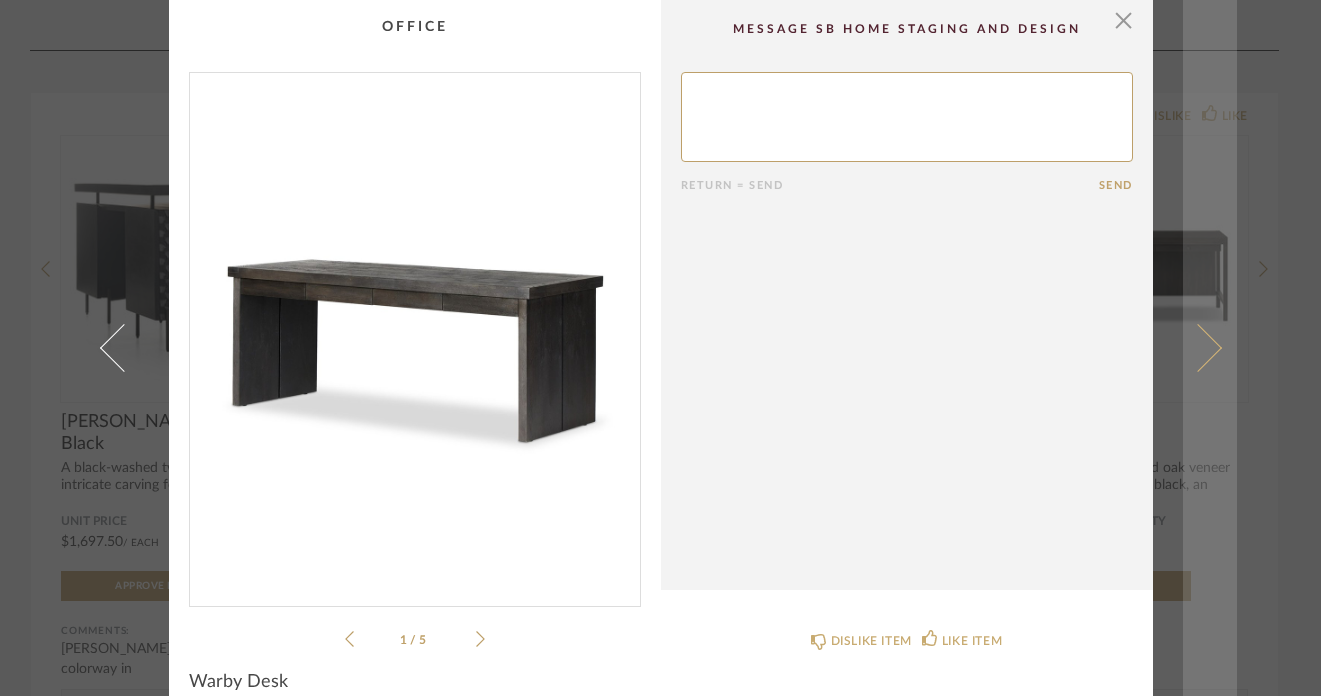 click at bounding box center [1197, 348] 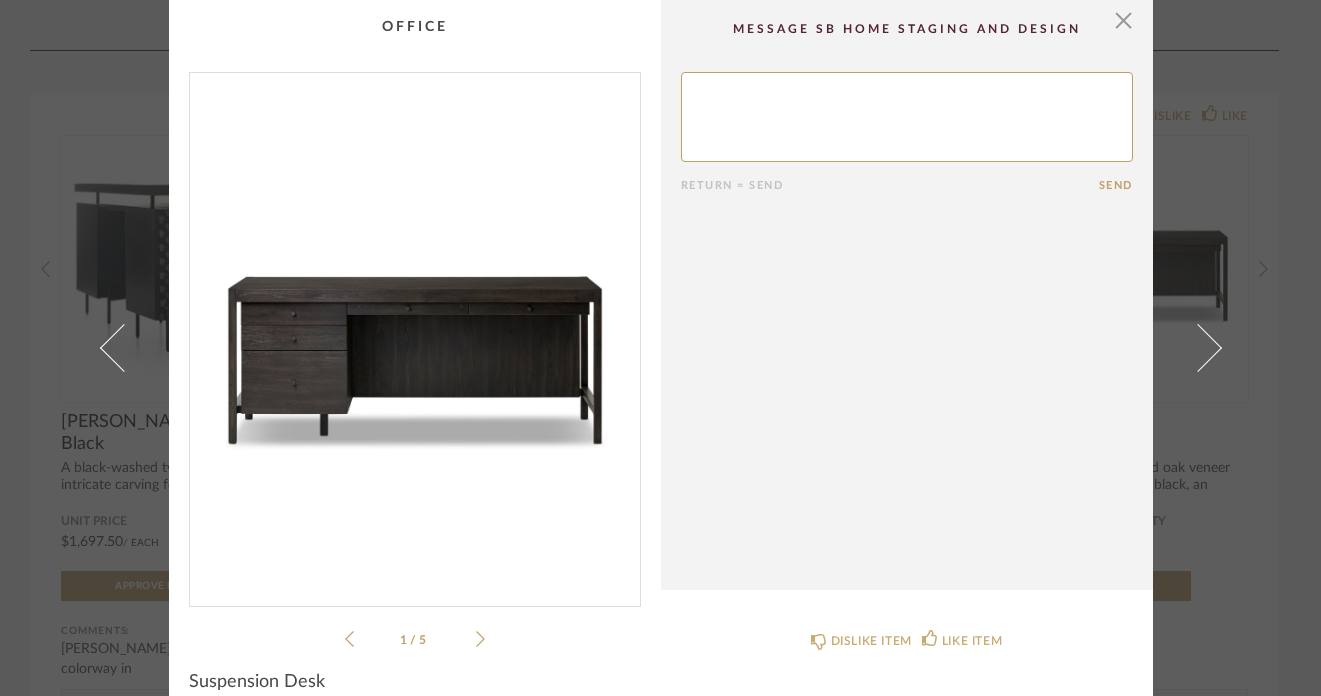 click at bounding box center (1197, 348) 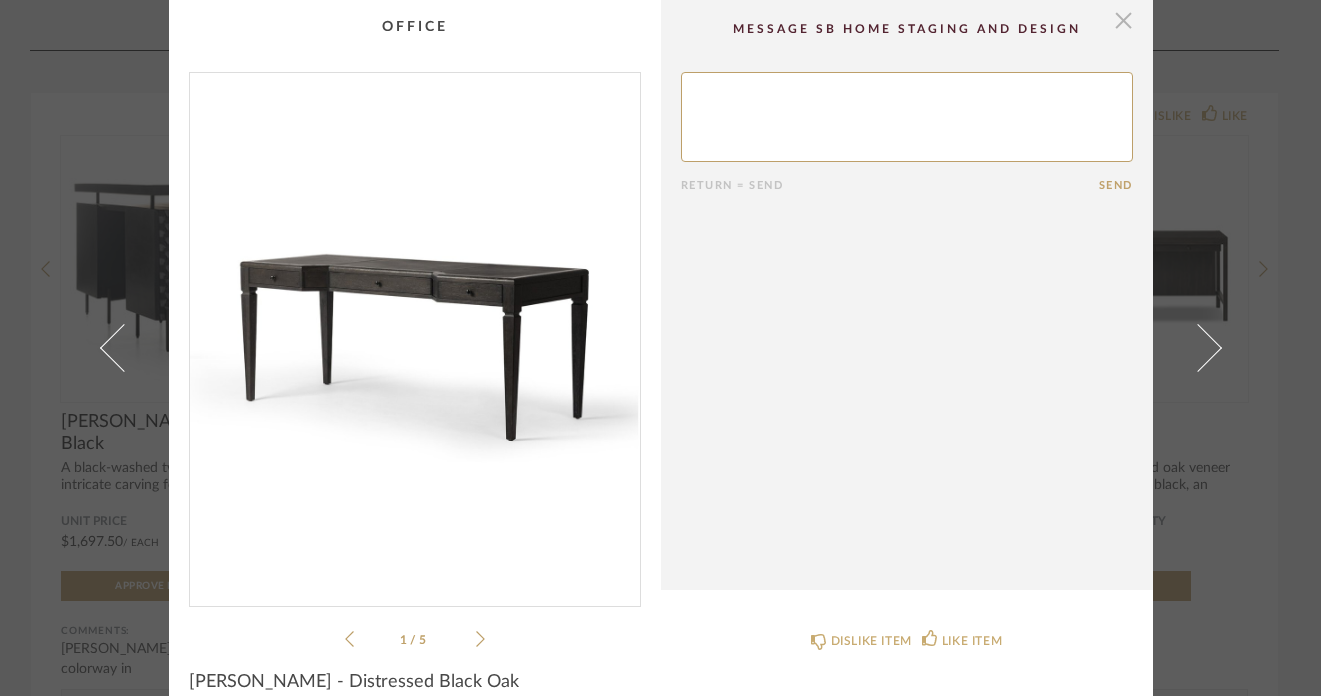click at bounding box center [1124, 20] 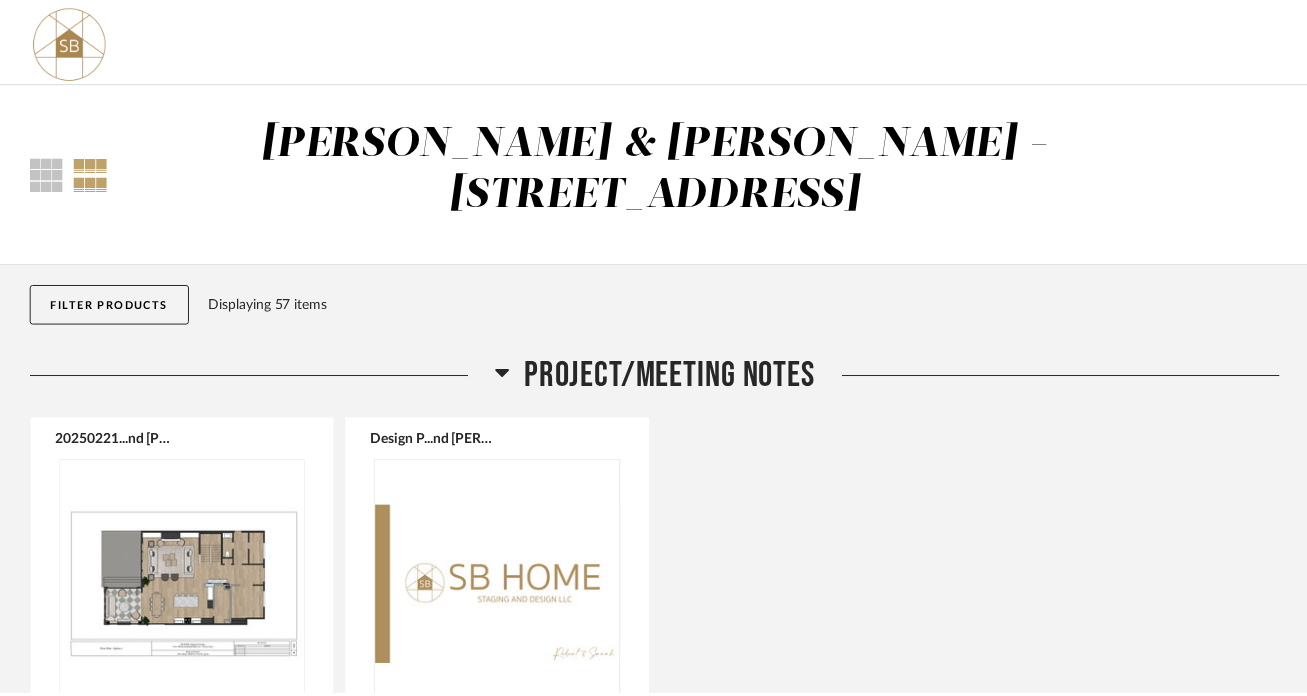 scroll, scrollTop: 2583, scrollLeft: 0, axis: vertical 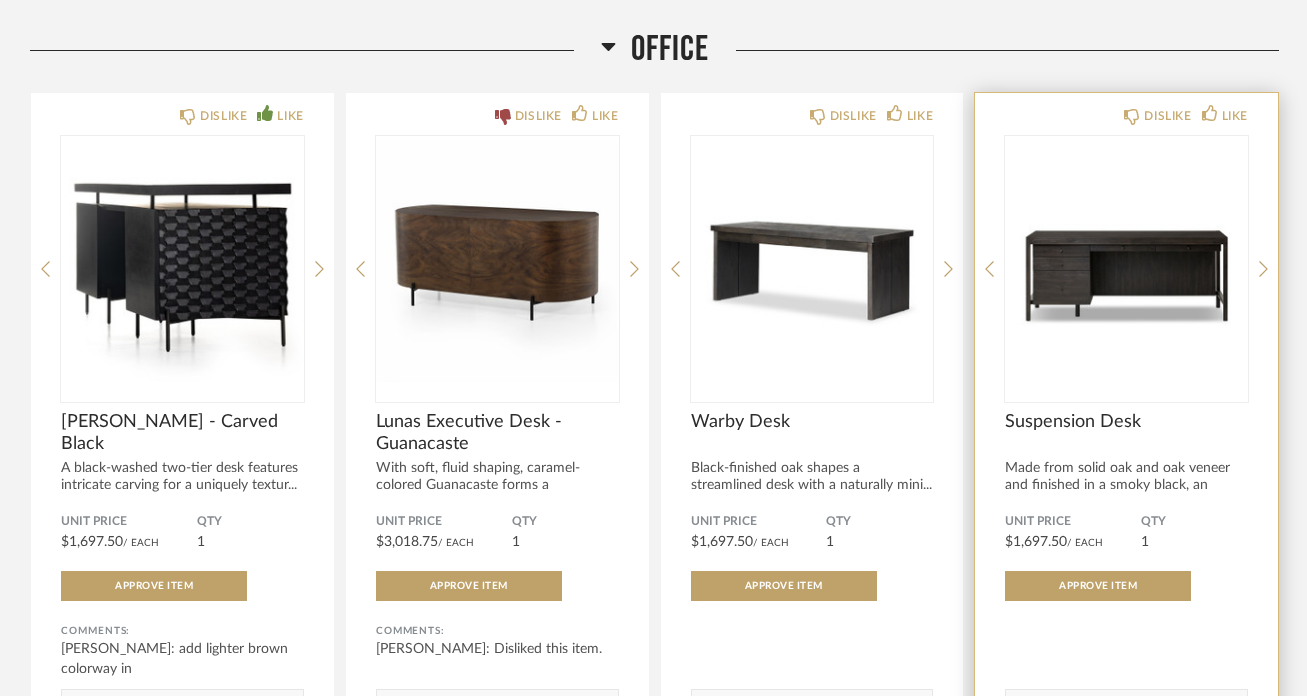 click at bounding box center [1126, 261] 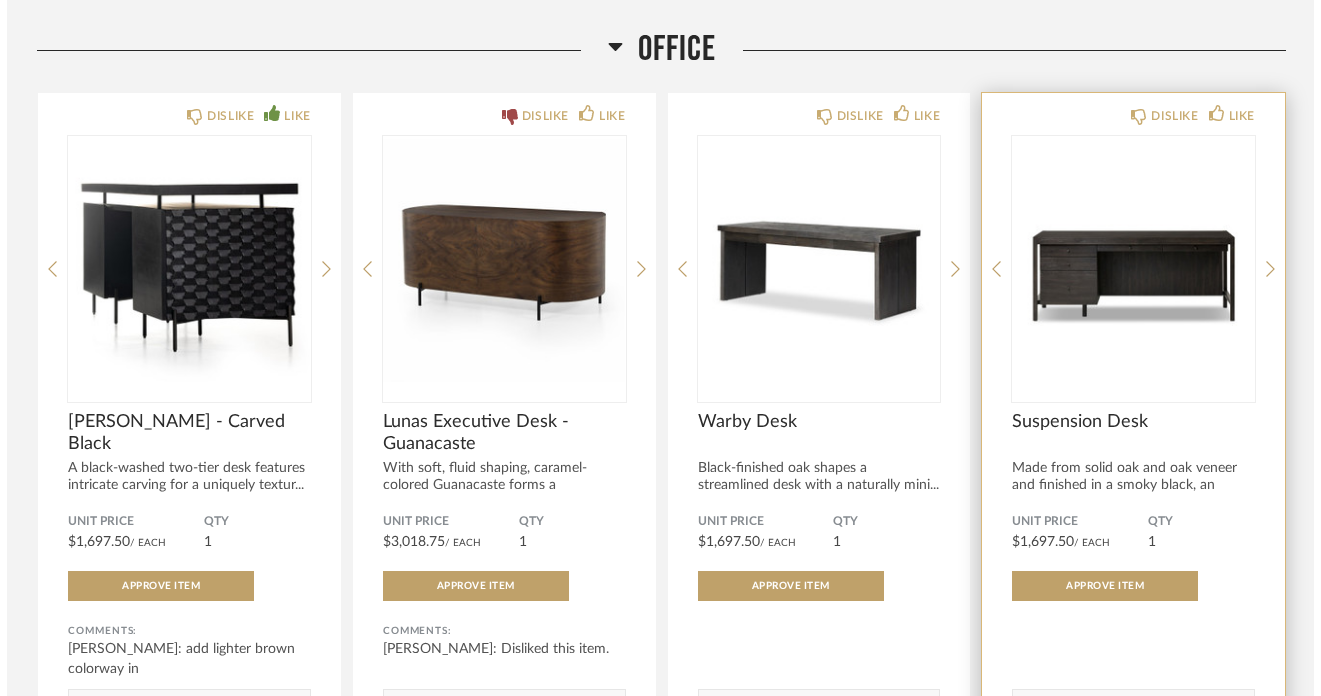 scroll, scrollTop: 0, scrollLeft: 0, axis: both 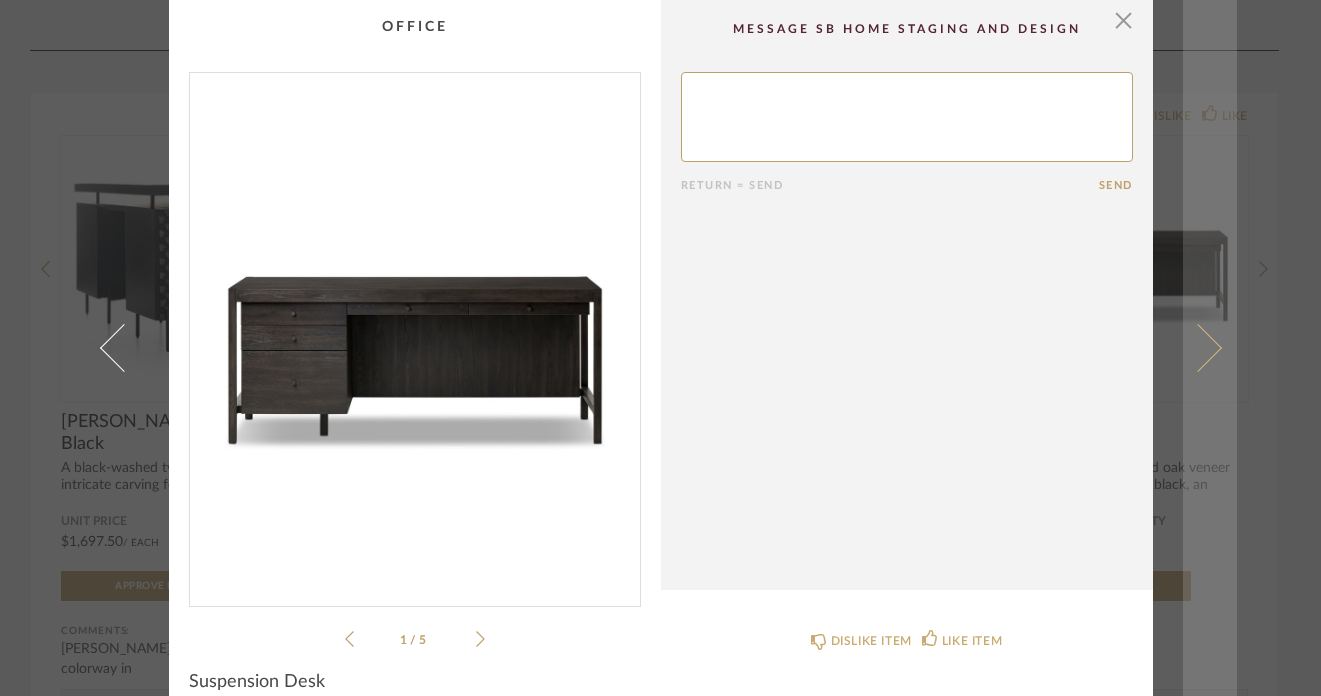 click at bounding box center [1197, 348] 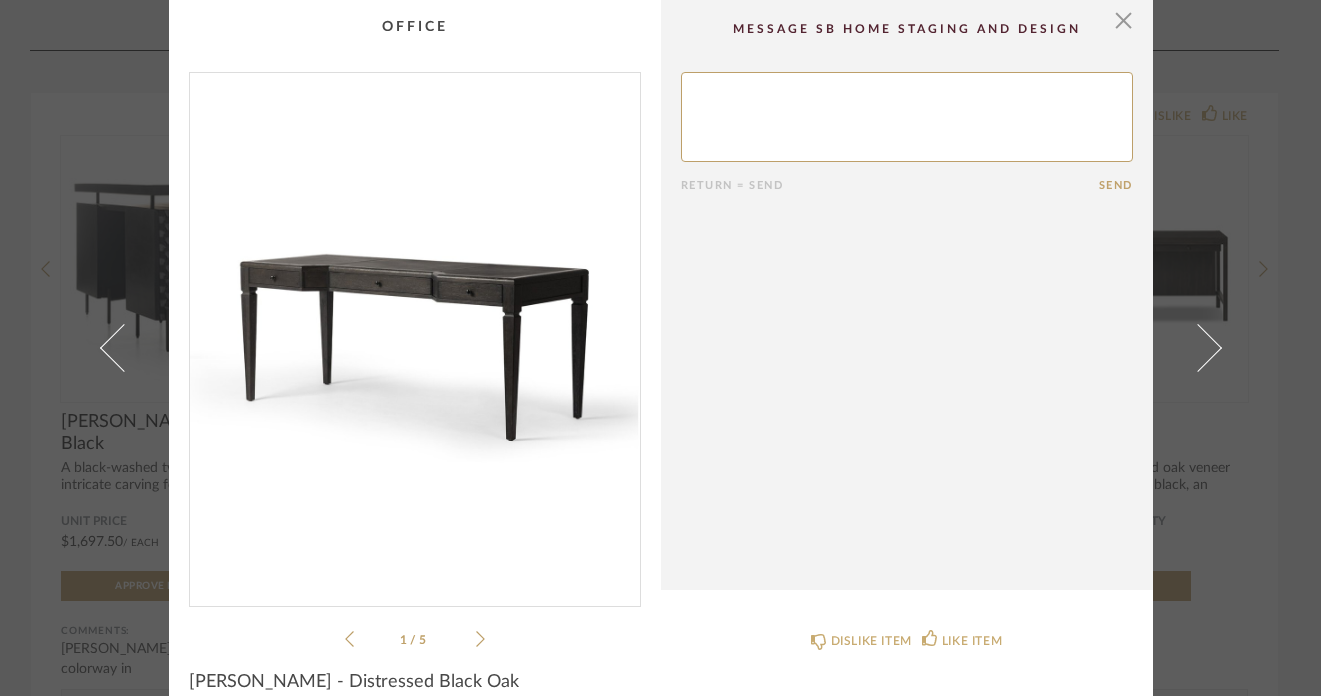 click at bounding box center [1197, 348] 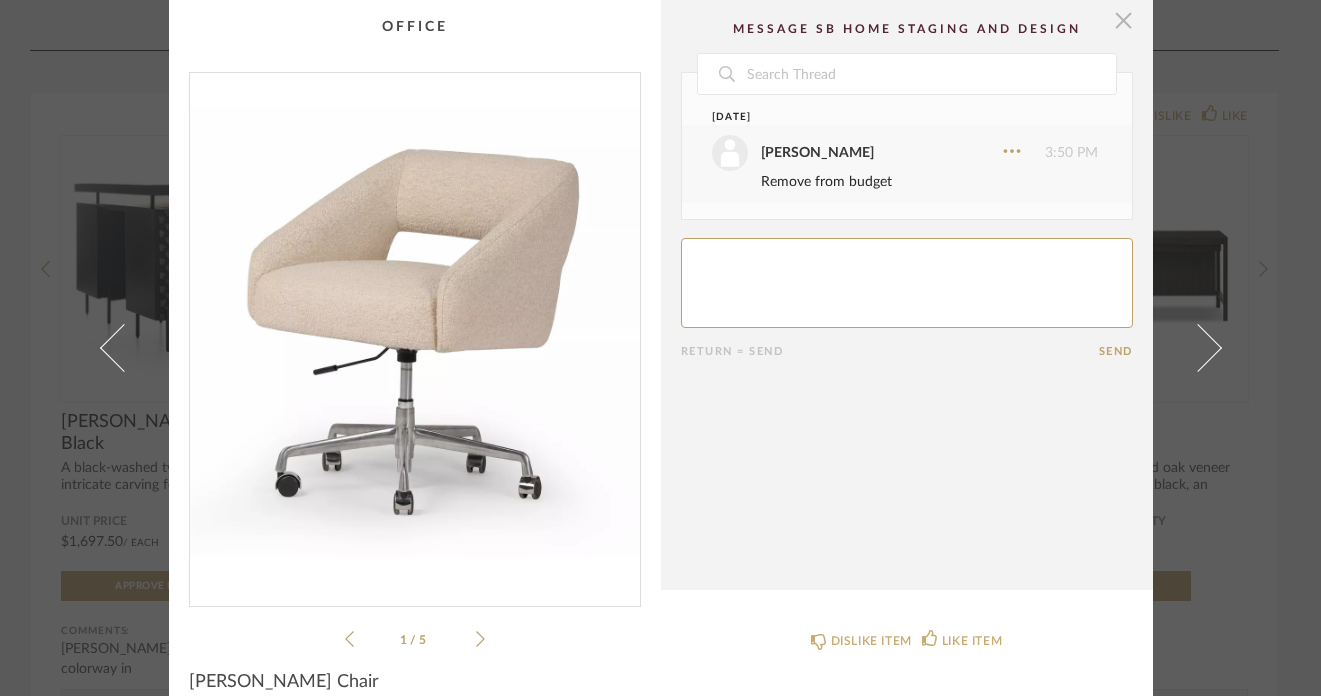 click at bounding box center (1124, 20) 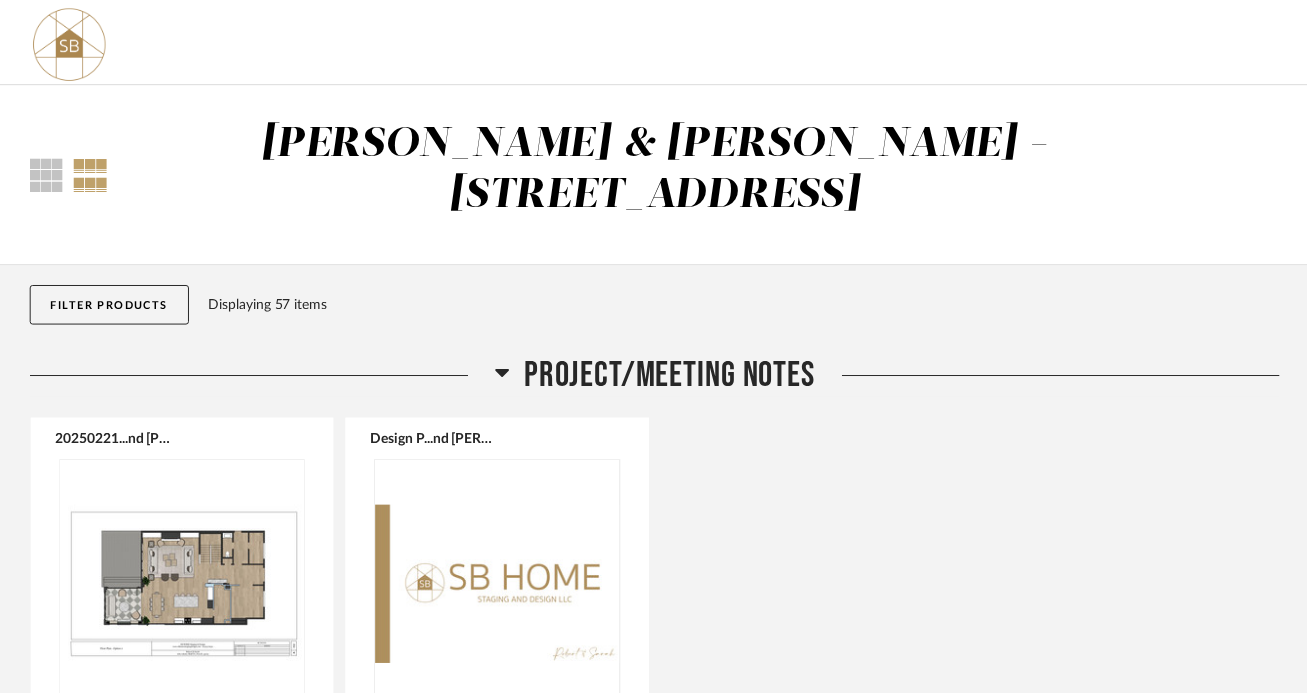 scroll, scrollTop: 2583, scrollLeft: 0, axis: vertical 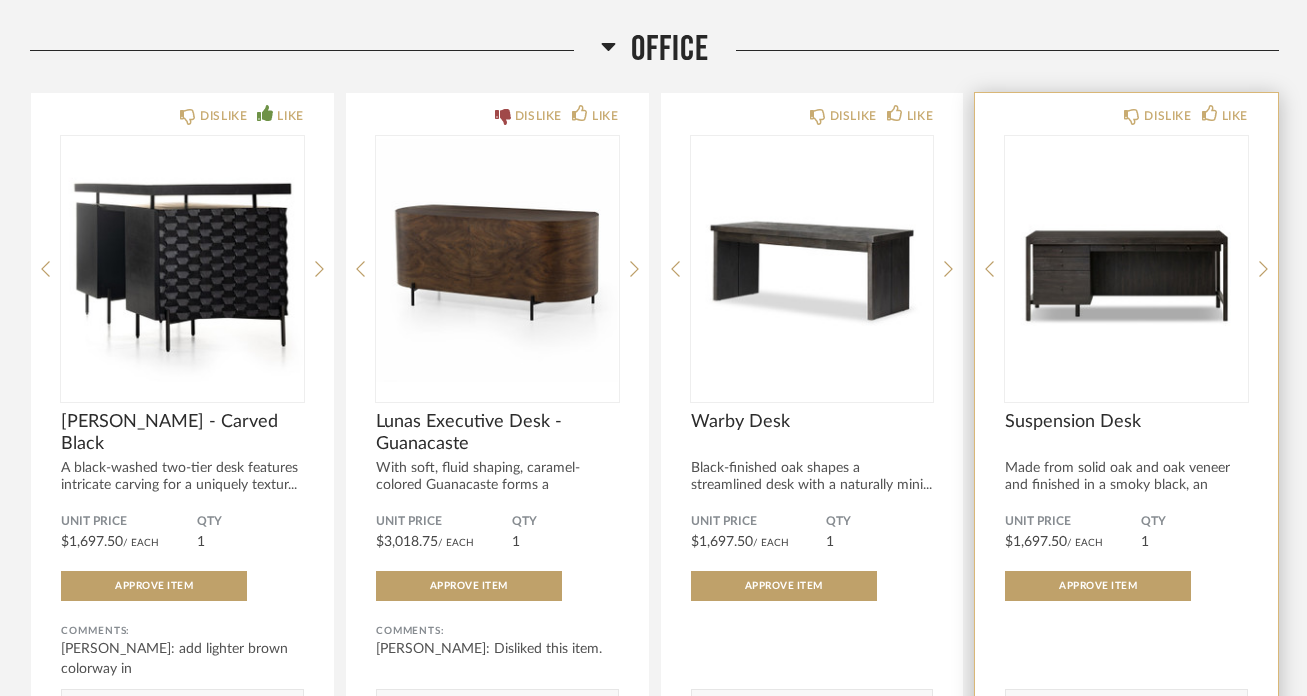 click on "DISLIKE LIKE Suspension Desk Made from solid oak and oak veneer and finished in a smoky black, an exec... Unit Price $1,697.50  / Each  QTY  1 Approve Item Comments:       Submit" 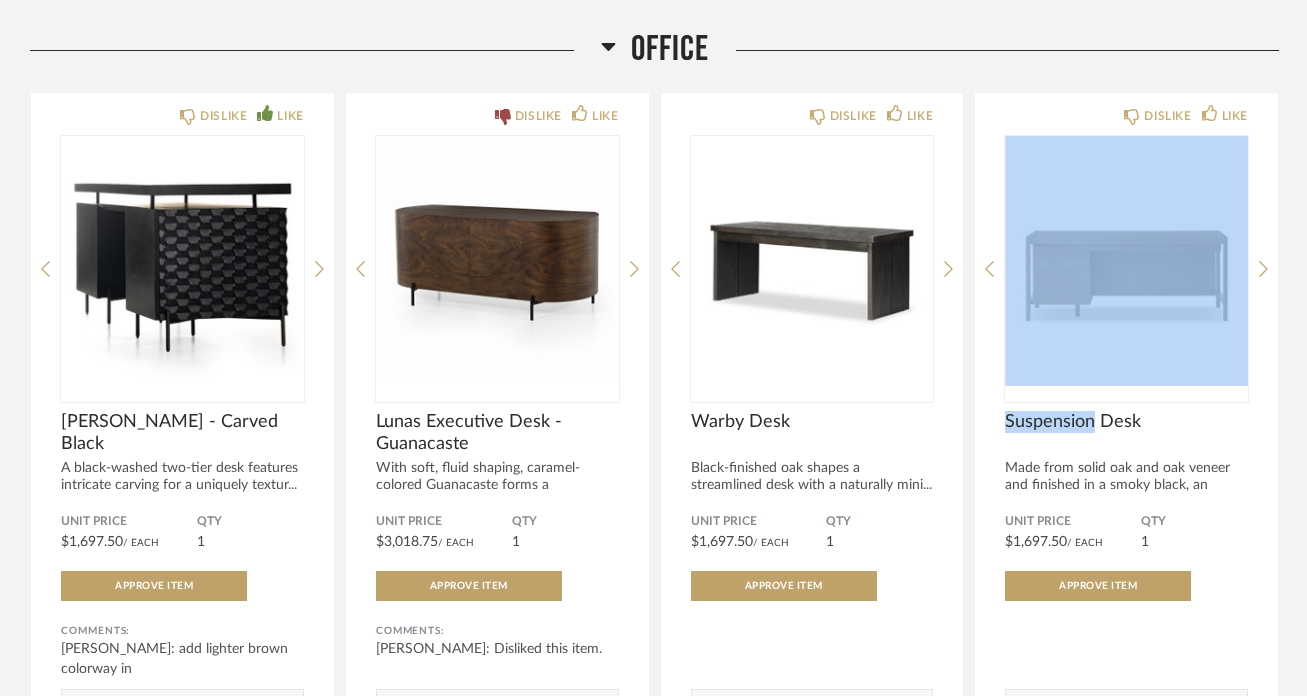 click on "Filter Items Category  Tables   (11)   Seating   (8)   Tile & Stone   (8)   Accessories    (5)   Architectural Elements   (4)   Lighting   (4)   Rugs   (2)   Architectural Finishes   (1)   Hardware   (1)   Mirrors   (1)   Wallcoverings   (1)   Window Coverings   (1)  Designer Activity Designer Comments Recently Added Items Client Feedback Liked  (27)  Disliked  (1)  No Feedback  (23)  Item Type Product  (47)  Site Photo or PDF  (4)   Filter Products   Displaying 57 items  Project/Meeting Notes     20250221...nd [PERSON_NAME].pdf  Layout and 3D Design Comments:       Submit   Design P...nd [PERSON_NAME].pdf  Furniture Selections Comments:       Submit  Invoices/Estimates     277 Rob ...19404480.pdf  Pella Windows Estiamte Comments:       Submit   [PERSON_NAME]...osal (1).pdf  Contractor Estimate - [PERSON_NAME] Comments:       Submit   20250415... & [PERSON_NAME].pdf  DISLIKE LIKE Sun Room Cabinetry Poplar Built in Cabinets/Book Shelves Unit Price $7,980.00  / Each  QTY  1 Approve Item Comments:       Submit  DISLIKE LIKE Beam and Trims" 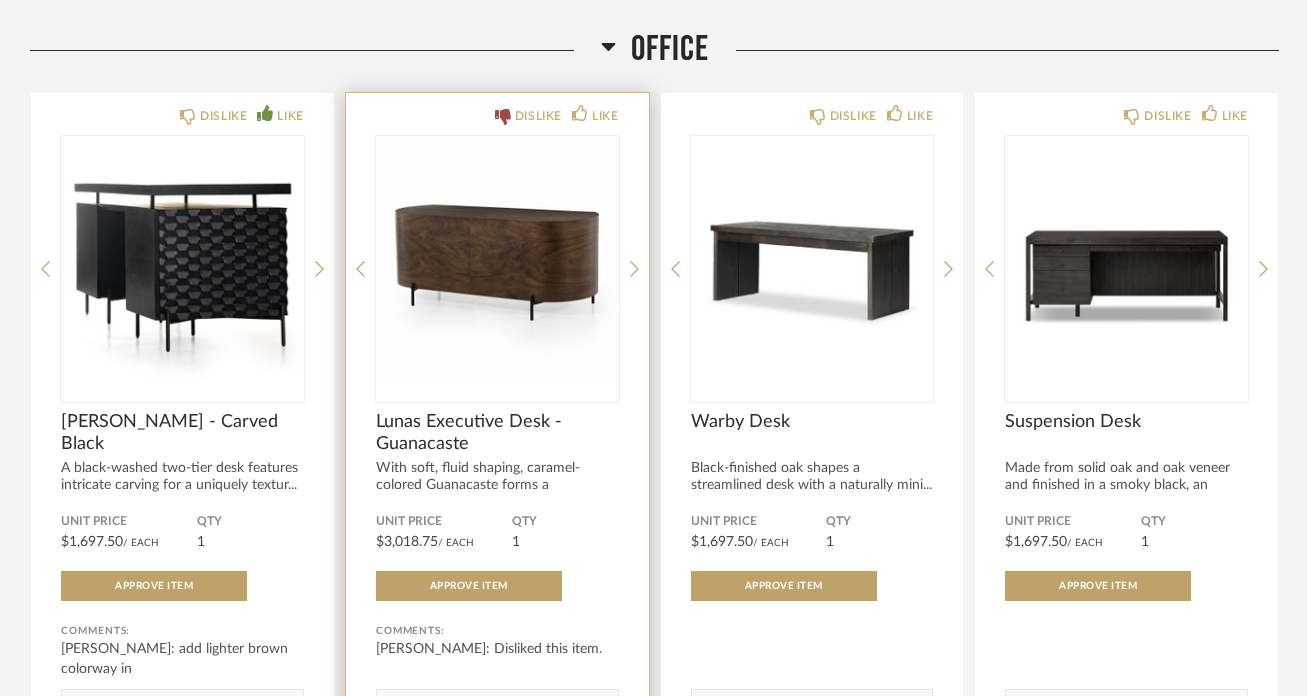 click on "DISLIKE LIKE Lunas Executive Desk - Guanacaste With soft, fluid shaping, caramel-colored Guanacaste forms a beautifull... Unit Price $3,018.75  / Each  QTY  1 Approve Item Comments: [PERSON_NAME]: Disliked this item.       Submit" 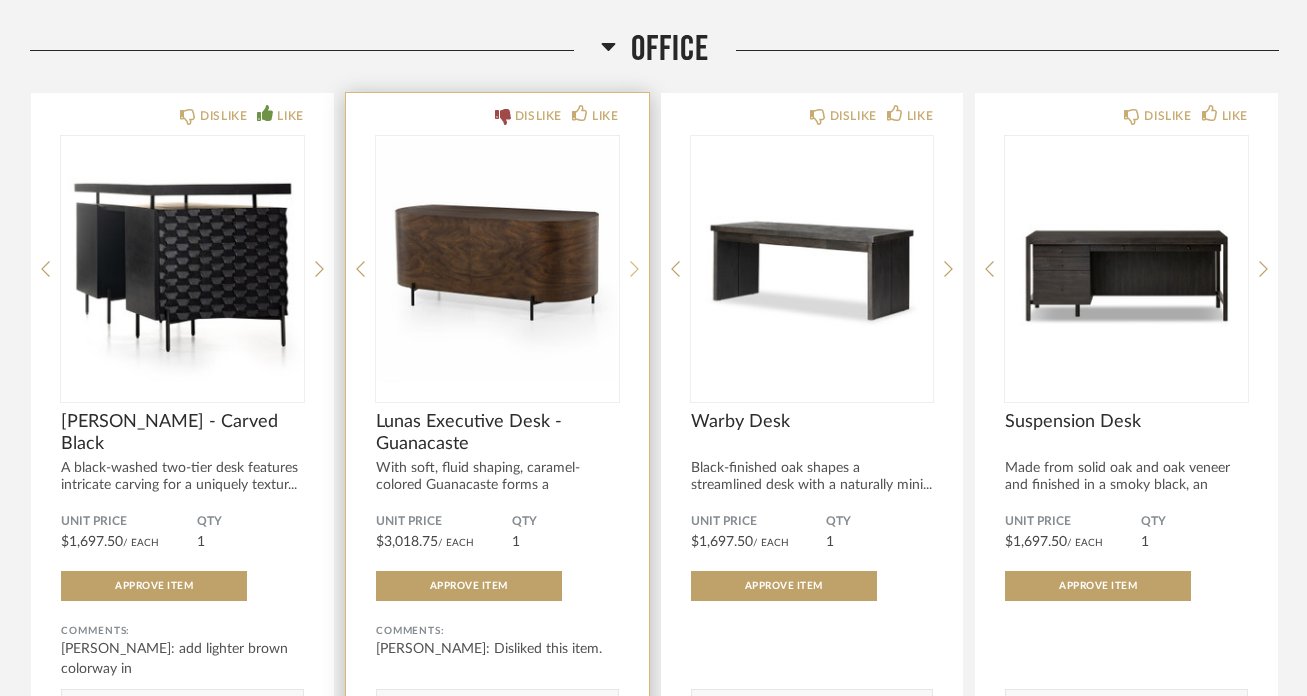 click 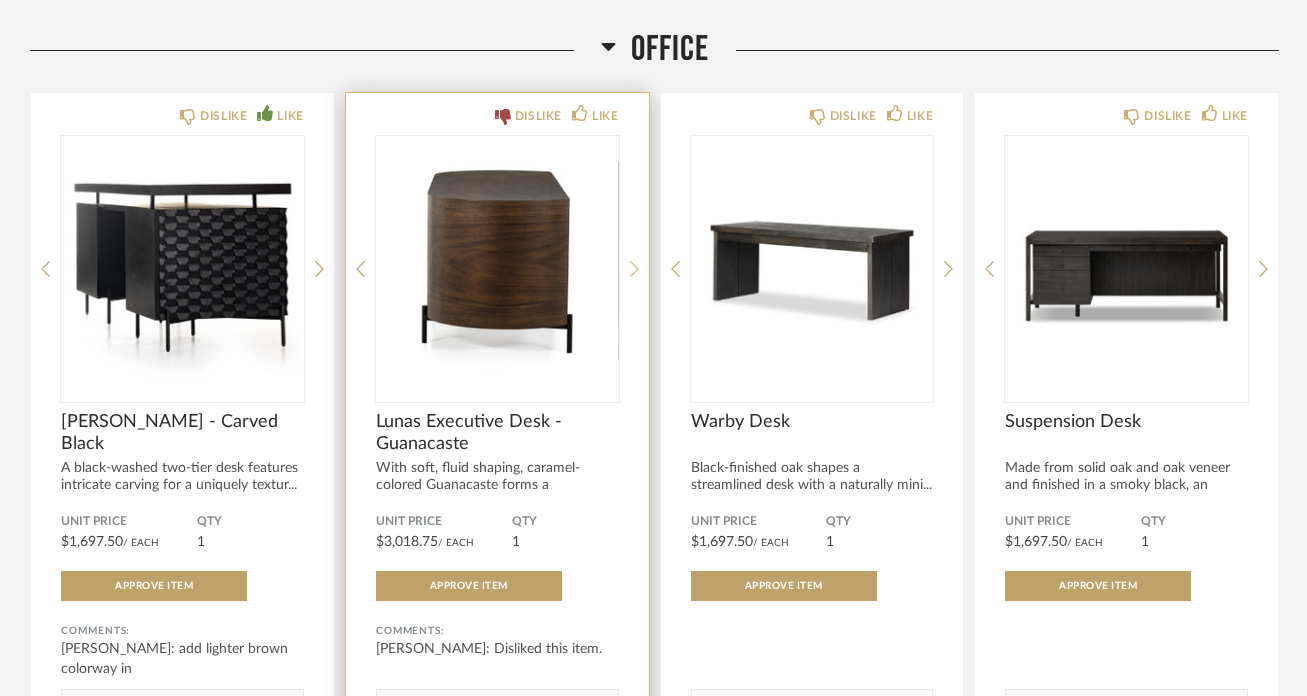 click 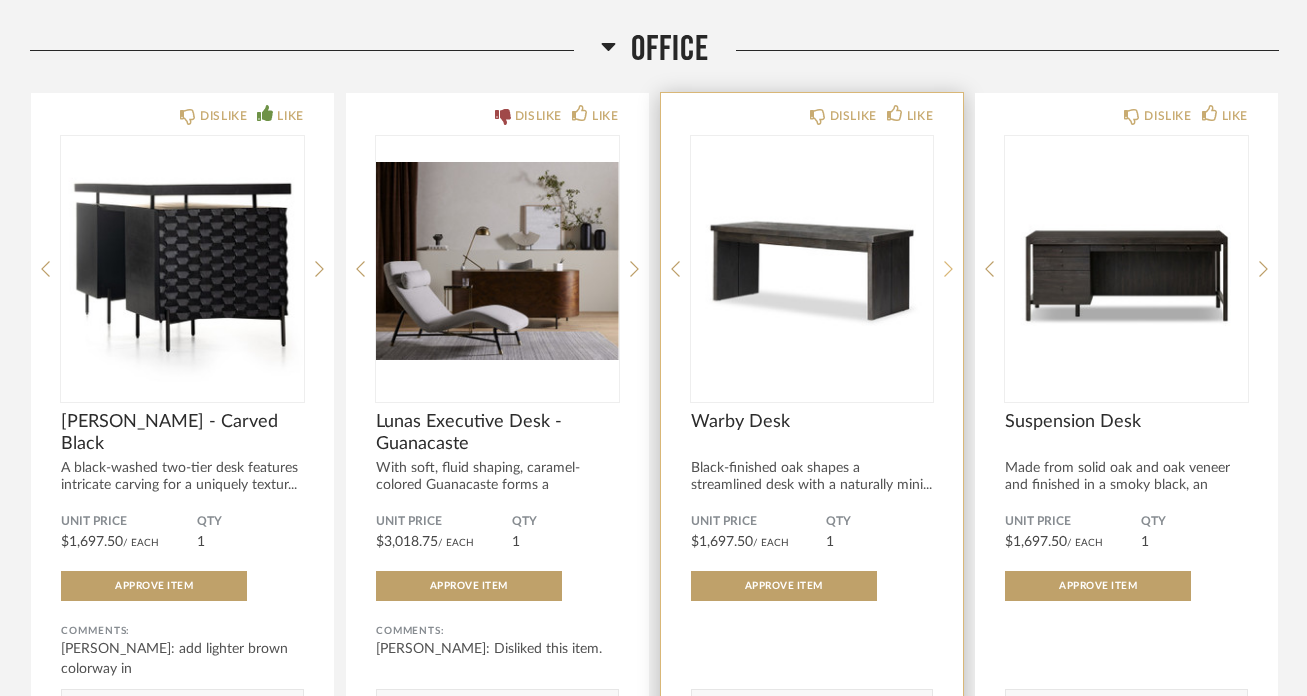 click 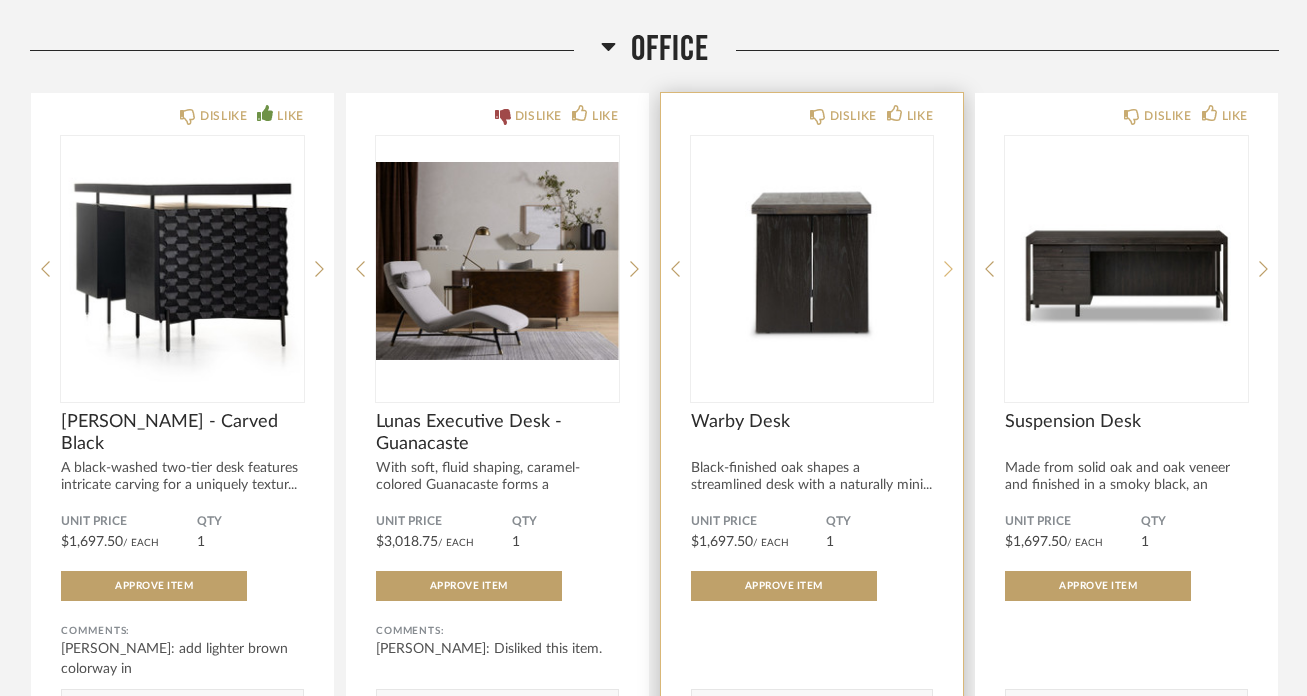 click 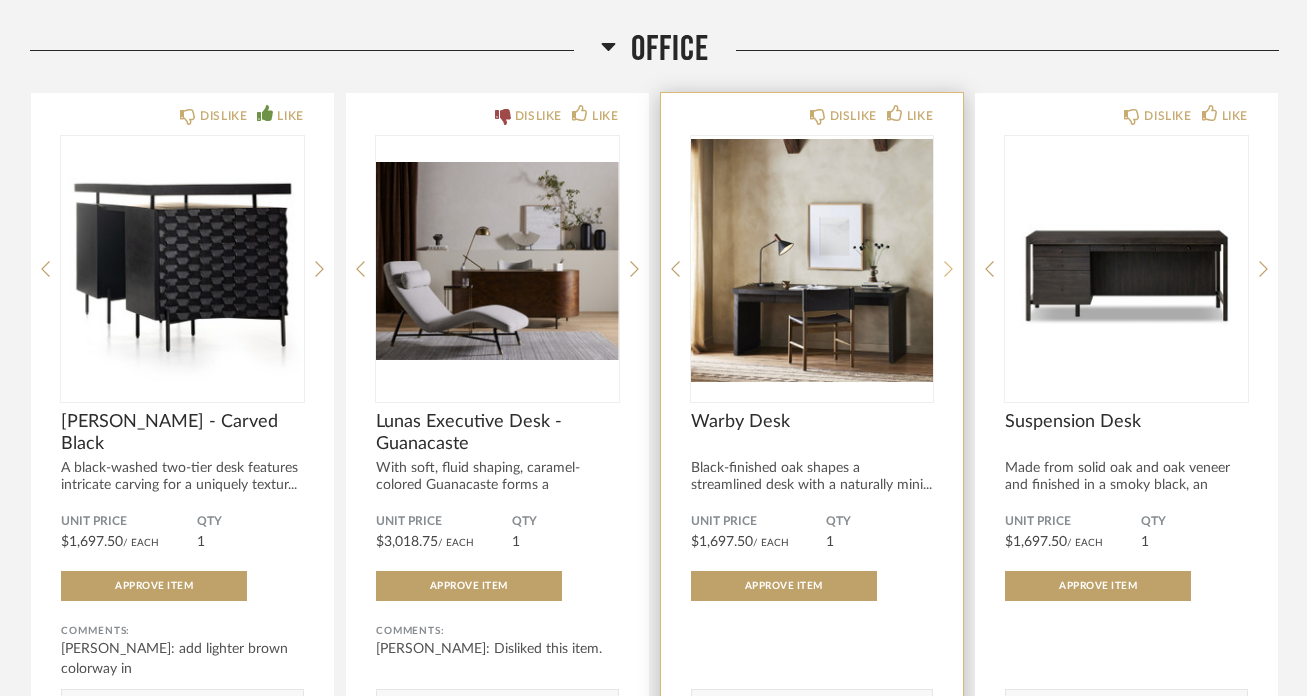 click 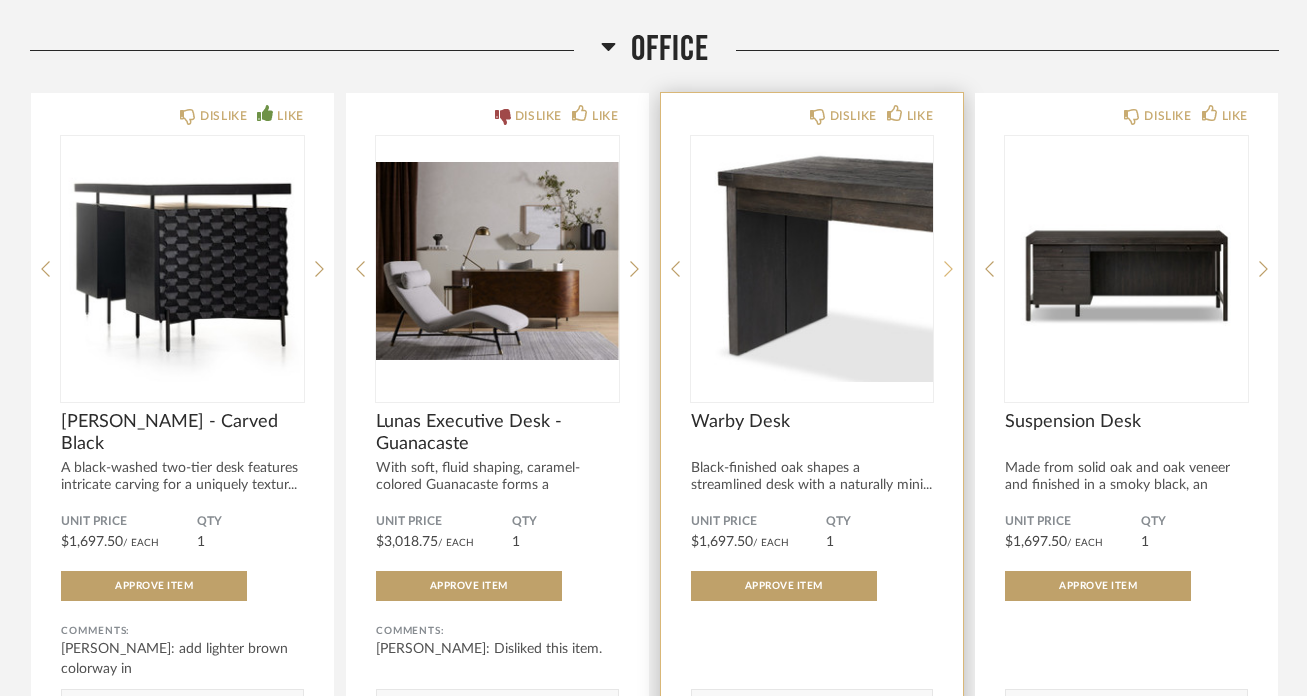 click 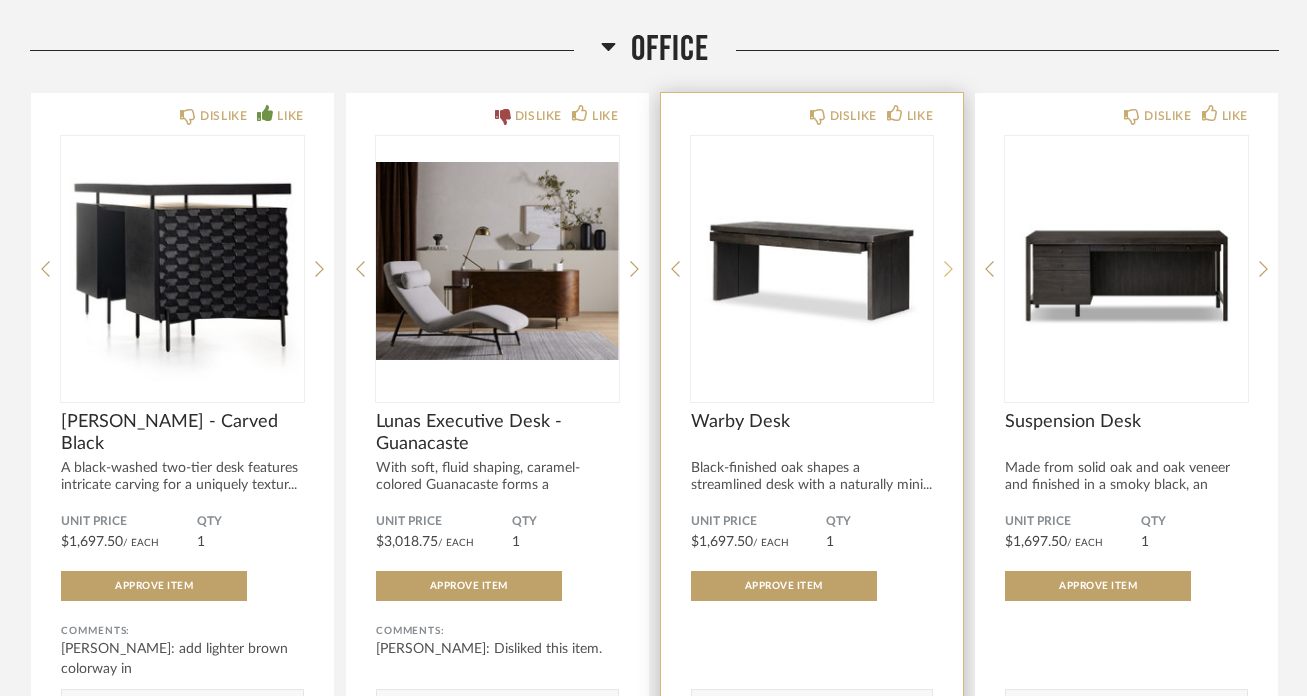 click 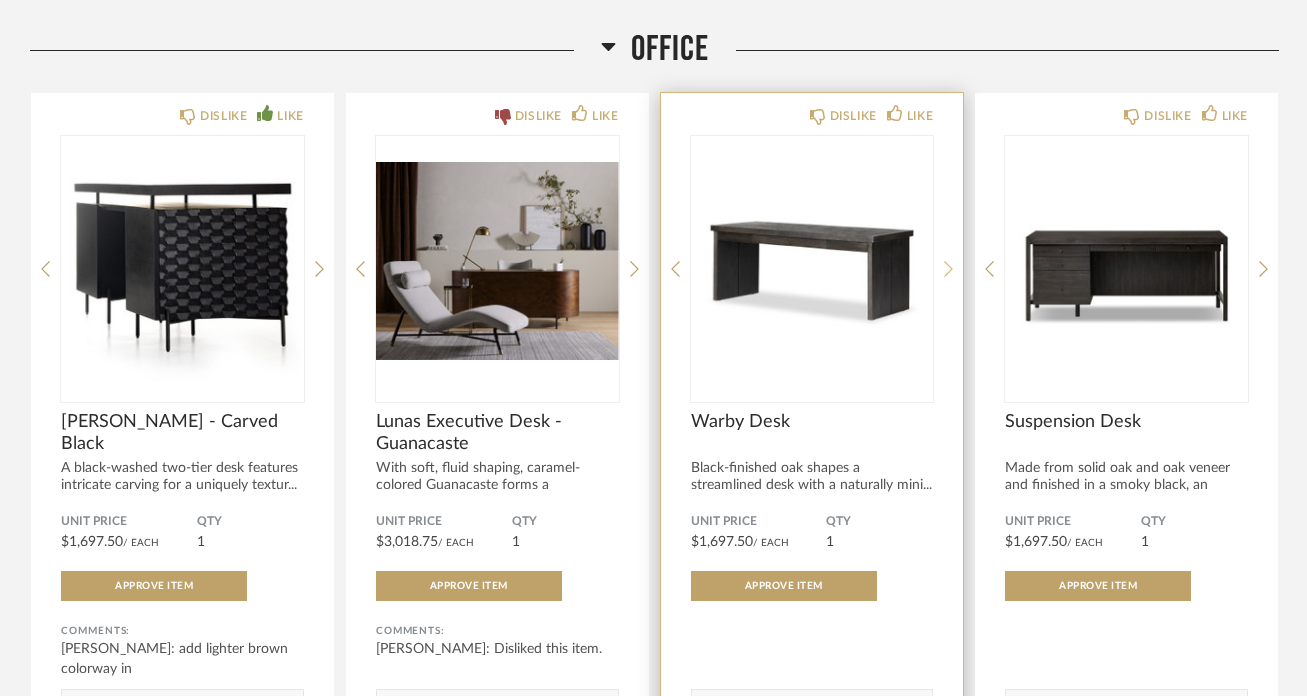 click 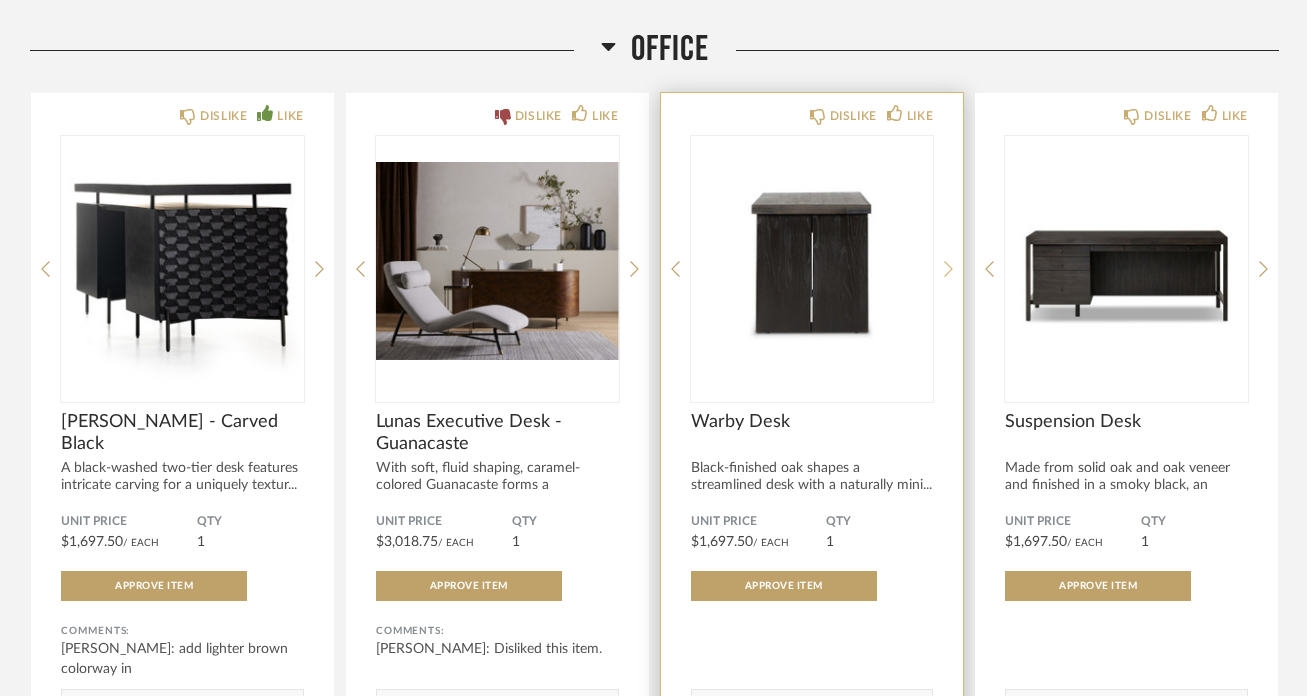 click 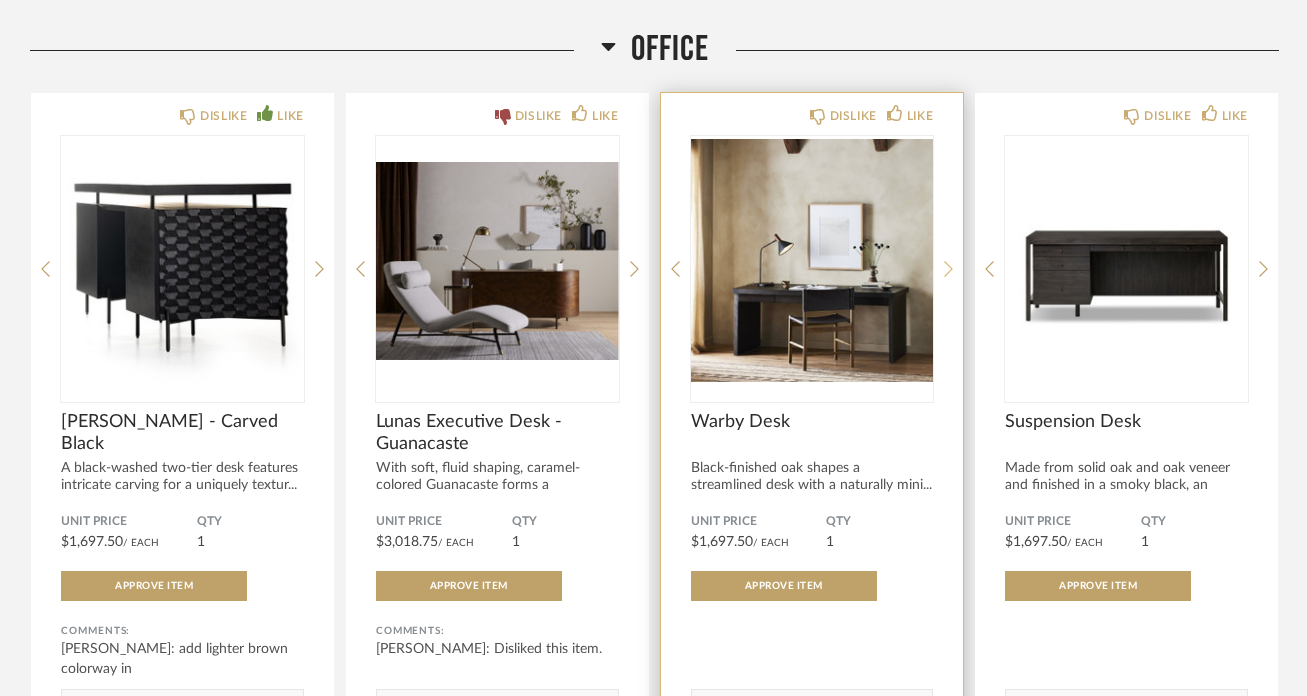 click 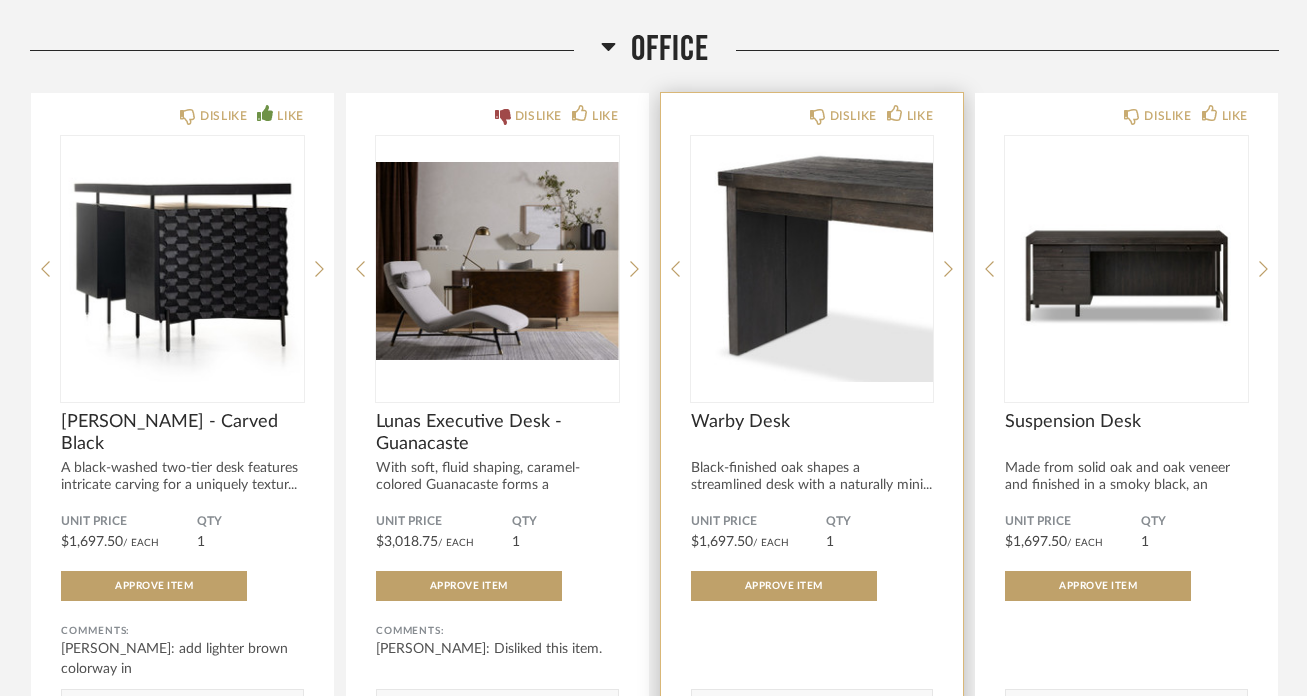 click at bounding box center [812, 261] 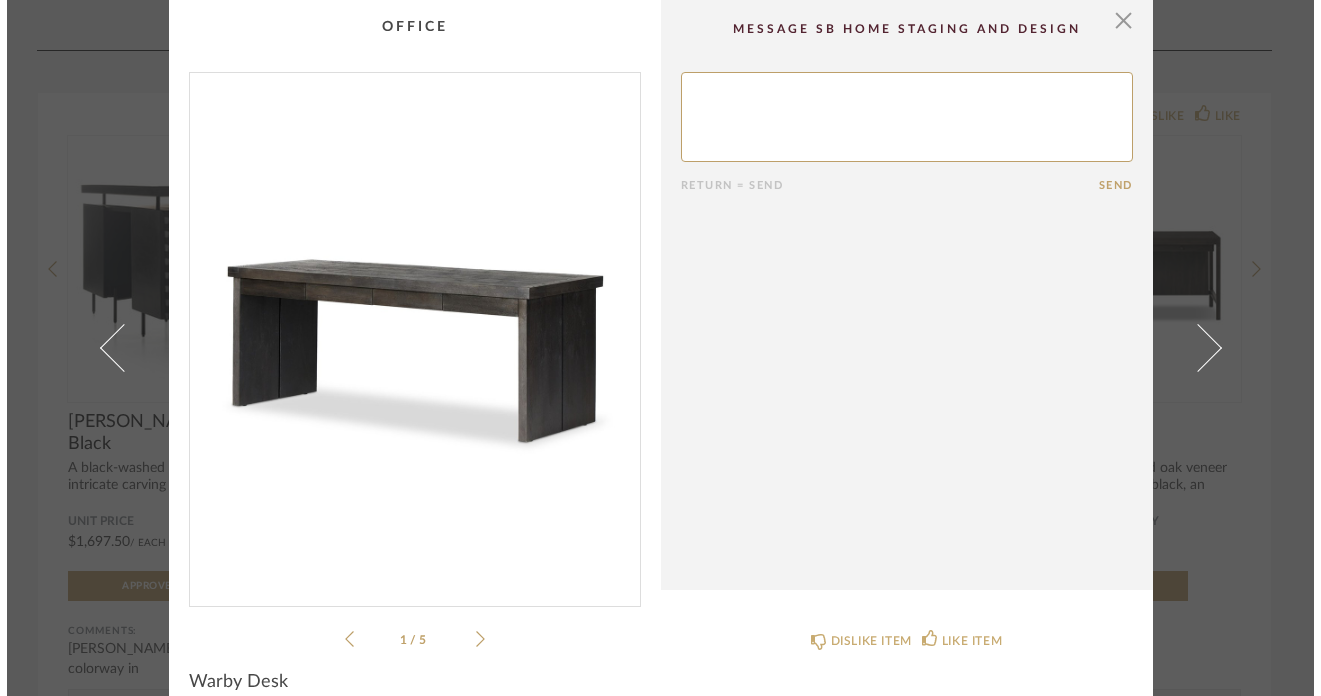scroll, scrollTop: 0, scrollLeft: 0, axis: both 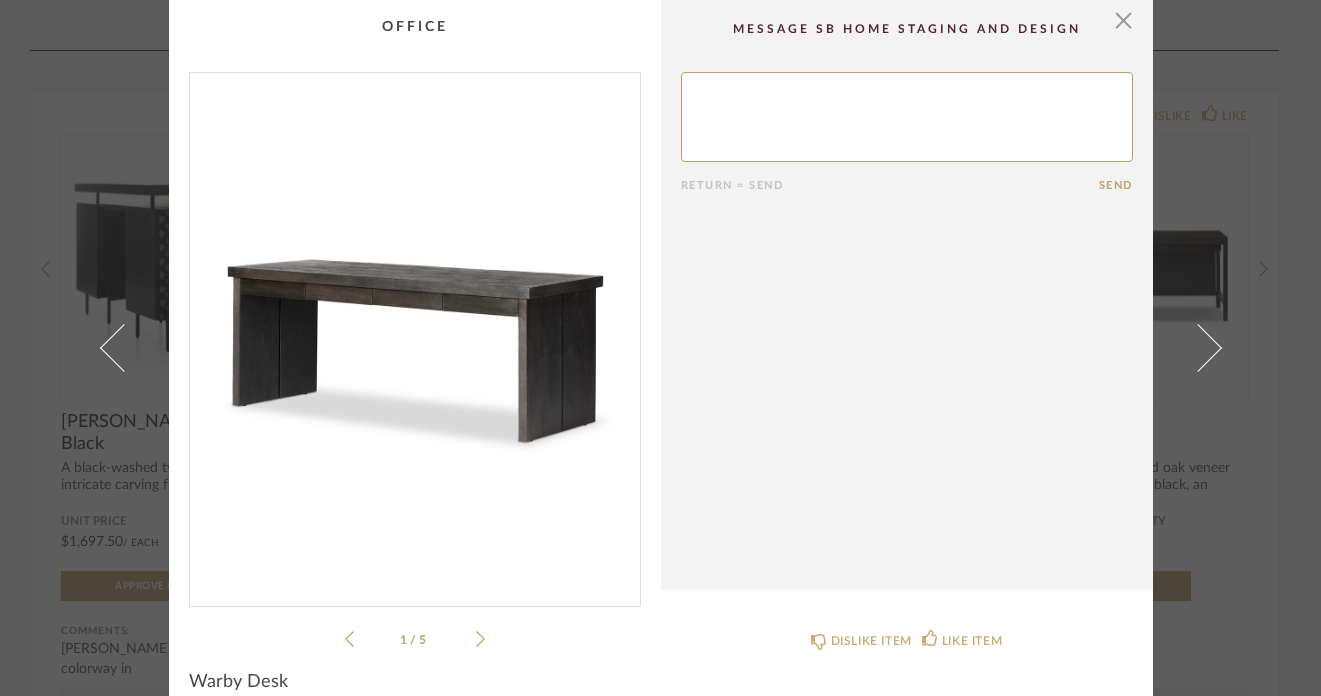 click 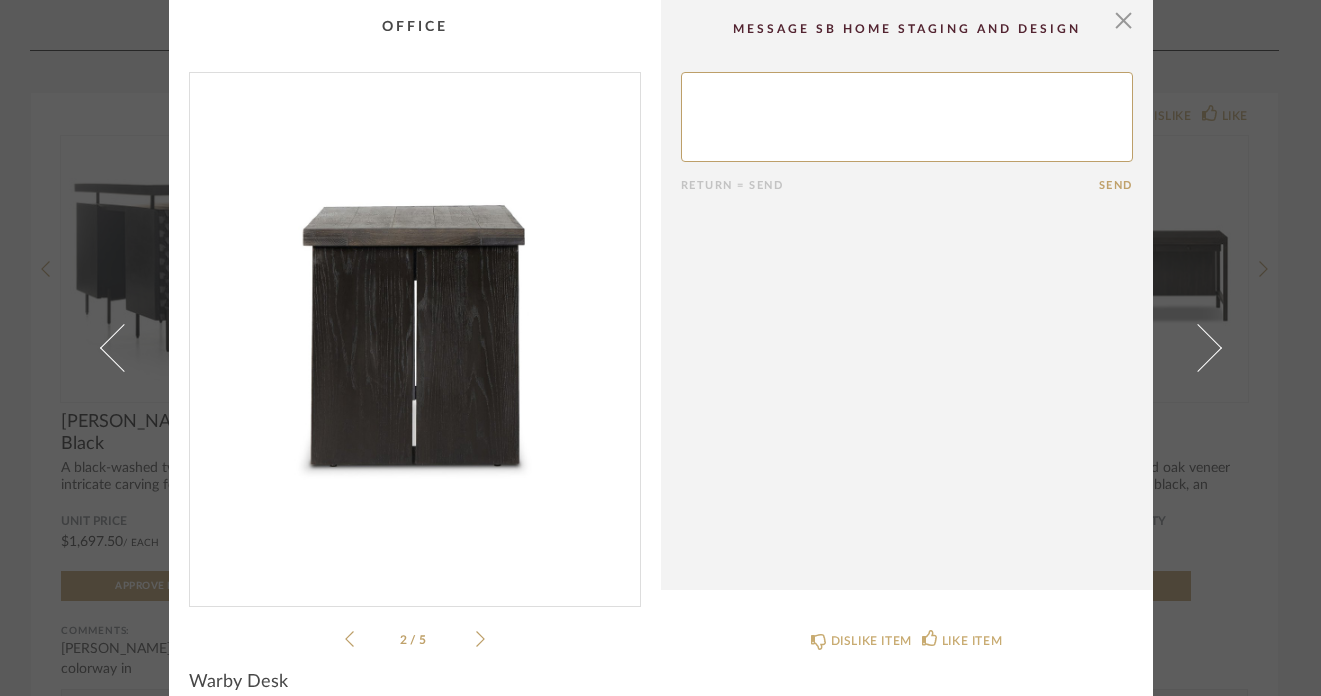 click 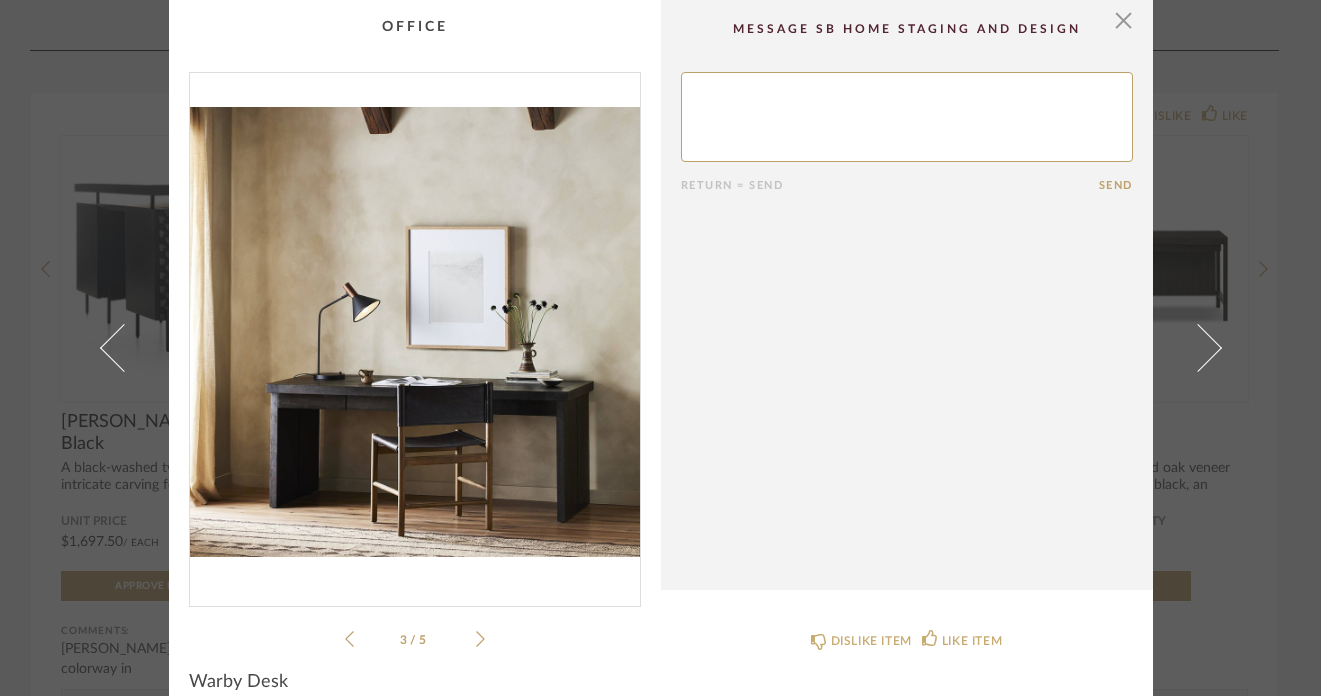 click 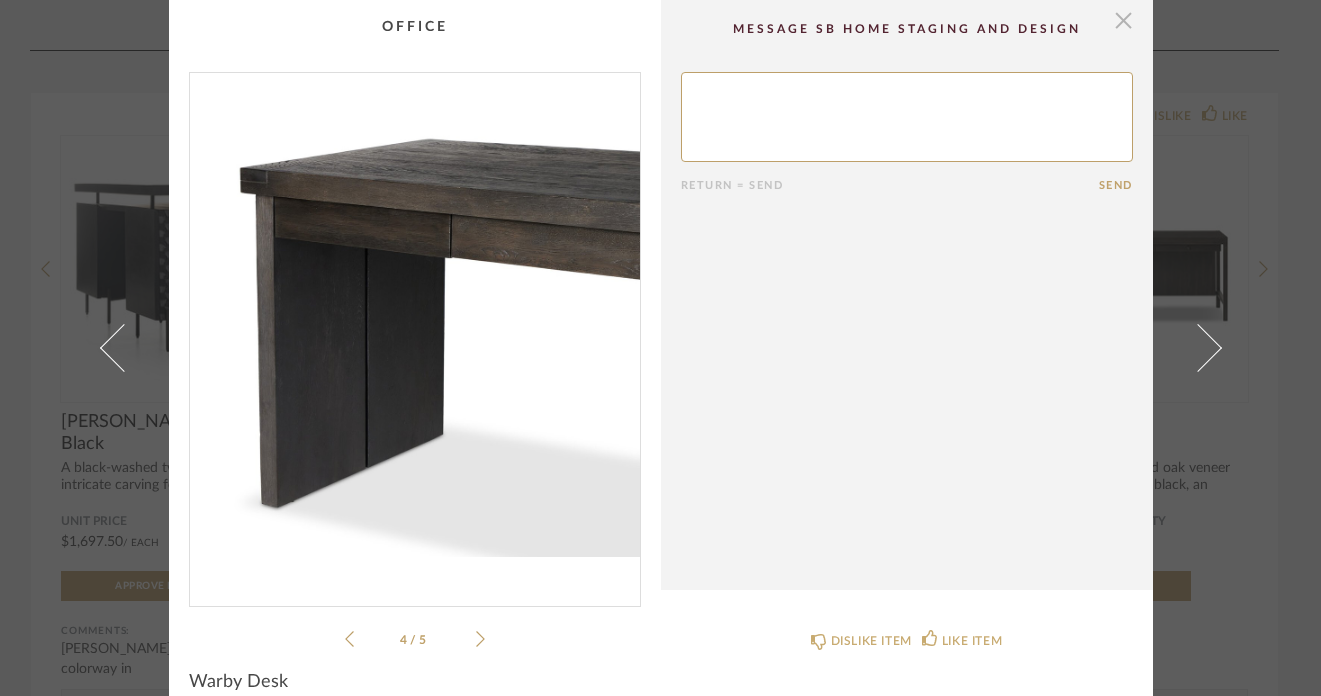 click at bounding box center [1124, 20] 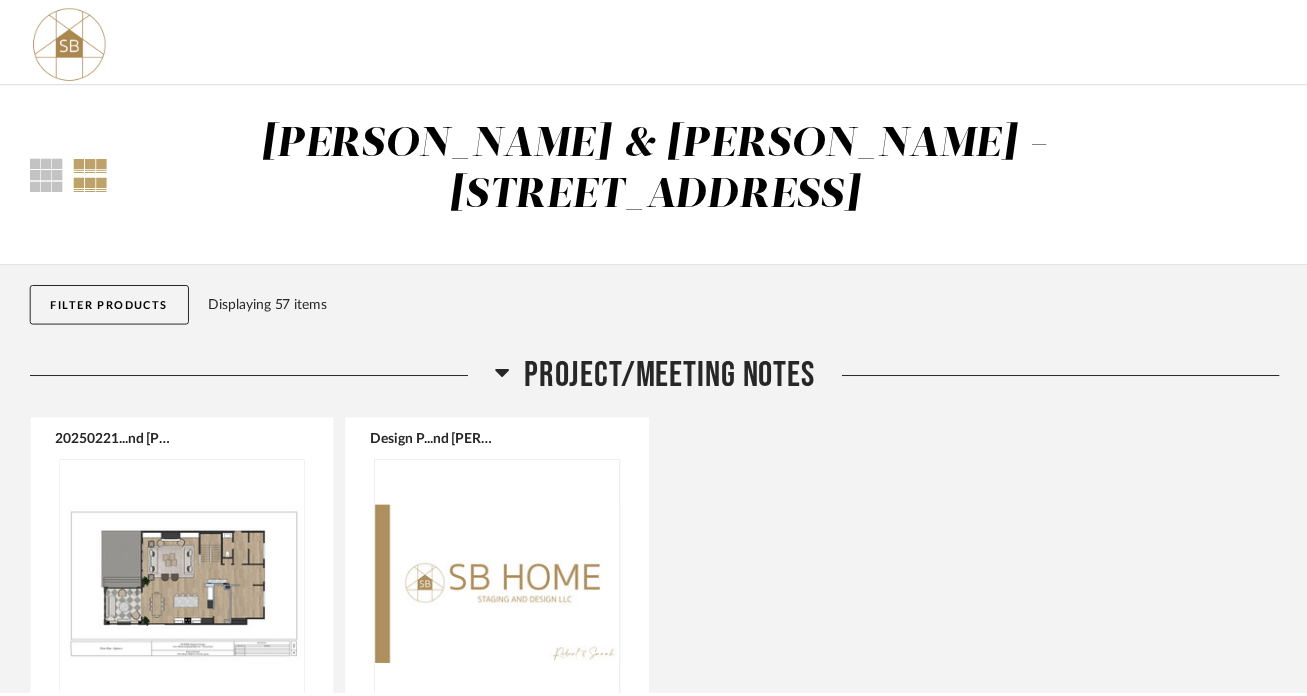 scroll, scrollTop: 2583, scrollLeft: 0, axis: vertical 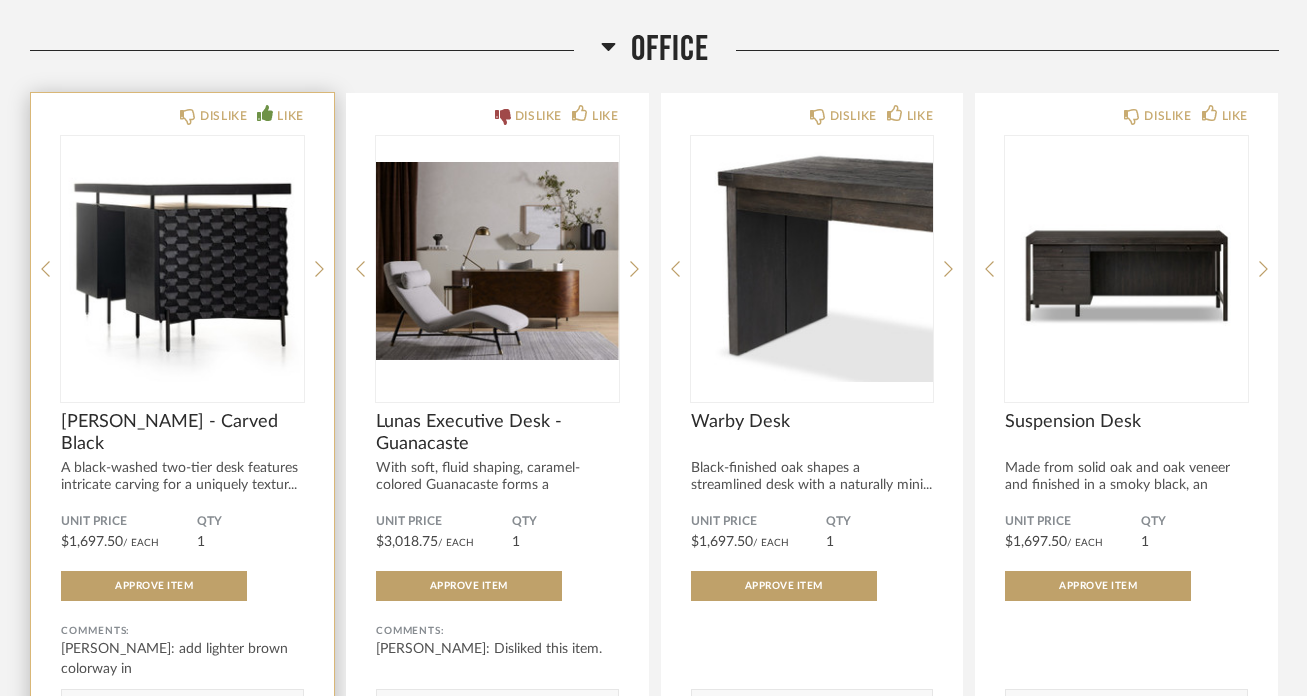 click on "DISLIKE LIKE Raffael Desk - Carved Black A black-washed two-tier desk features intricate carving for a uniquely textur... Unit Price $1,697.50  / Each  QTY  1 Approve Item Comments: [PERSON_NAME]: add lighter brown colorway in       Submit" 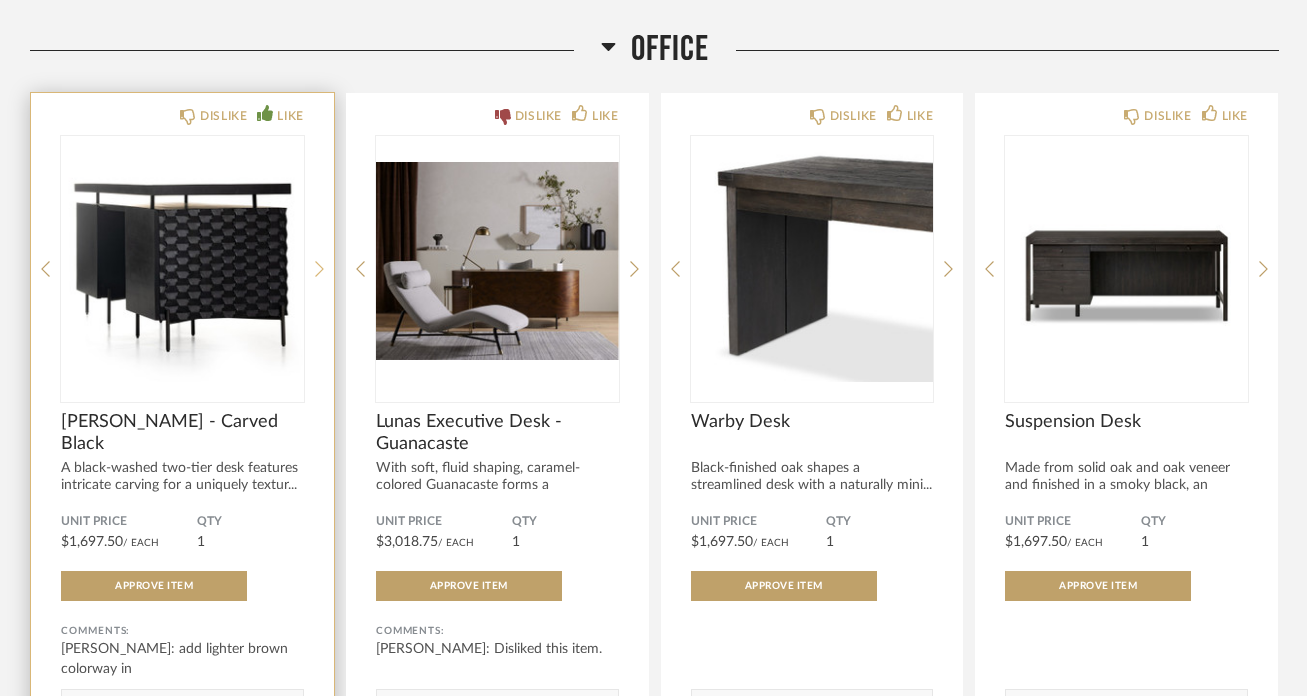click 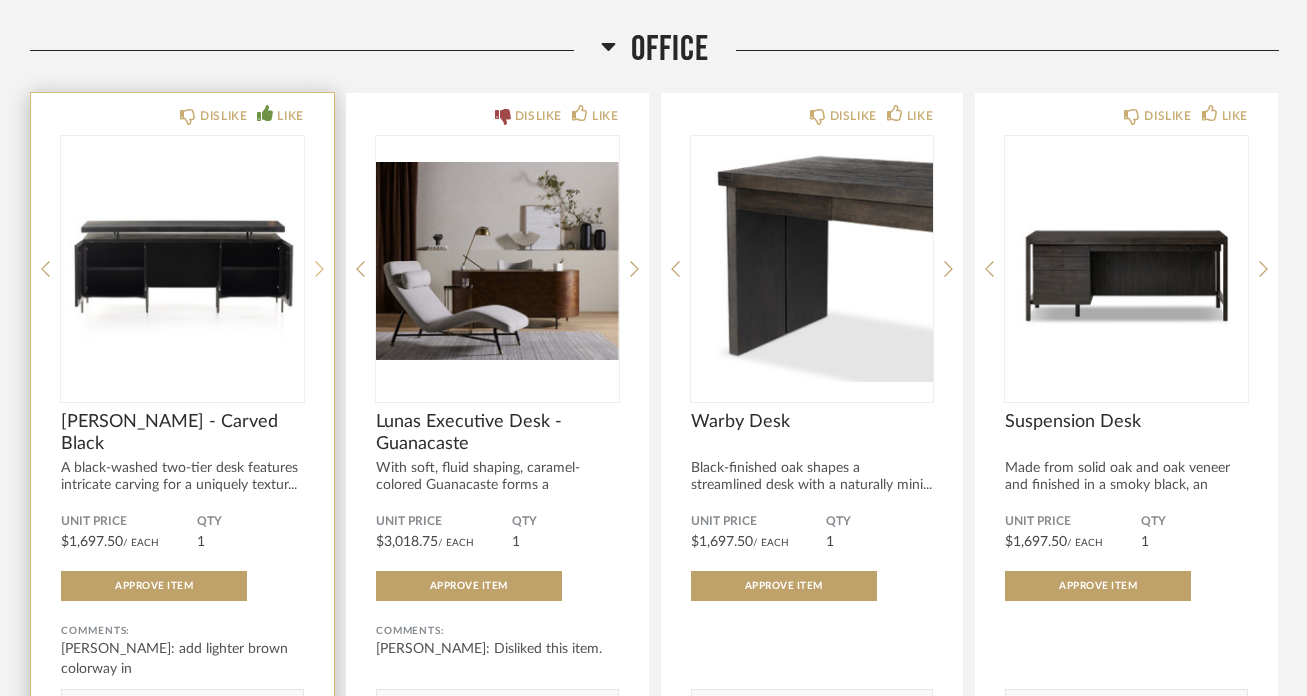 click 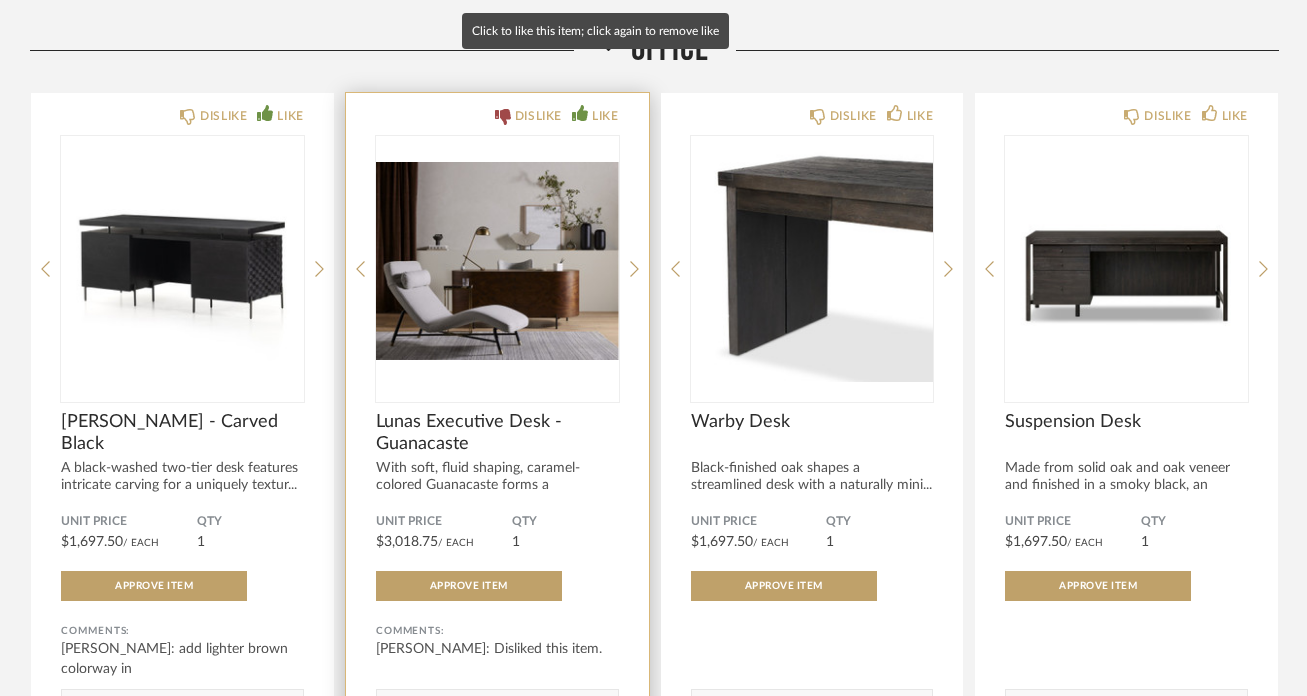 click on "LIKE" 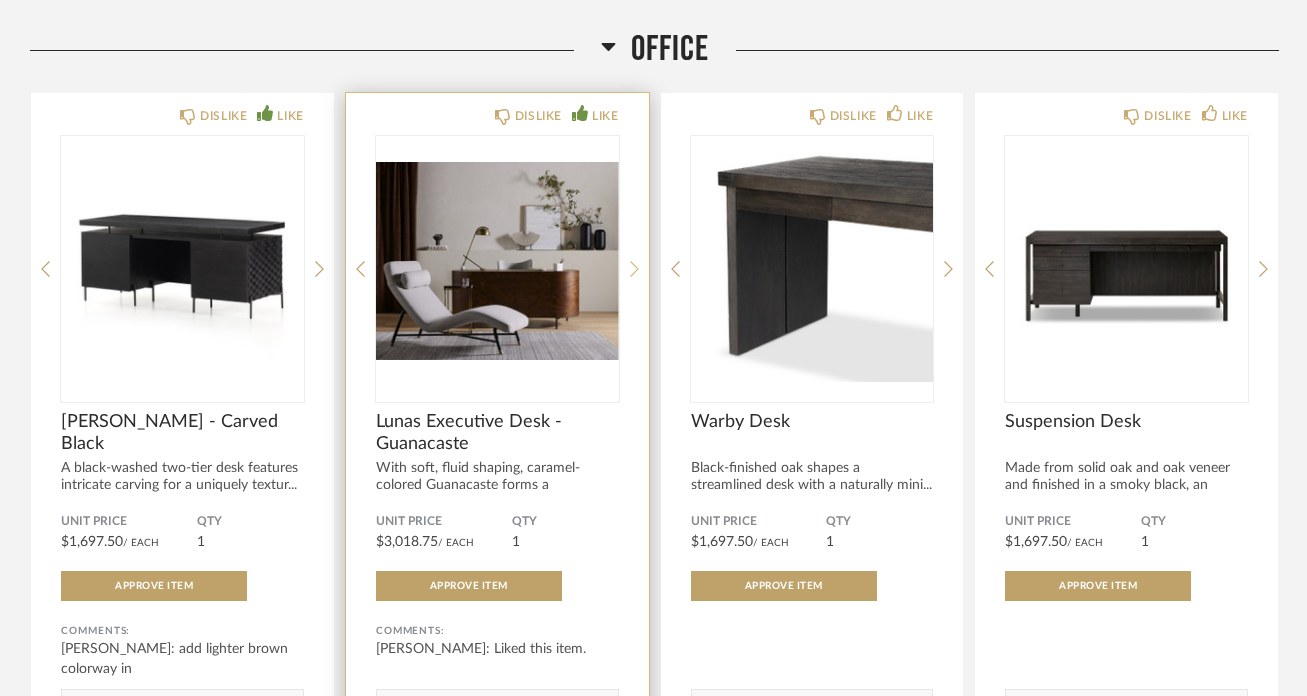 click 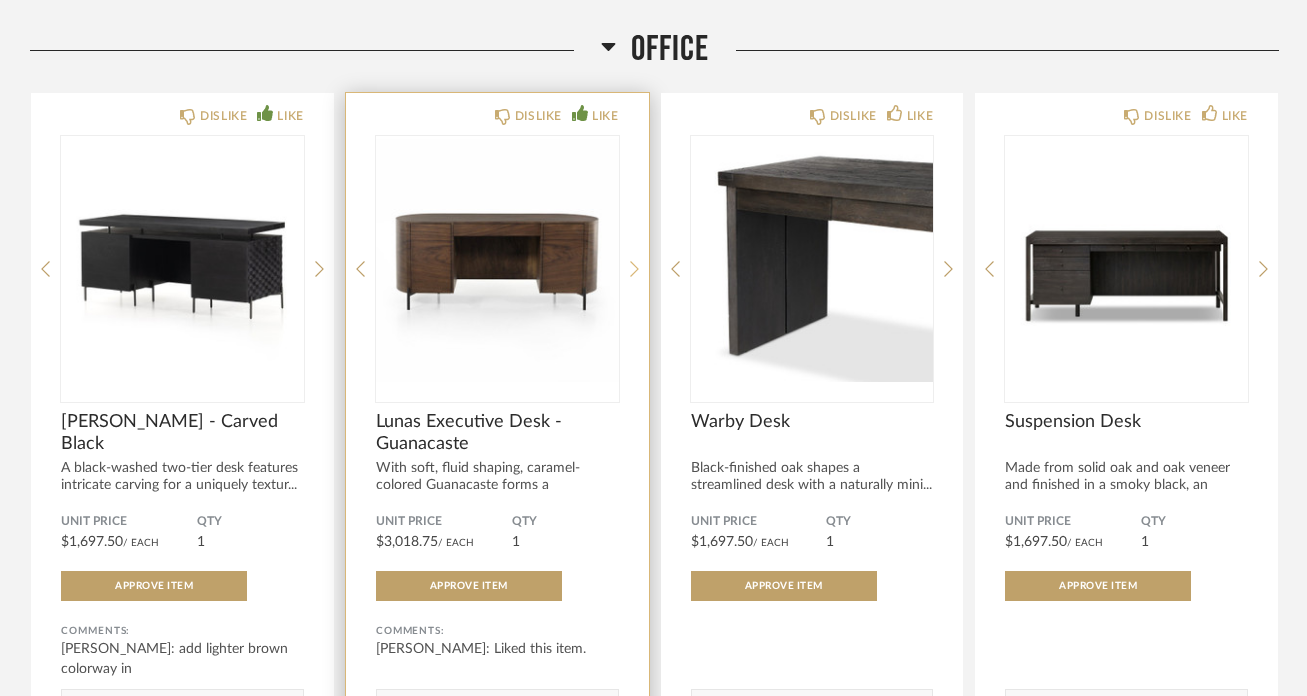 click 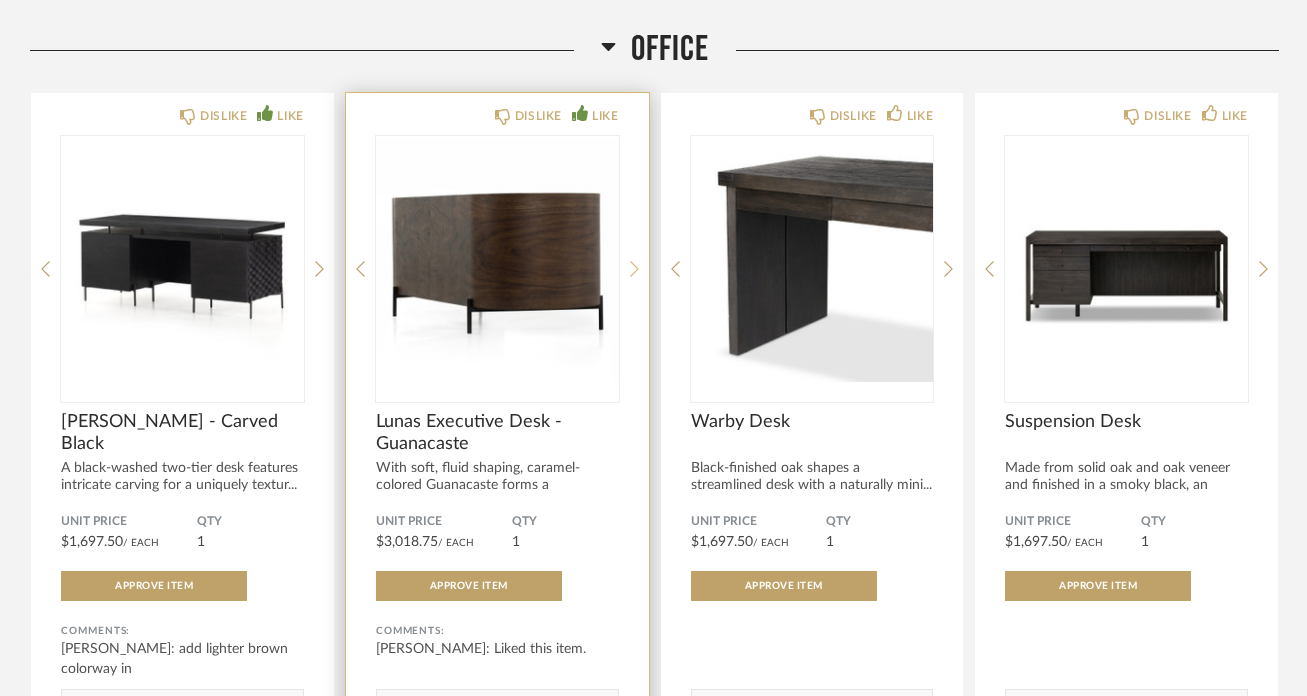 click 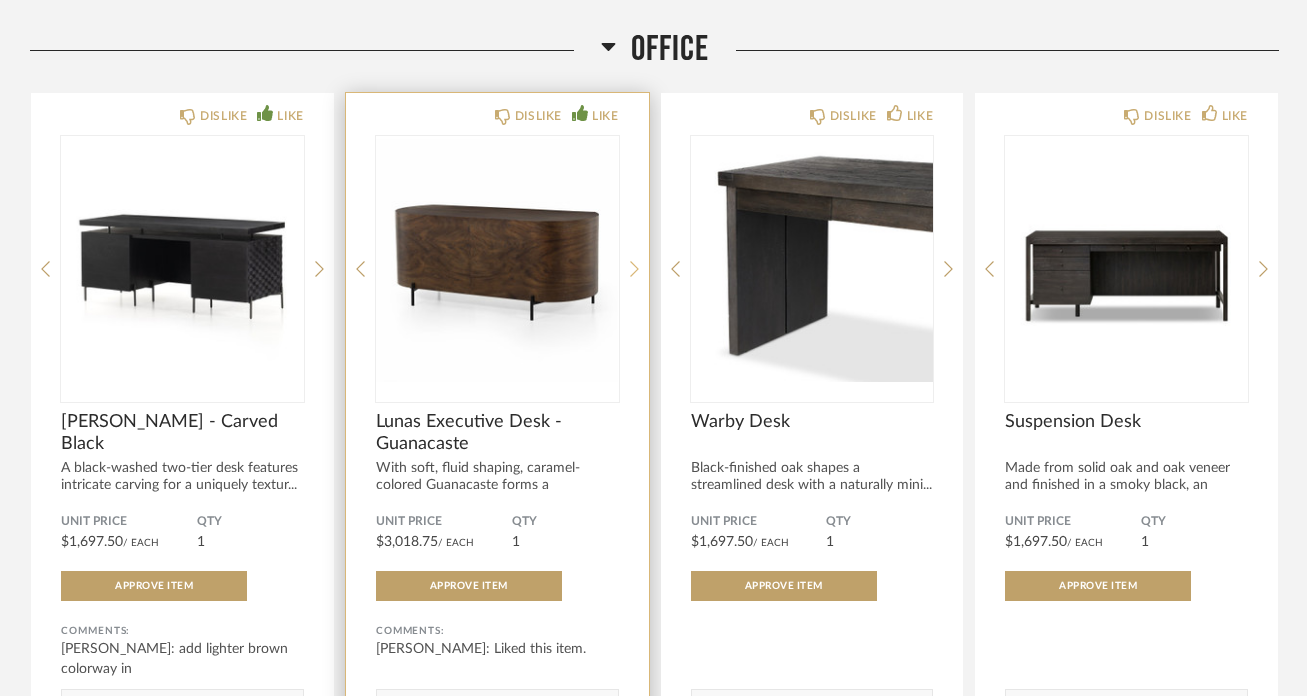 click 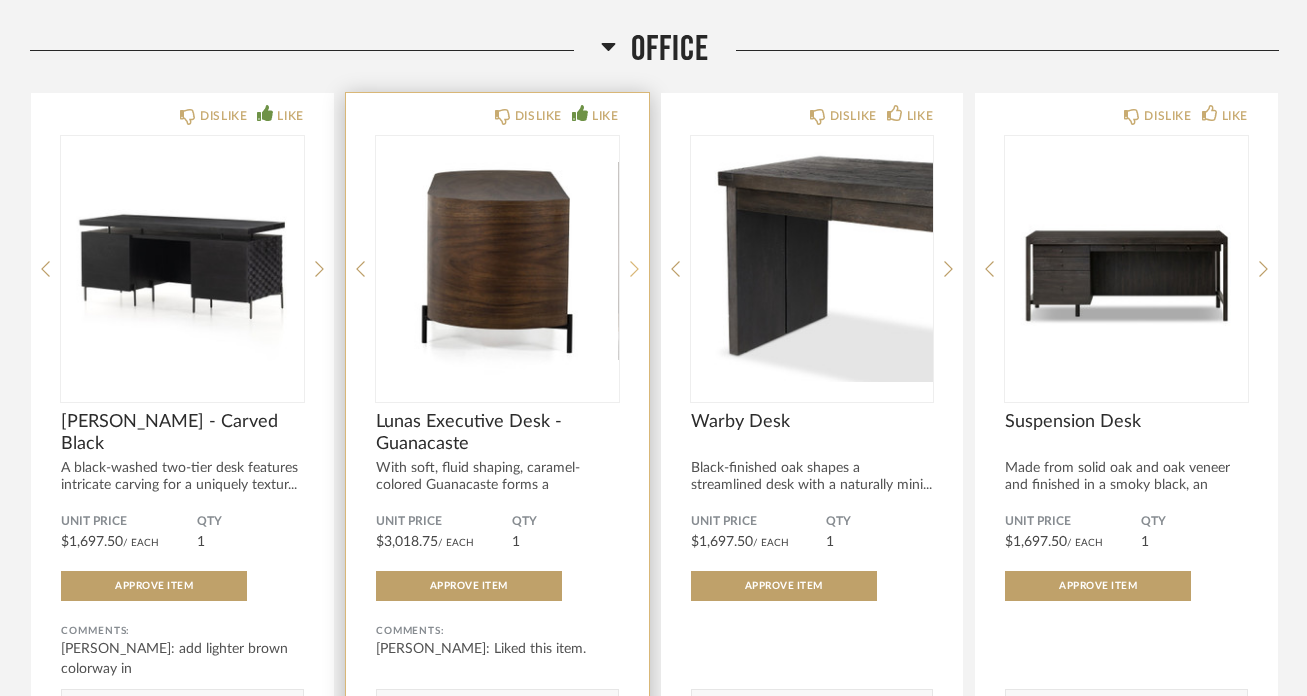 click 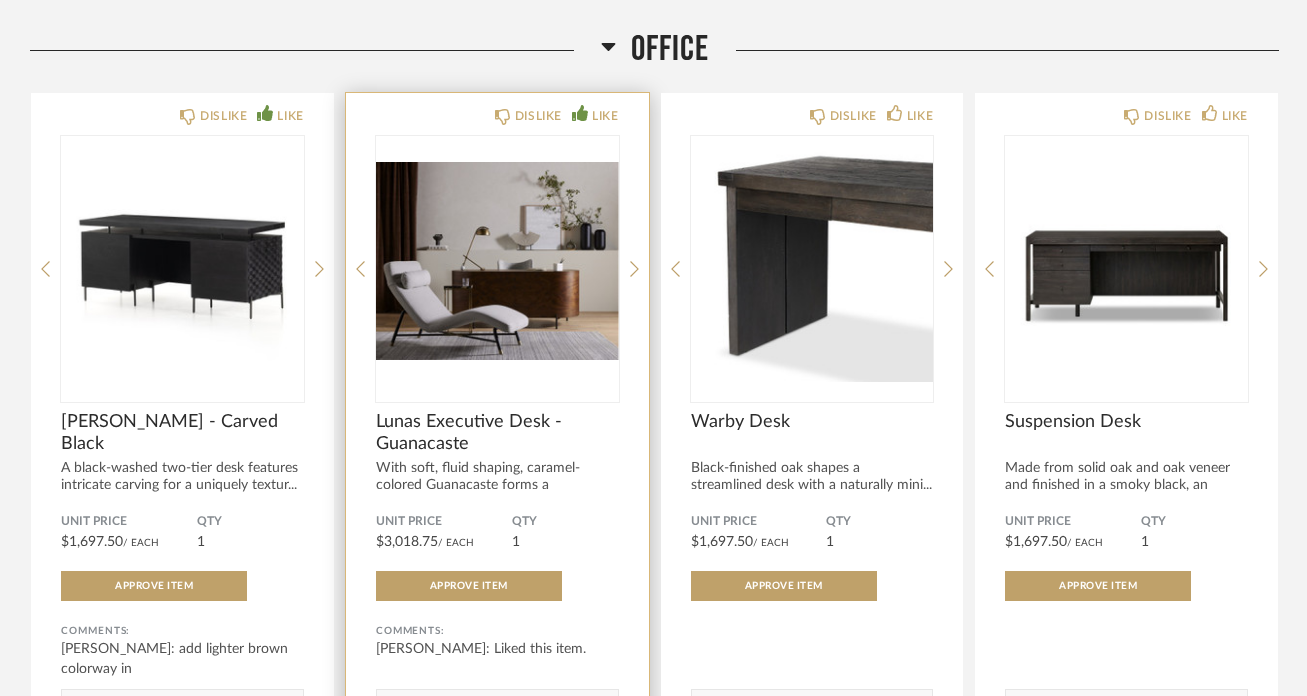 click at bounding box center (497, 261) 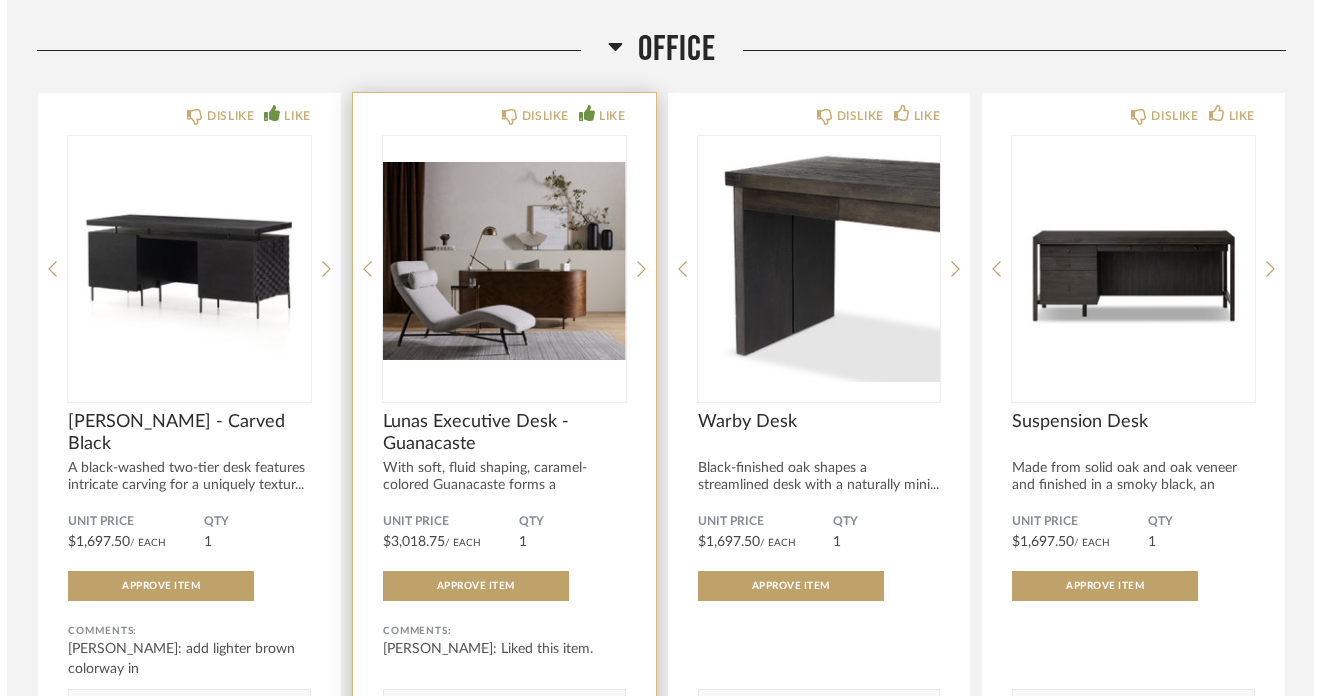 scroll, scrollTop: 0, scrollLeft: 0, axis: both 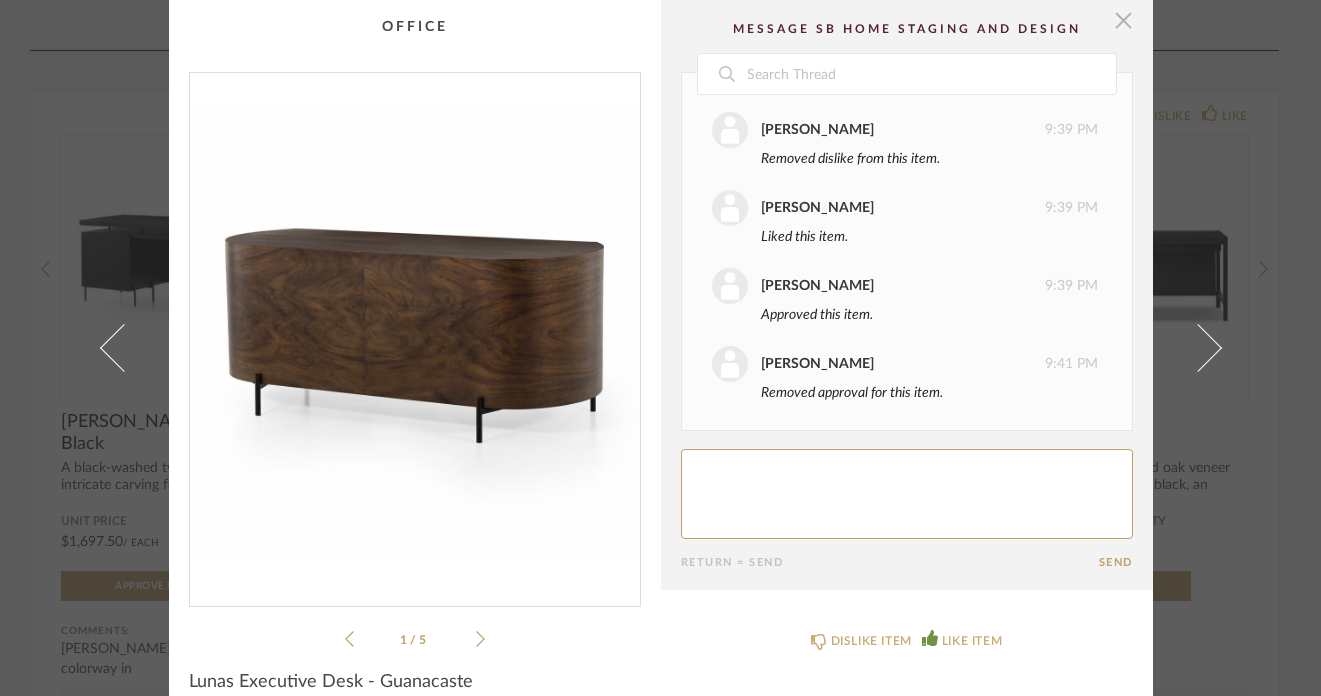click at bounding box center [1124, 20] 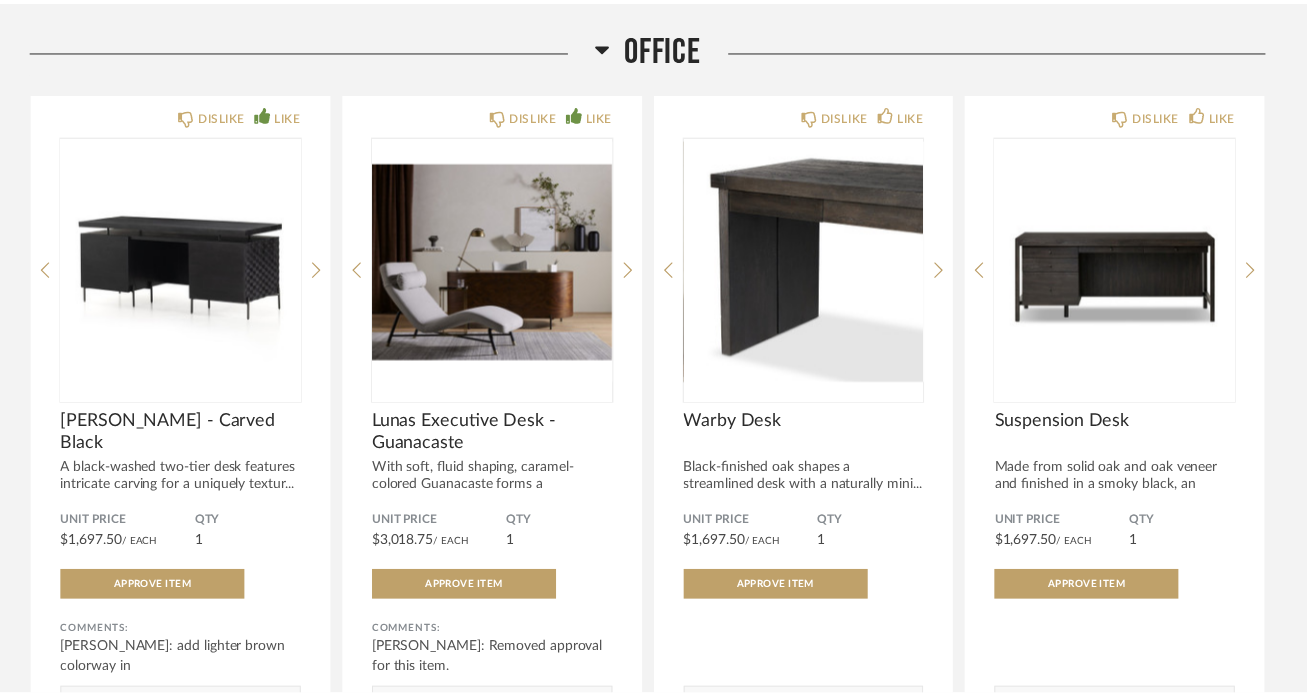 scroll, scrollTop: 2583, scrollLeft: 0, axis: vertical 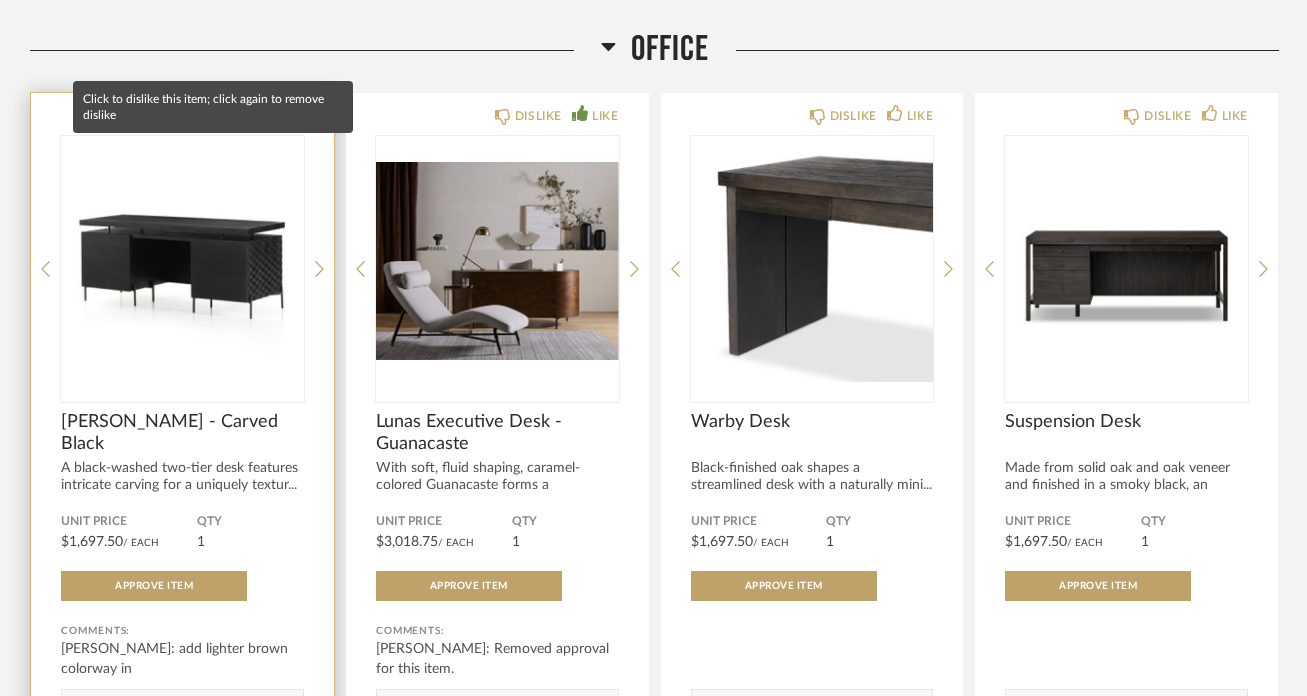 click on "DISLIKE" 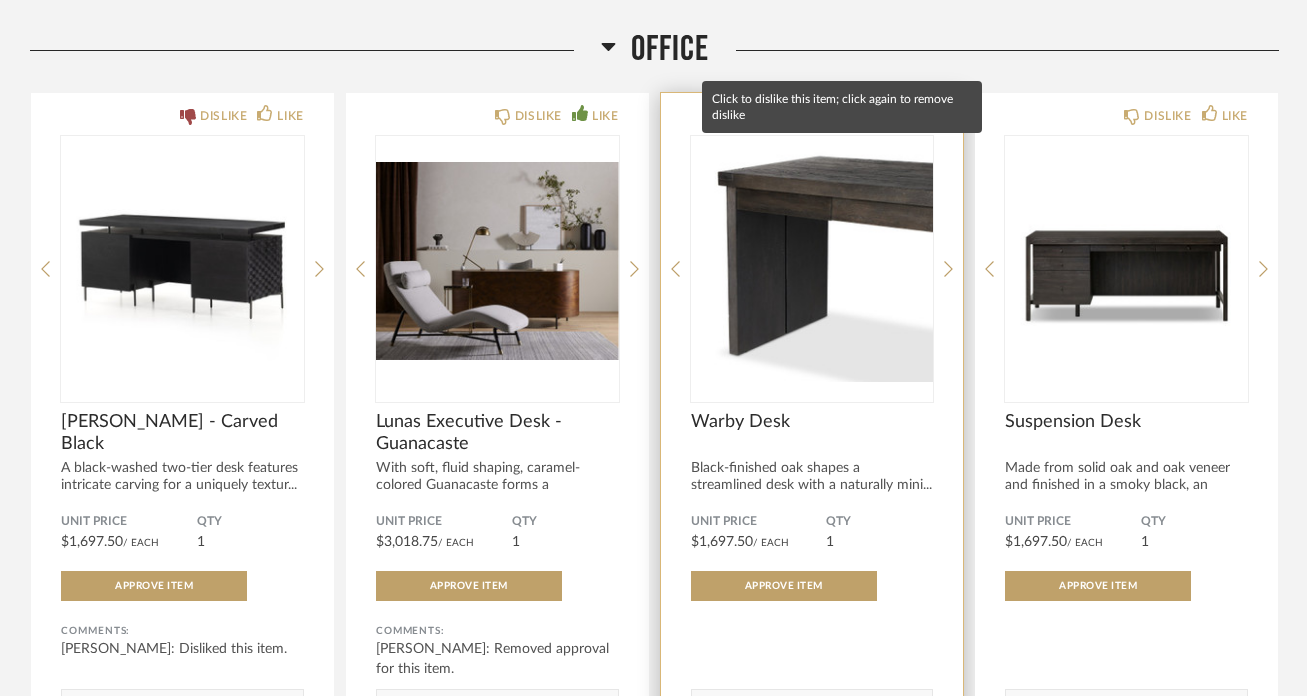 click on "DISLIKE" 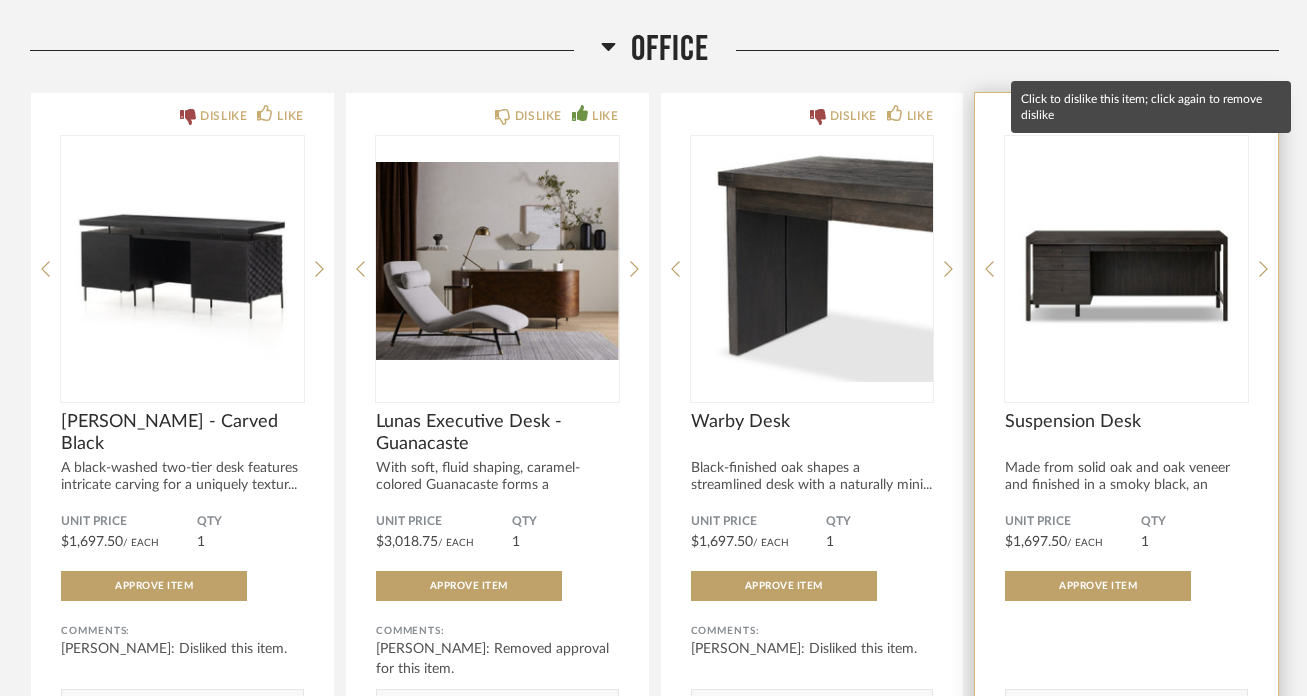 click on "DISLIKE" 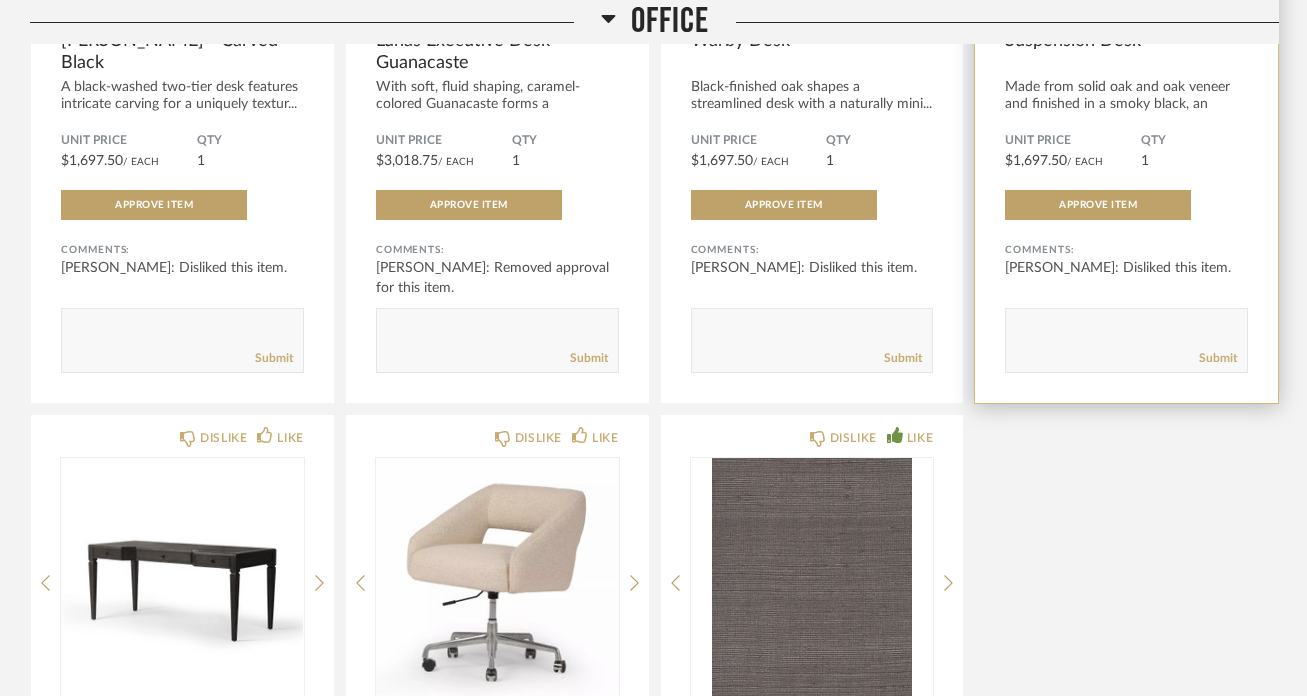 scroll, scrollTop: 2992, scrollLeft: 0, axis: vertical 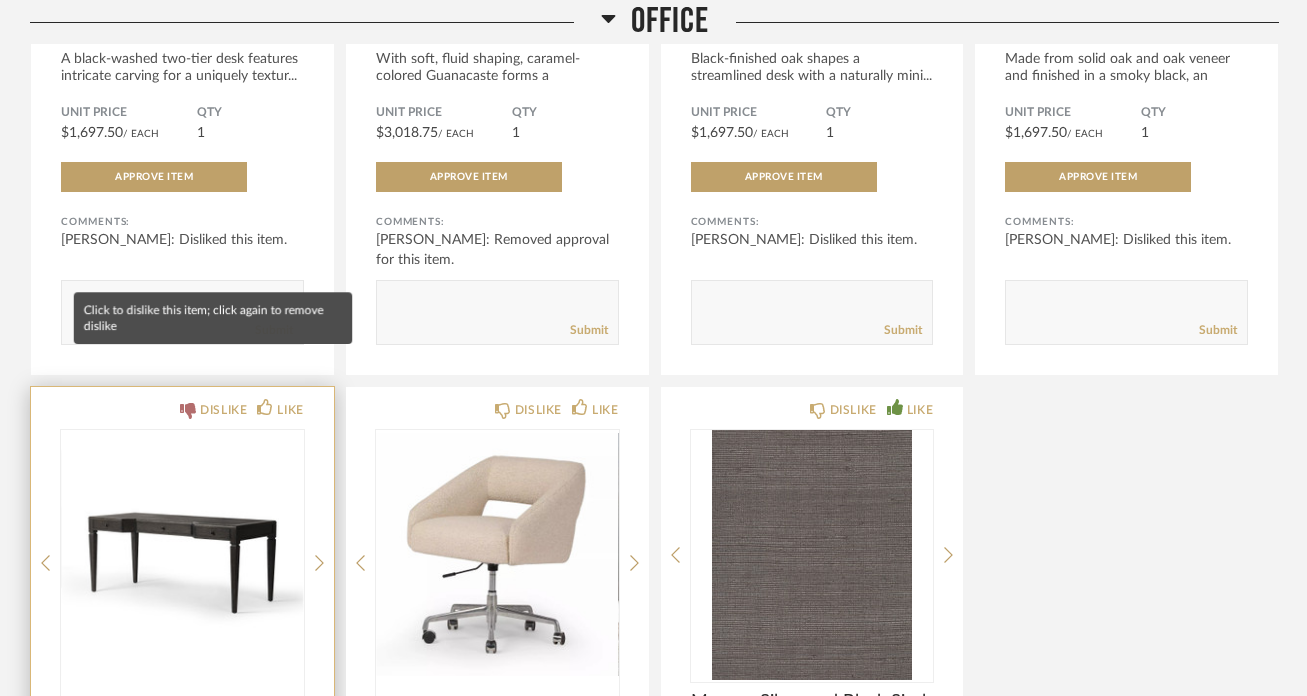click on "DISLIKE" 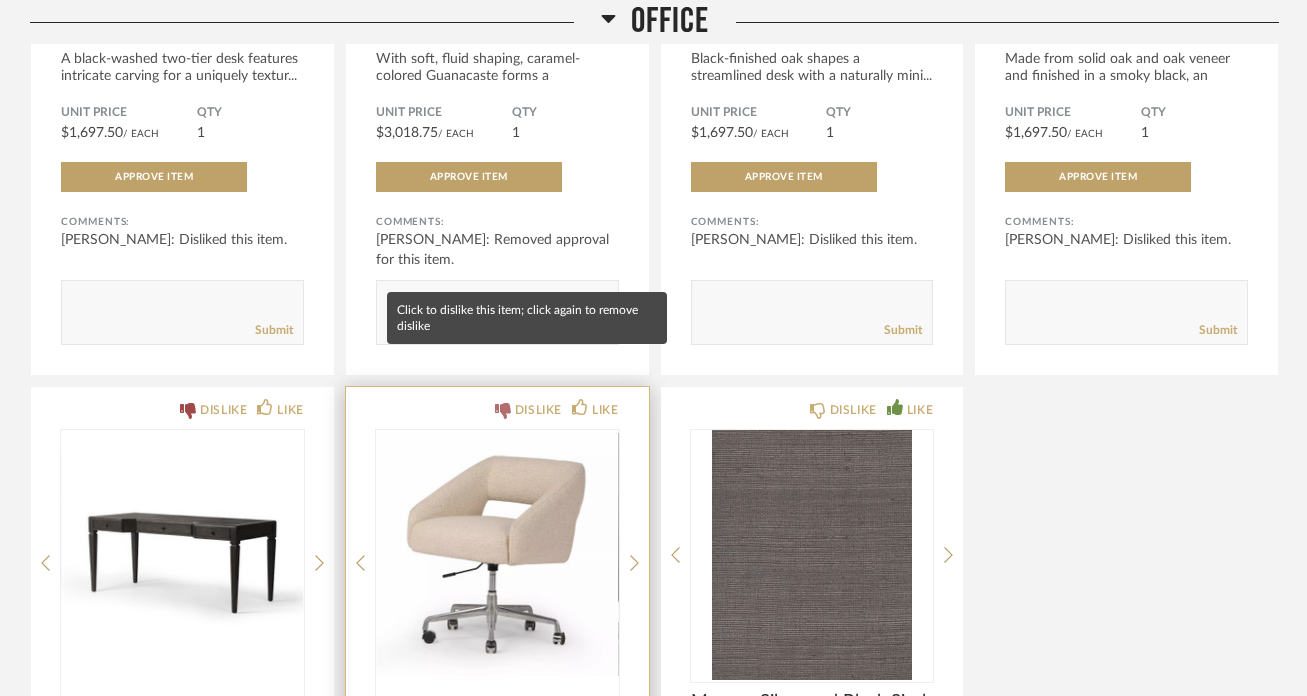click on "DISLIKE" 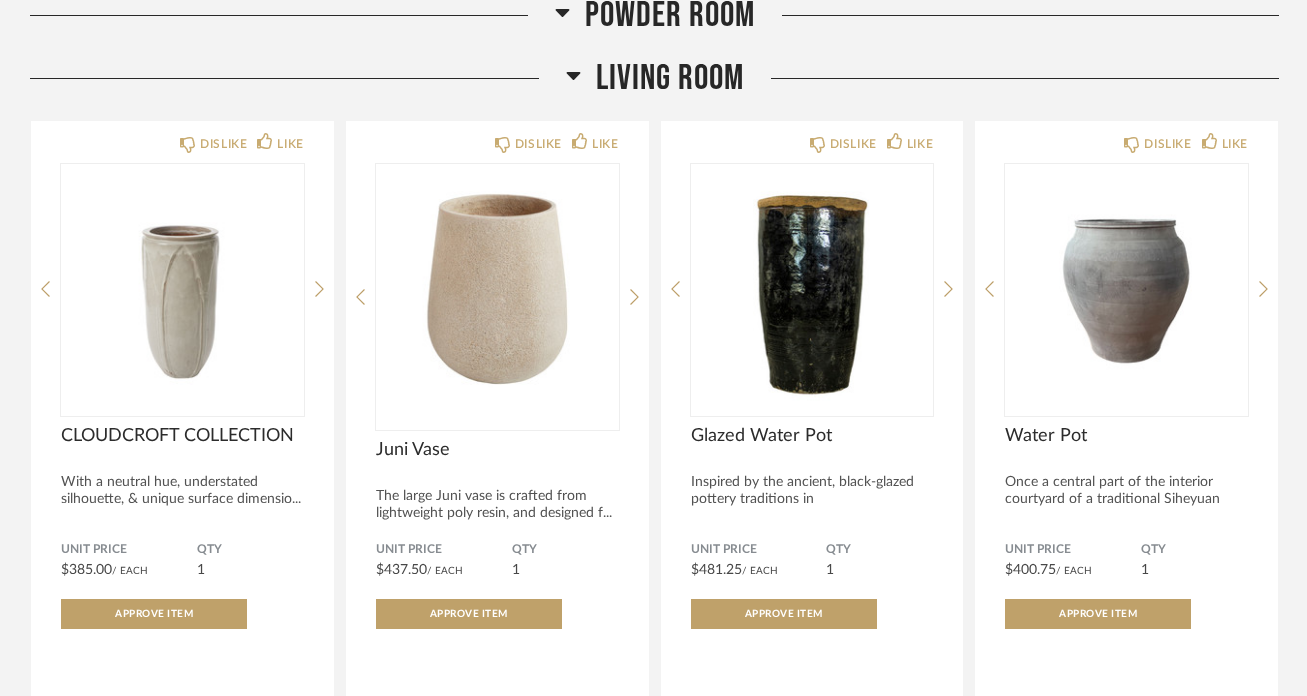 scroll, scrollTop: 4911, scrollLeft: 0, axis: vertical 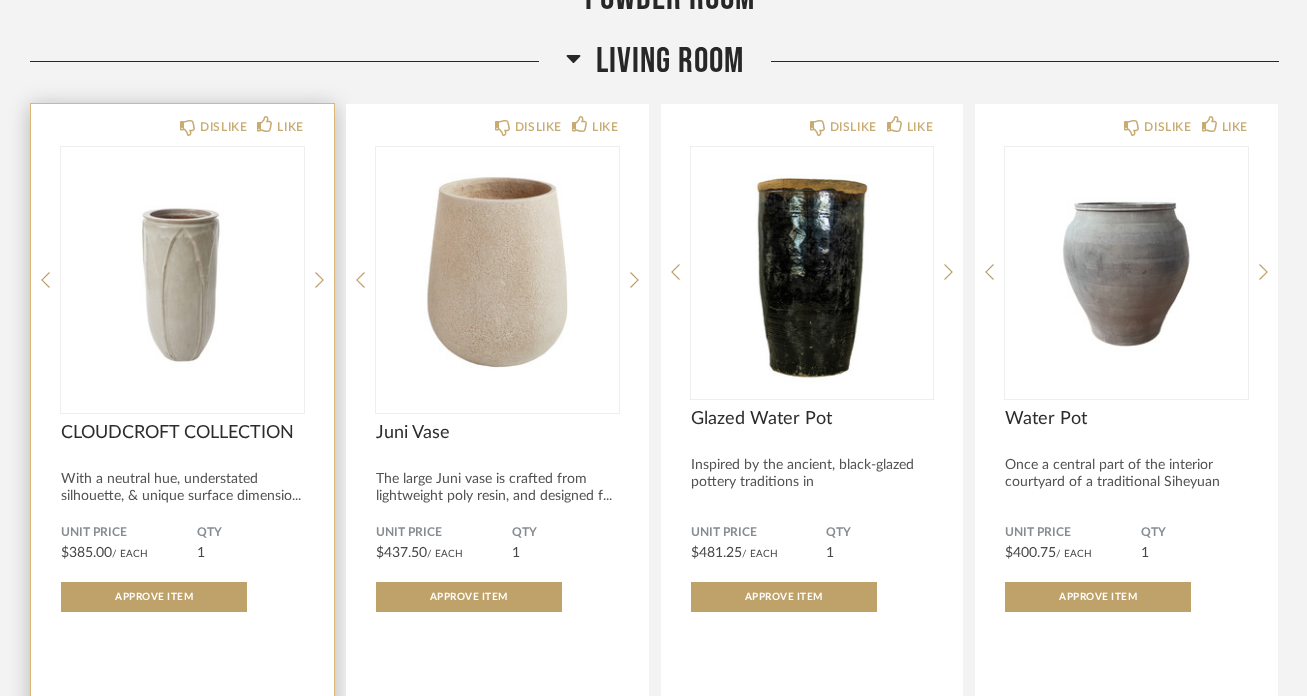 click 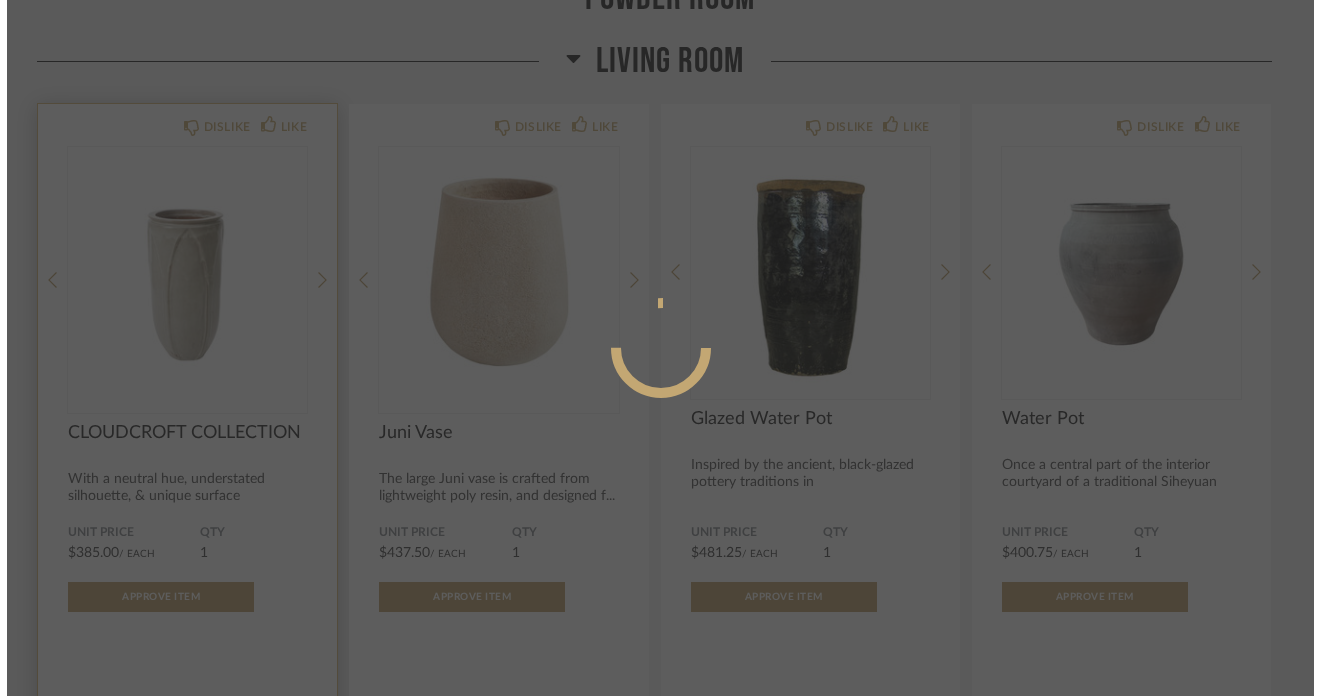 scroll, scrollTop: 0, scrollLeft: 0, axis: both 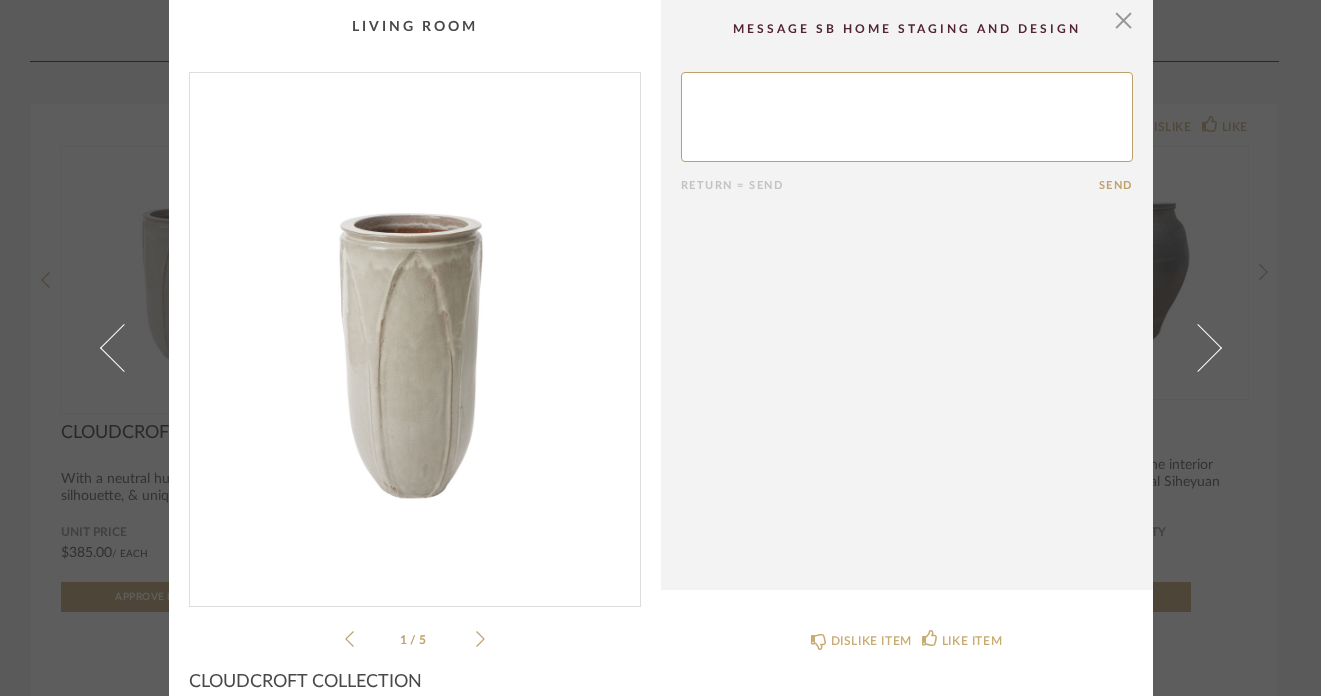 click on "1 / 5" 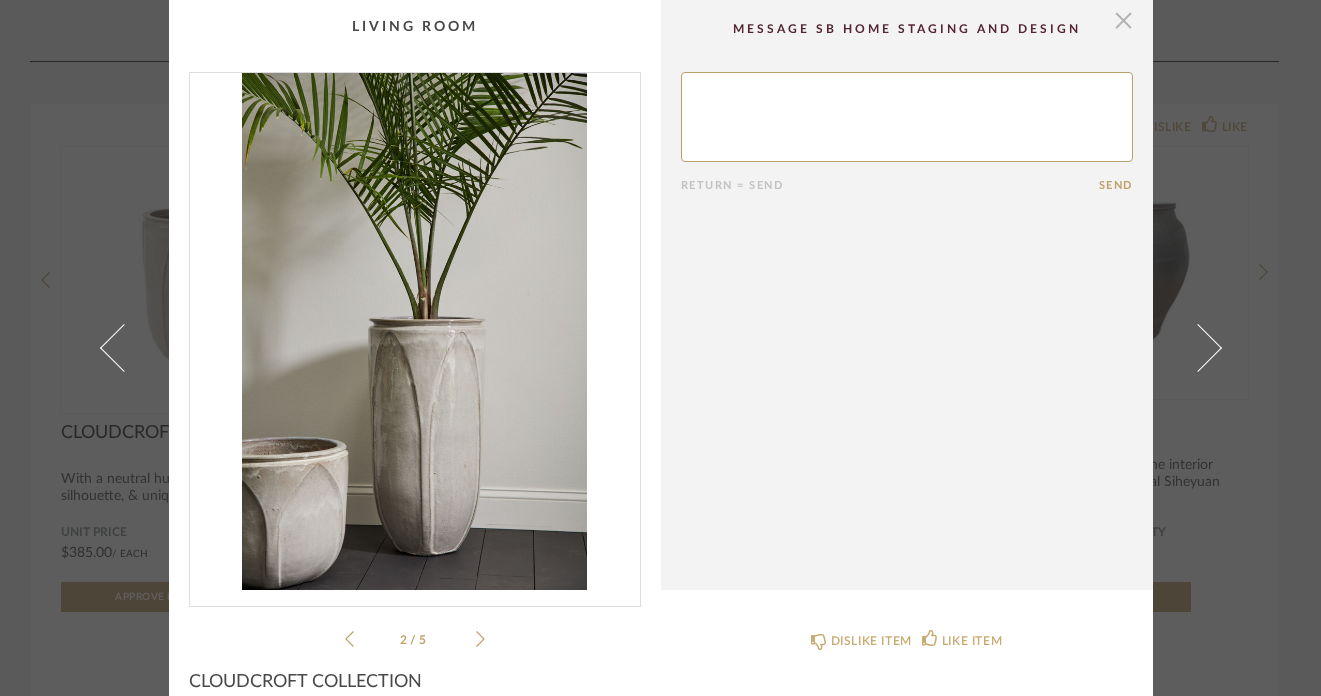 click at bounding box center [1124, 20] 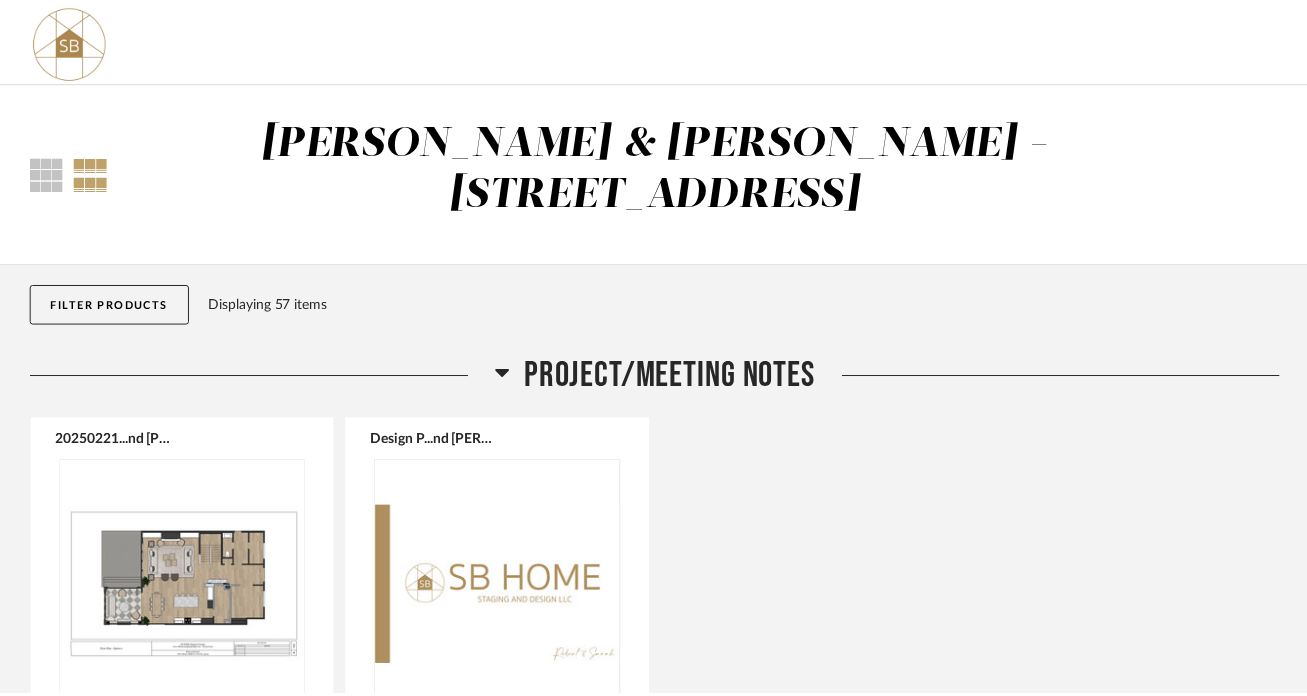 scroll, scrollTop: 4911, scrollLeft: 0, axis: vertical 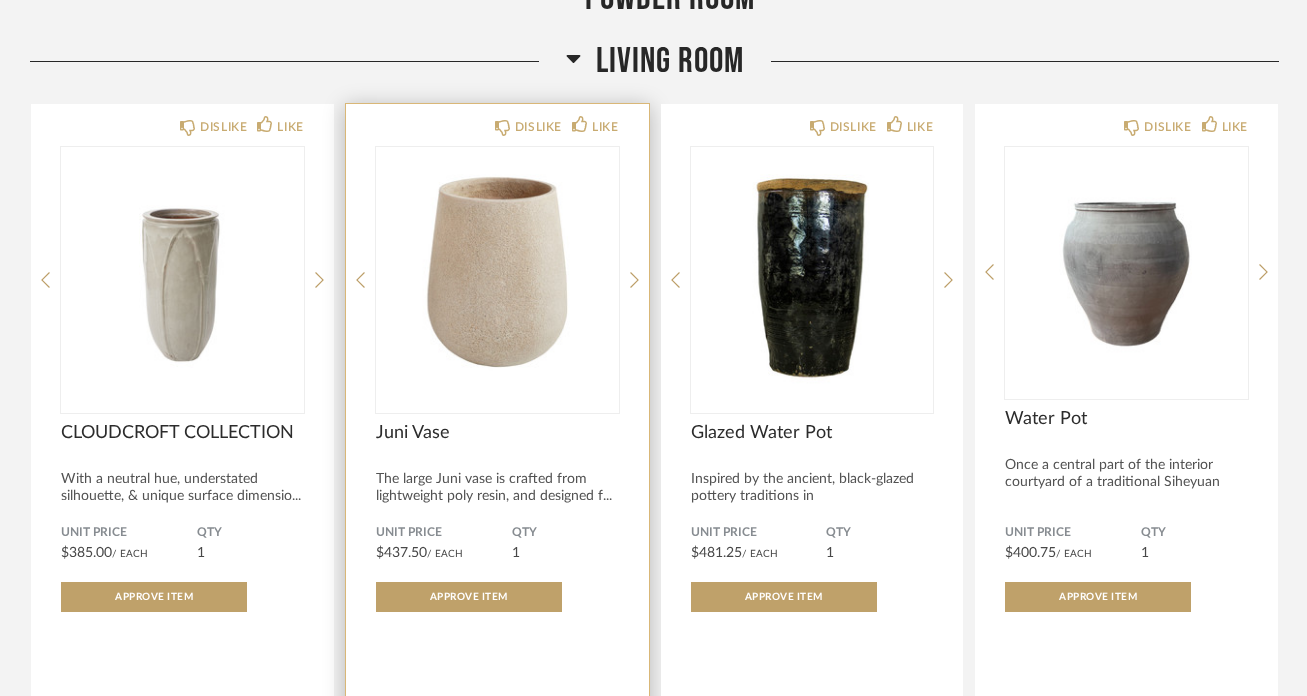 click at bounding box center [497, 272] 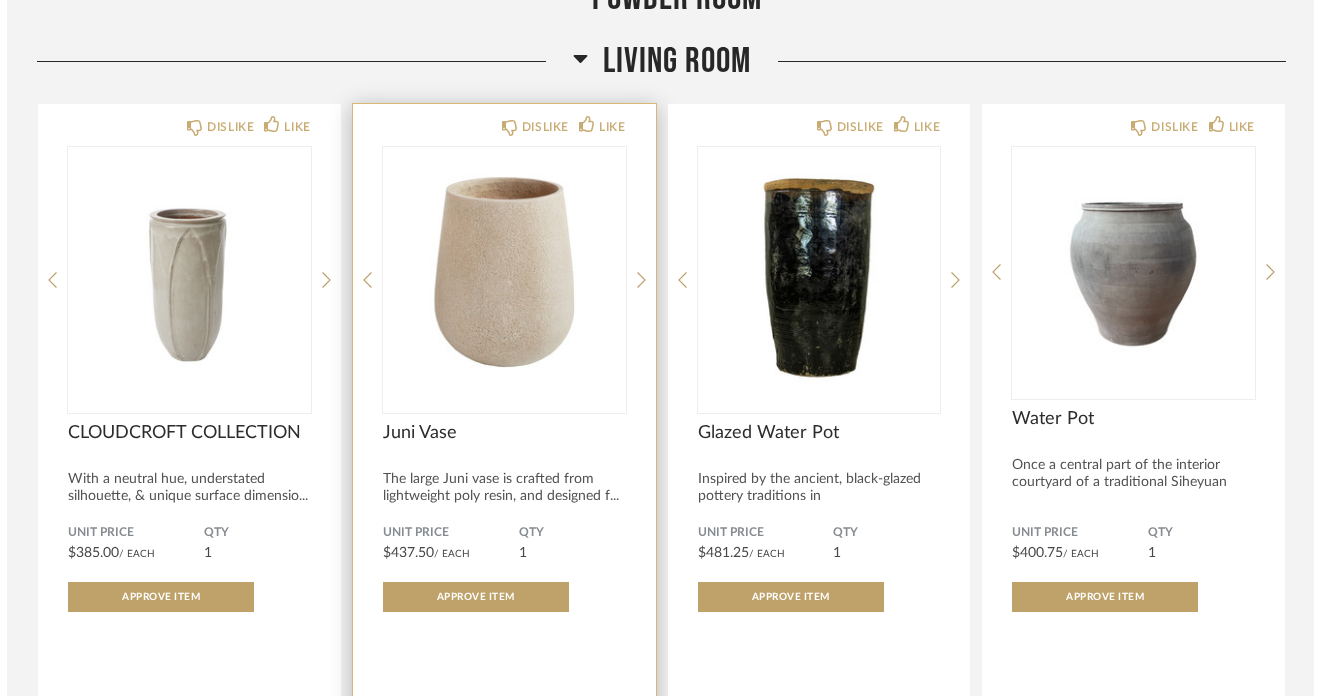 scroll, scrollTop: 0, scrollLeft: 0, axis: both 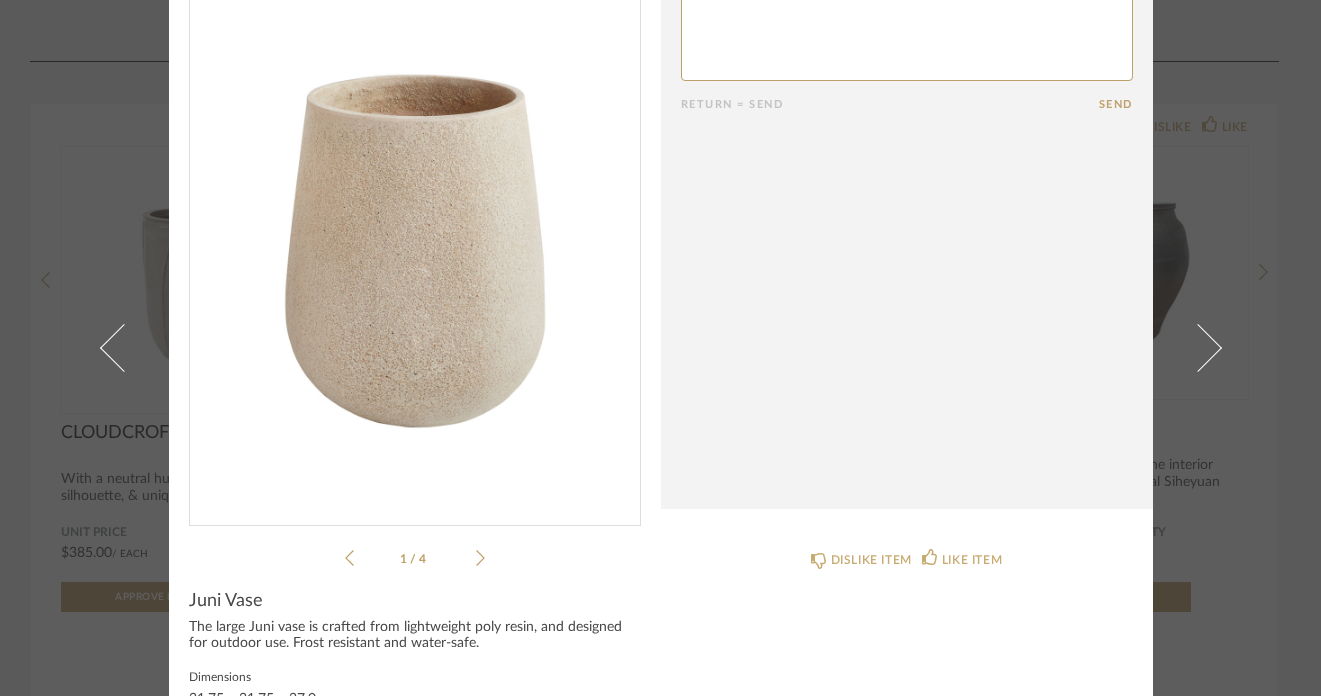 click 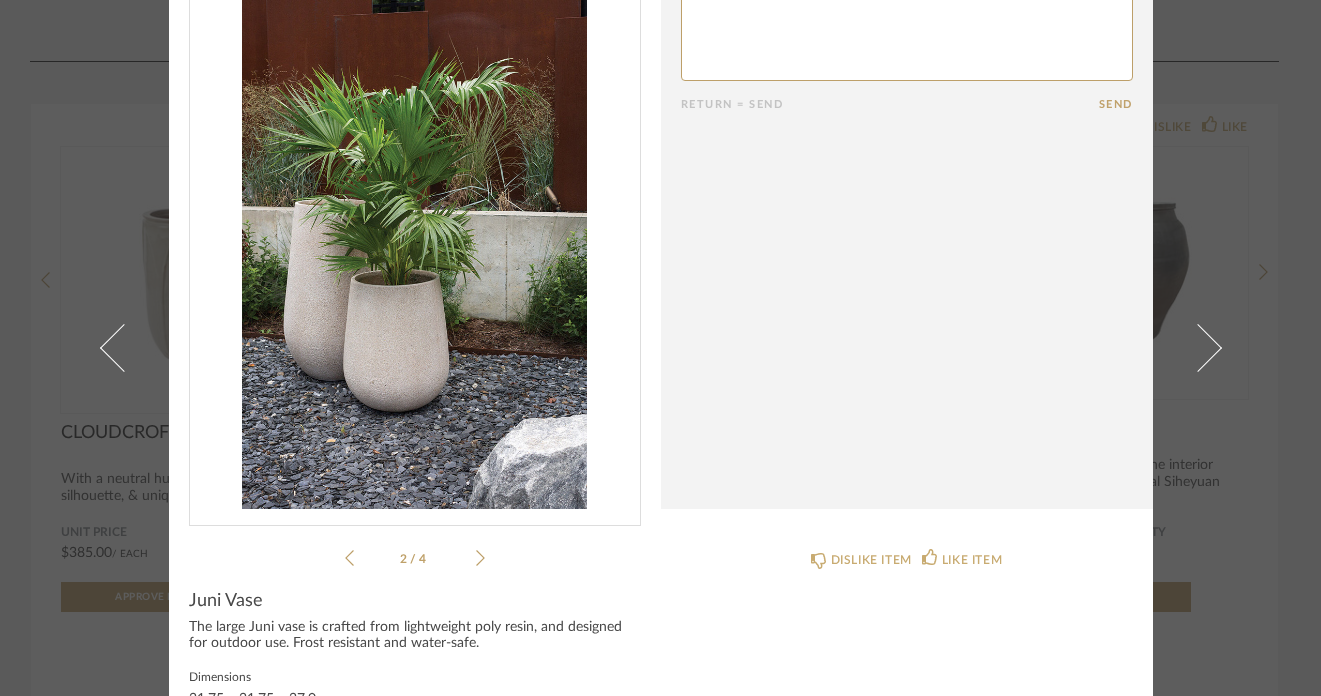 click 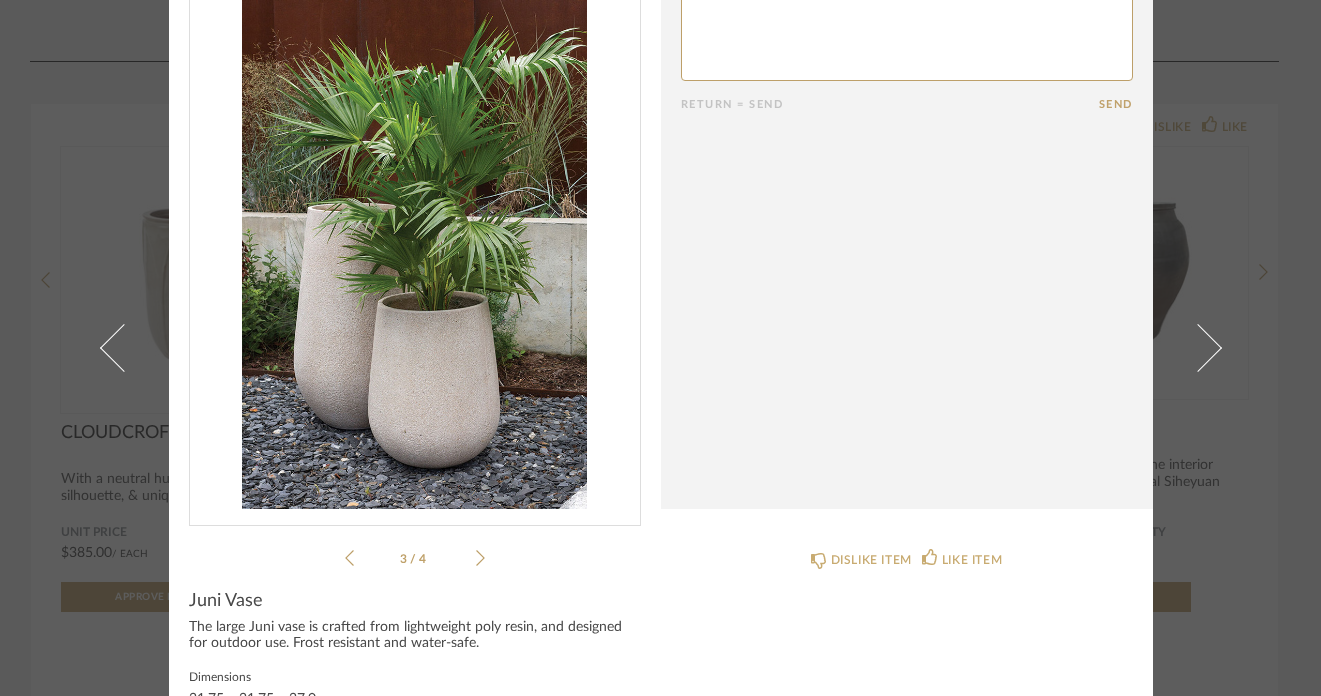 click 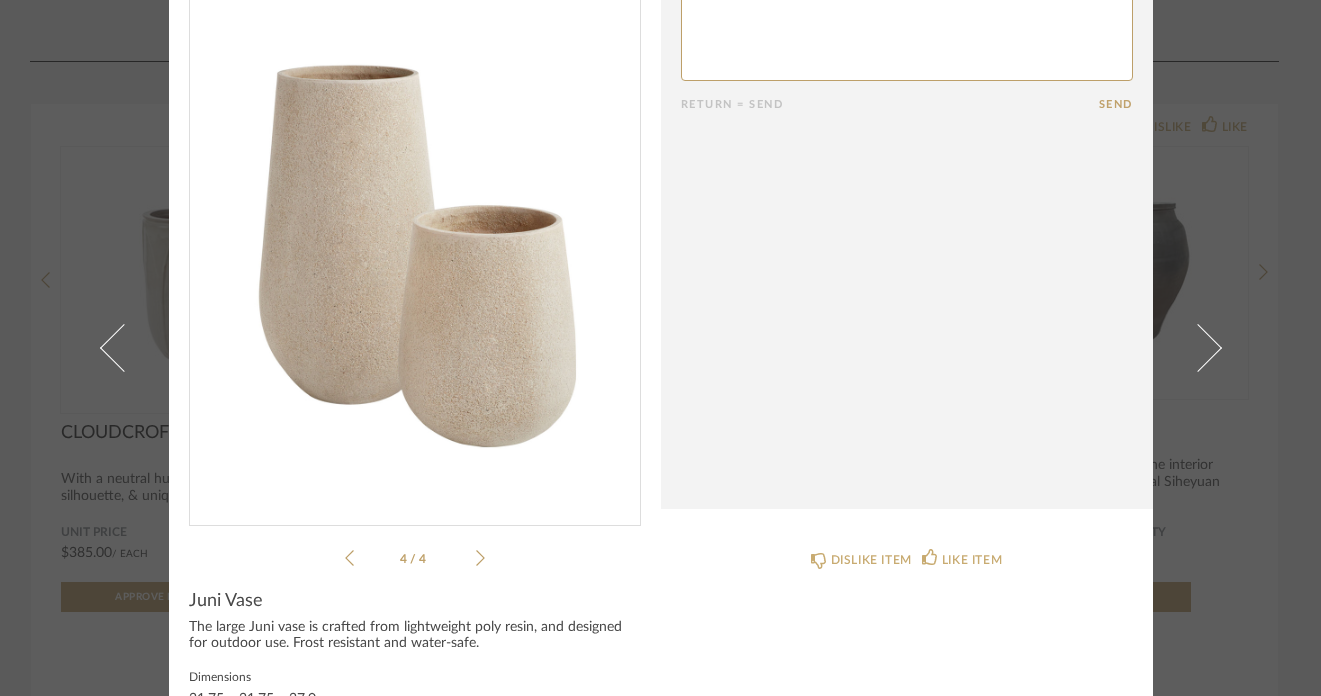 click 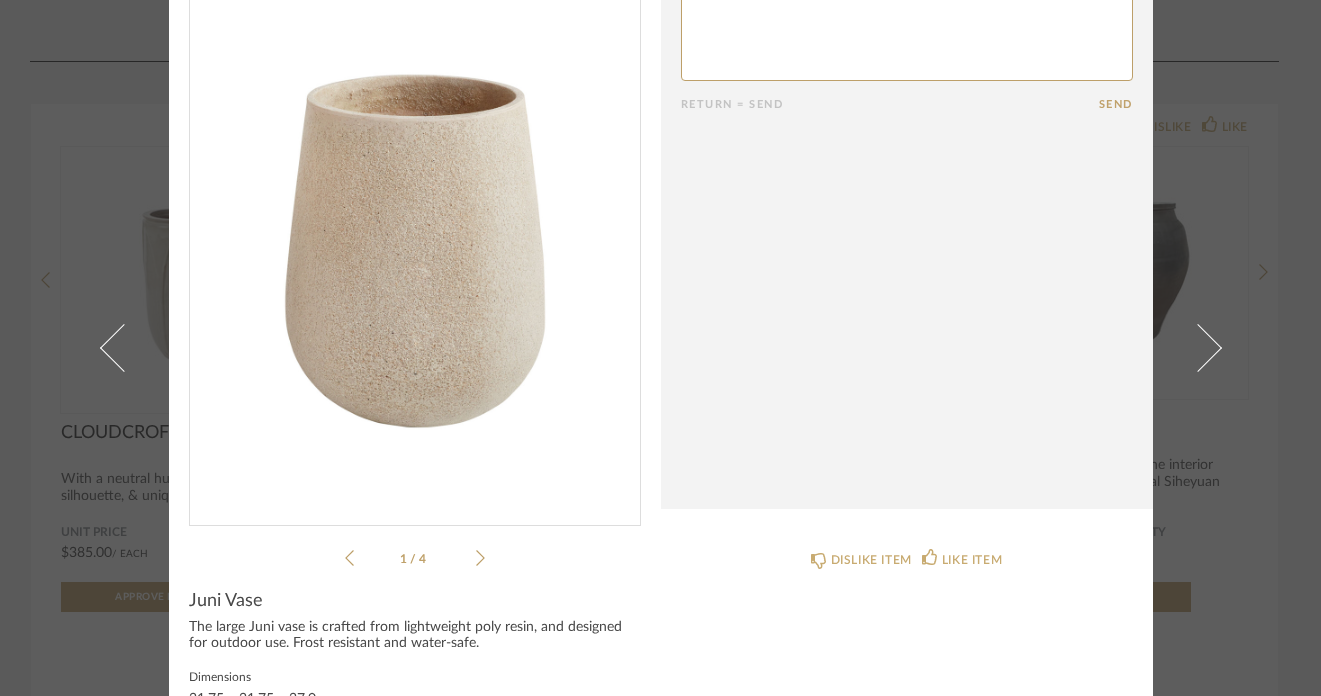 click 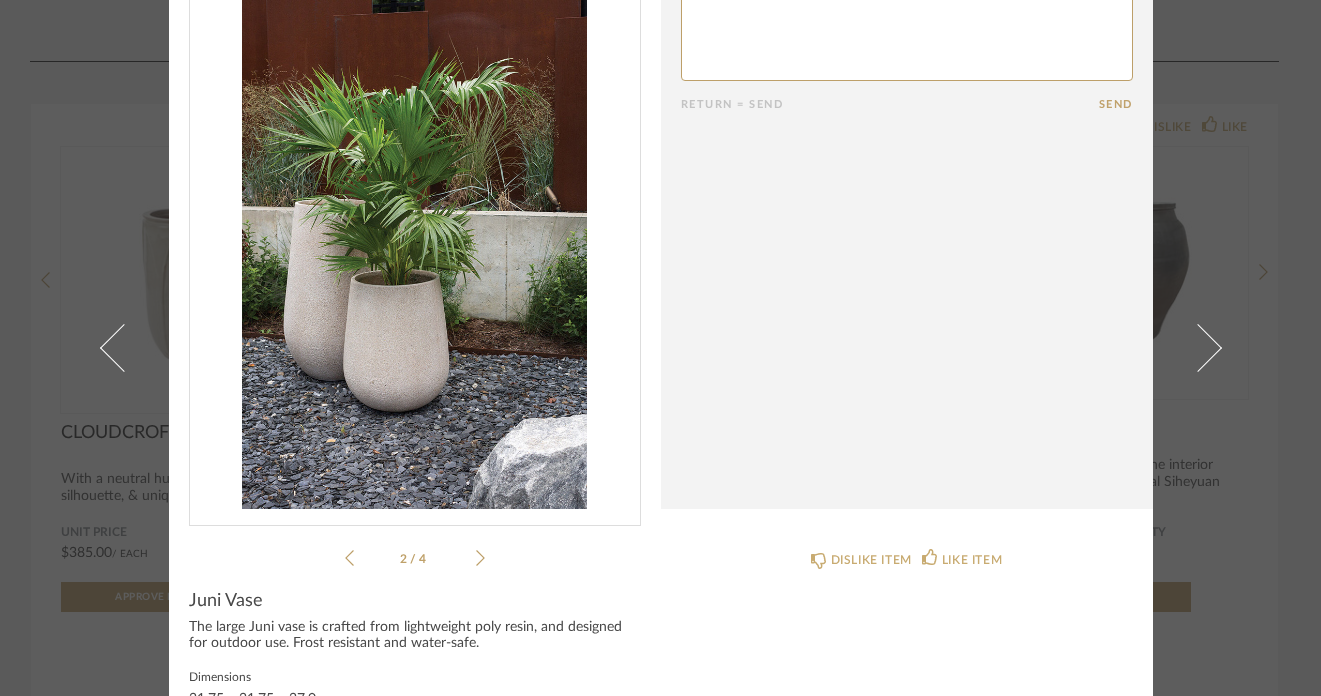 scroll, scrollTop: 0, scrollLeft: 0, axis: both 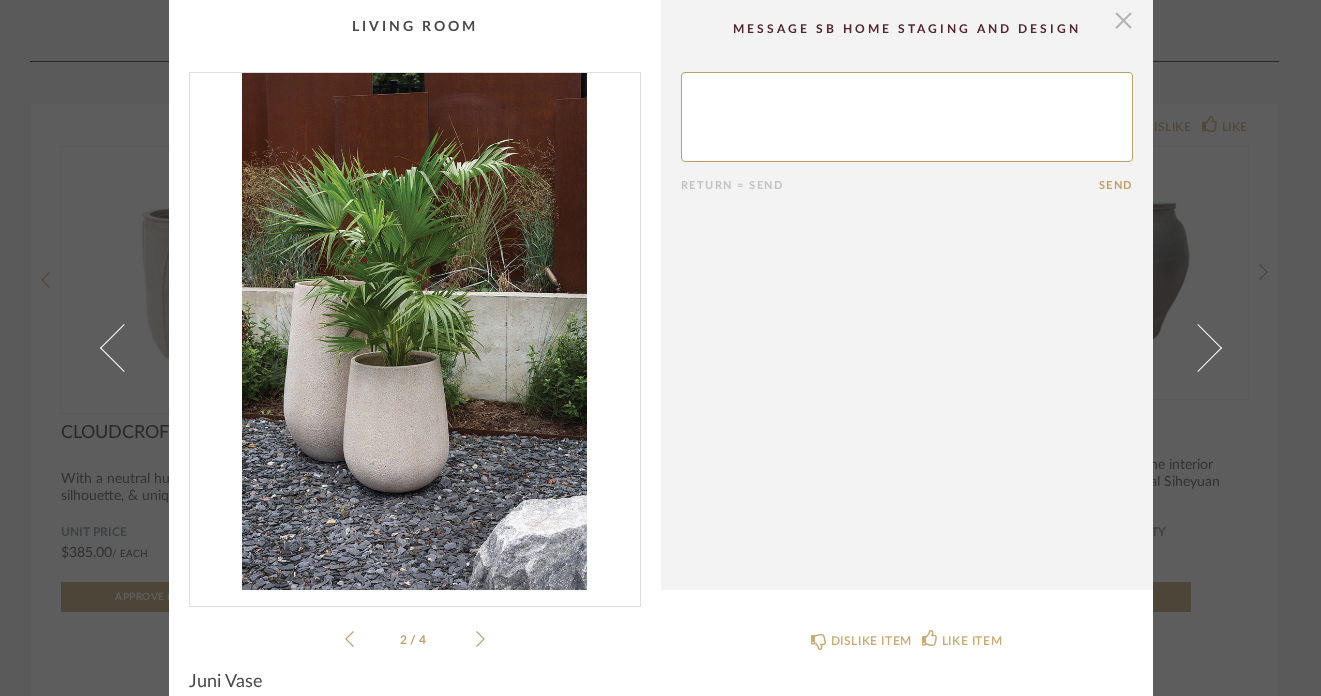 click at bounding box center [1124, 20] 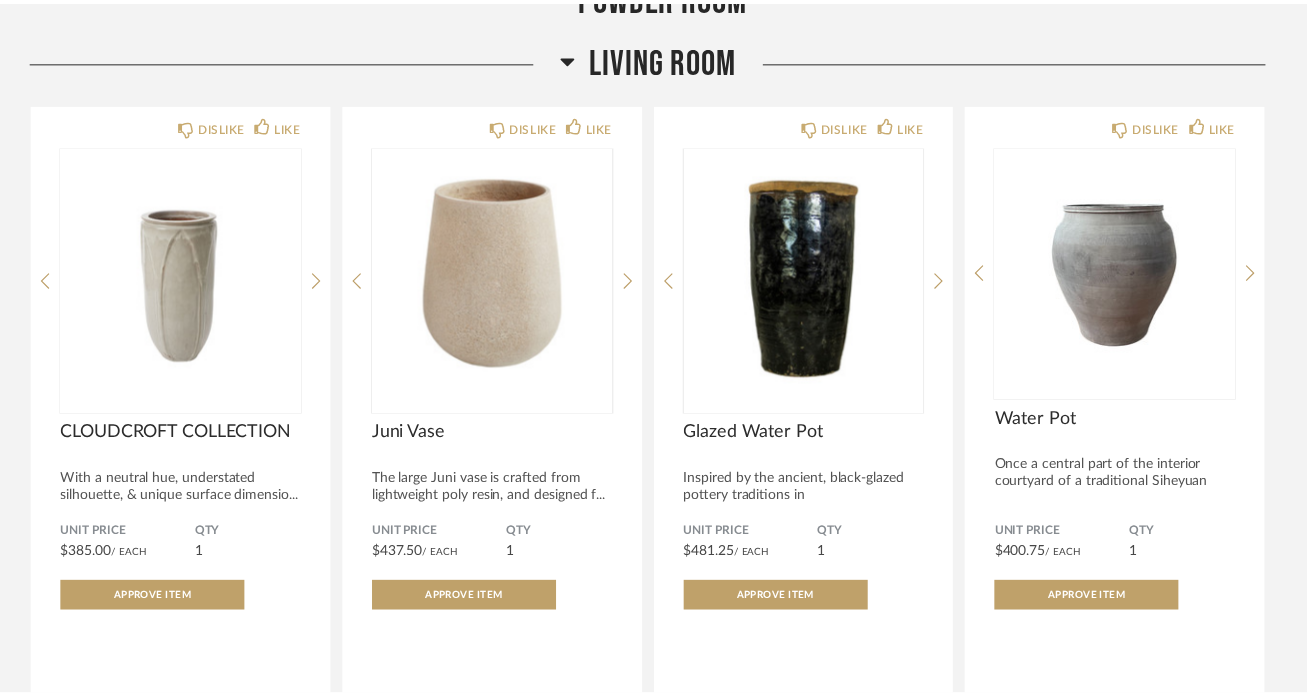 scroll, scrollTop: 4911, scrollLeft: 0, axis: vertical 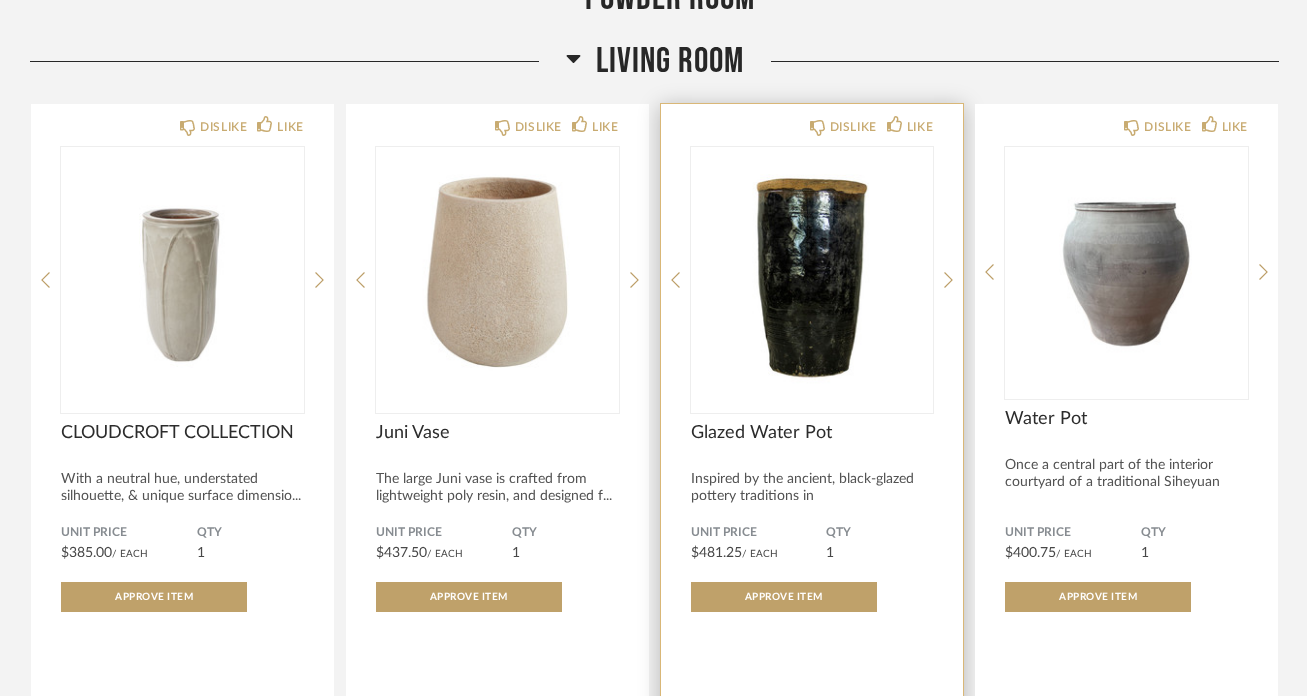 click at bounding box center [812, 272] 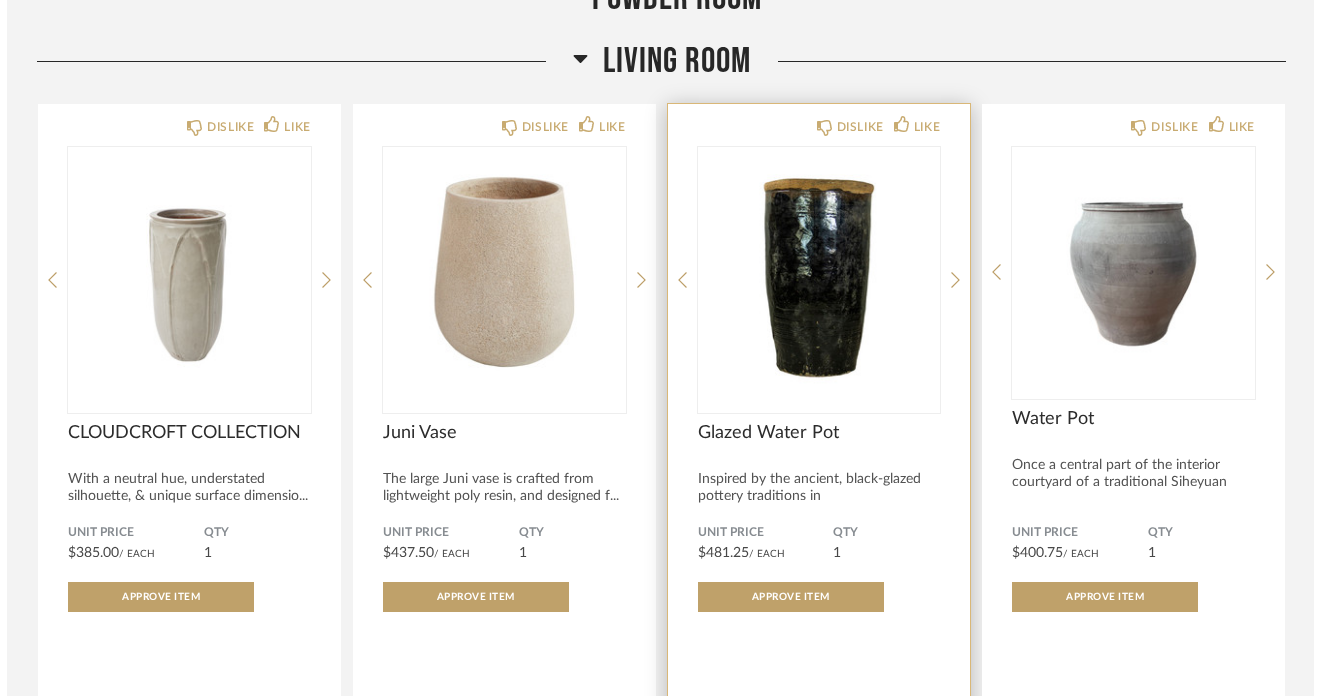 scroll, scrollTop: 0, scrollLeft: 0, axis: both 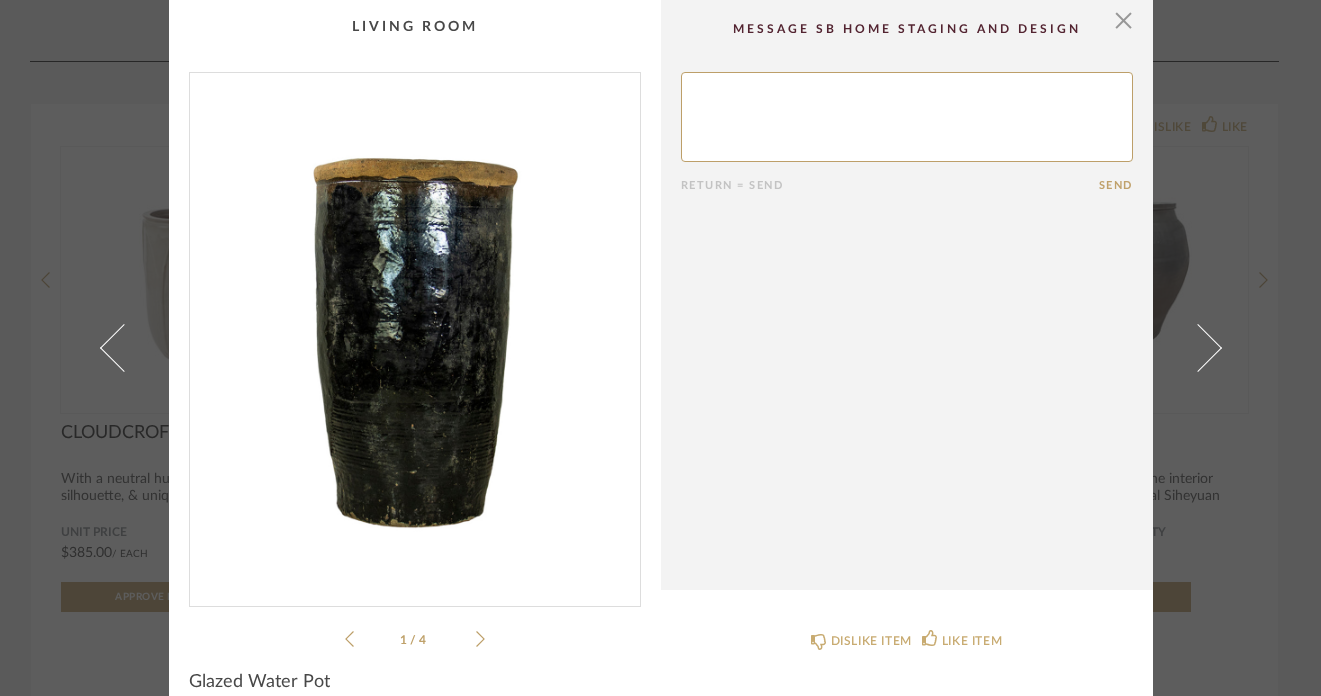 click 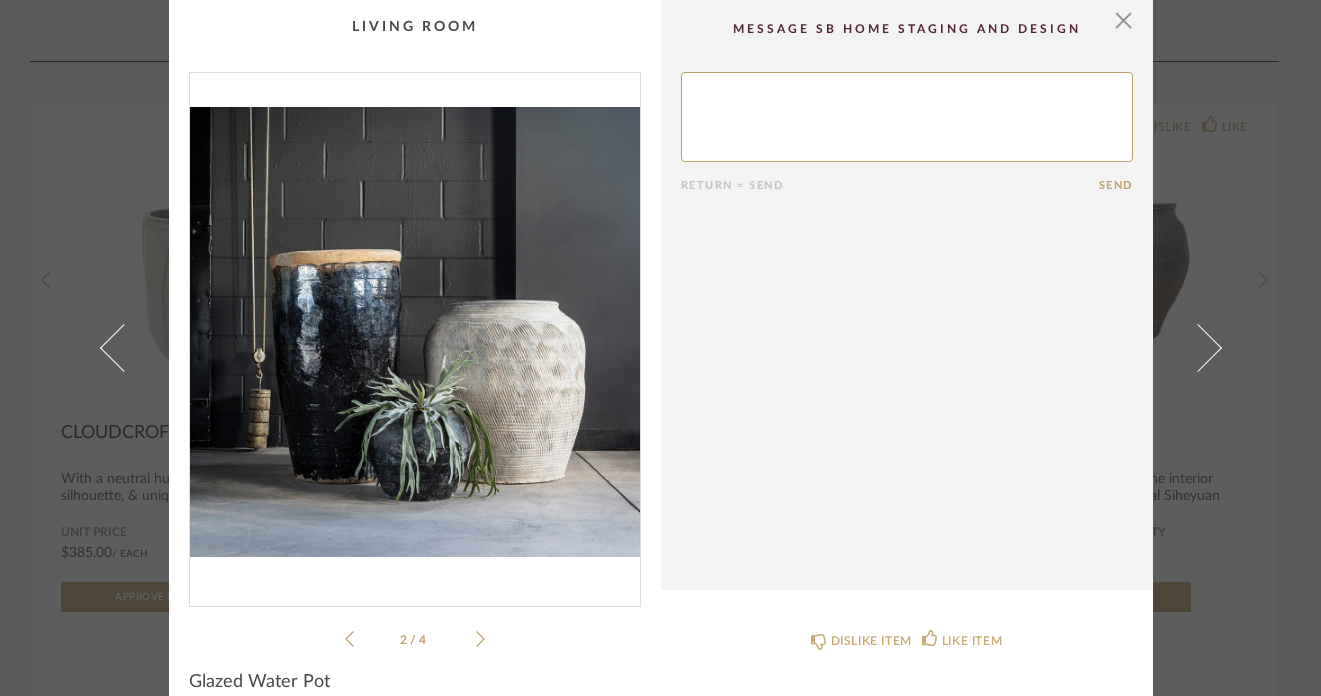 click 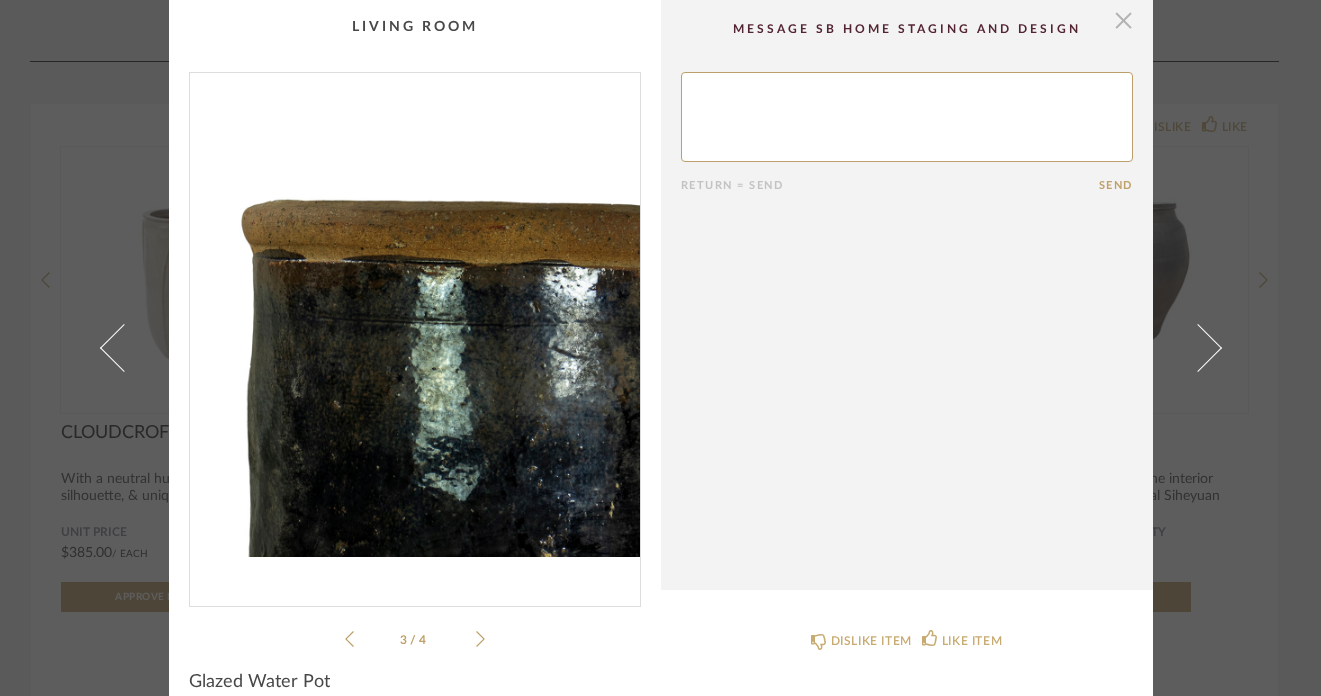 click at bounding box center [1124, 20] 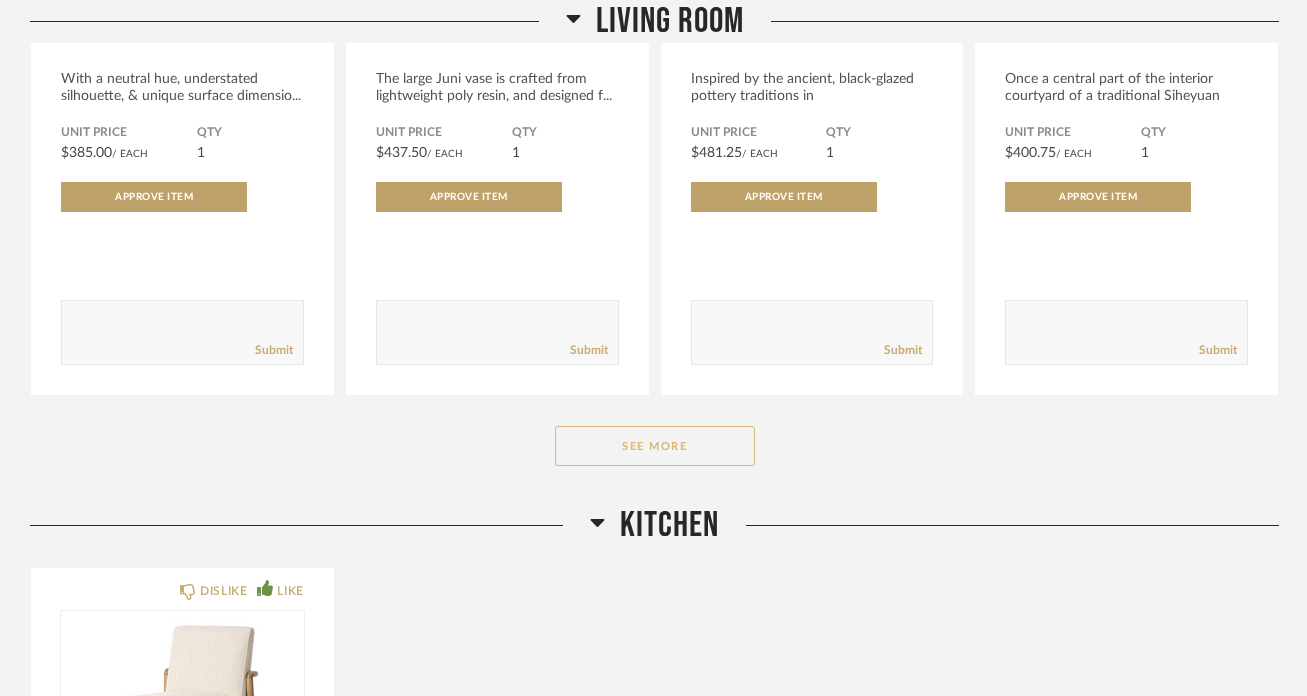 scroll, scrollTop: 5312, scrollLeft: 0, axis: vertical 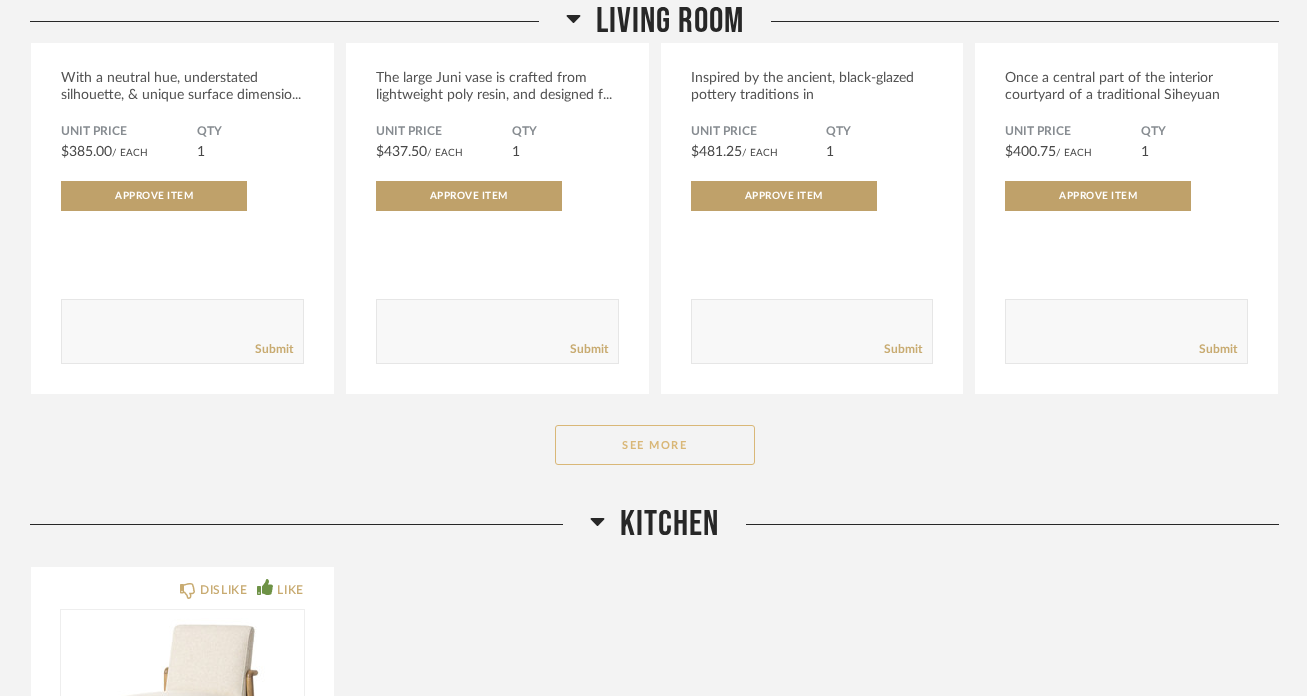 click on "See More" 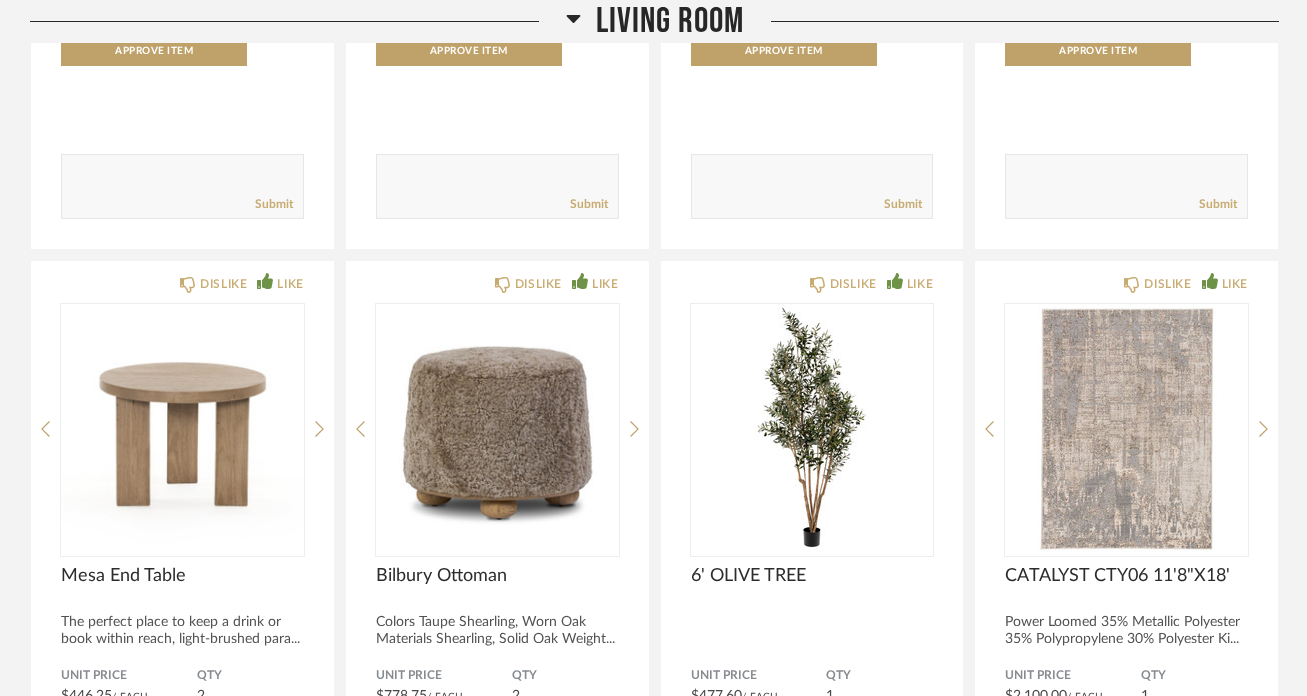 scroll, scrollTop: 5456, scrollLeft: 0, axis: vertical 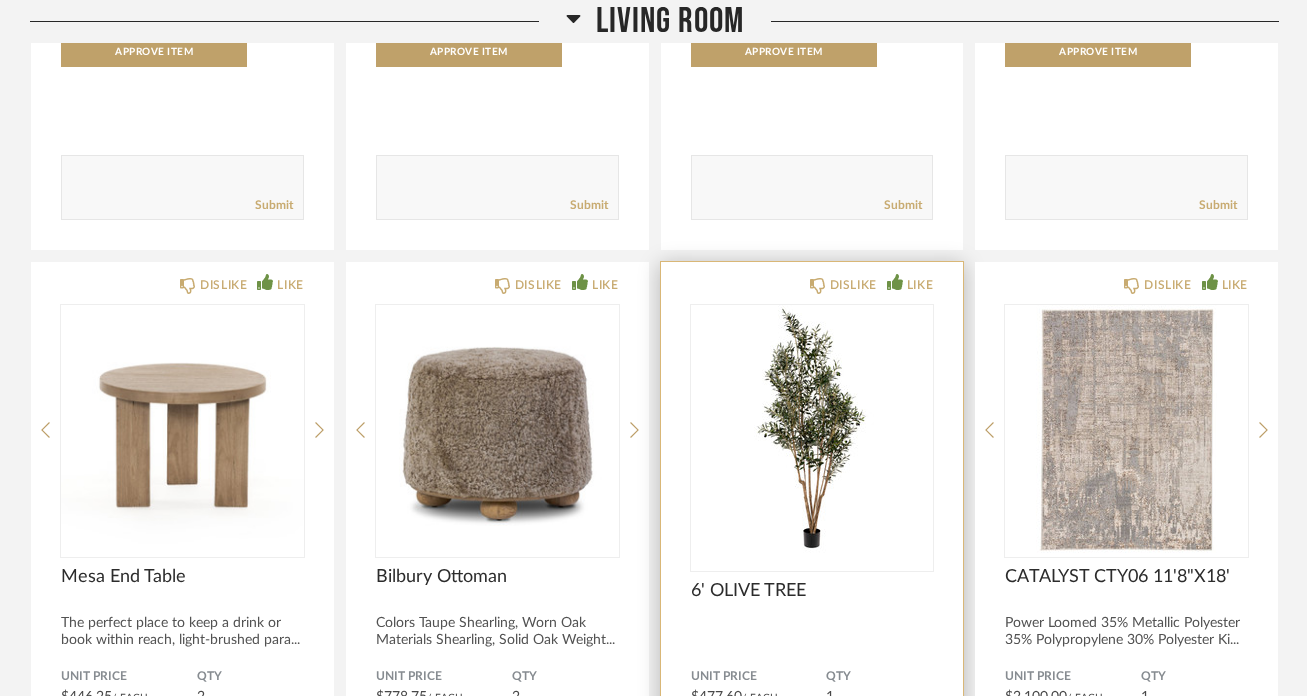 click at bounding box center [812, 430] 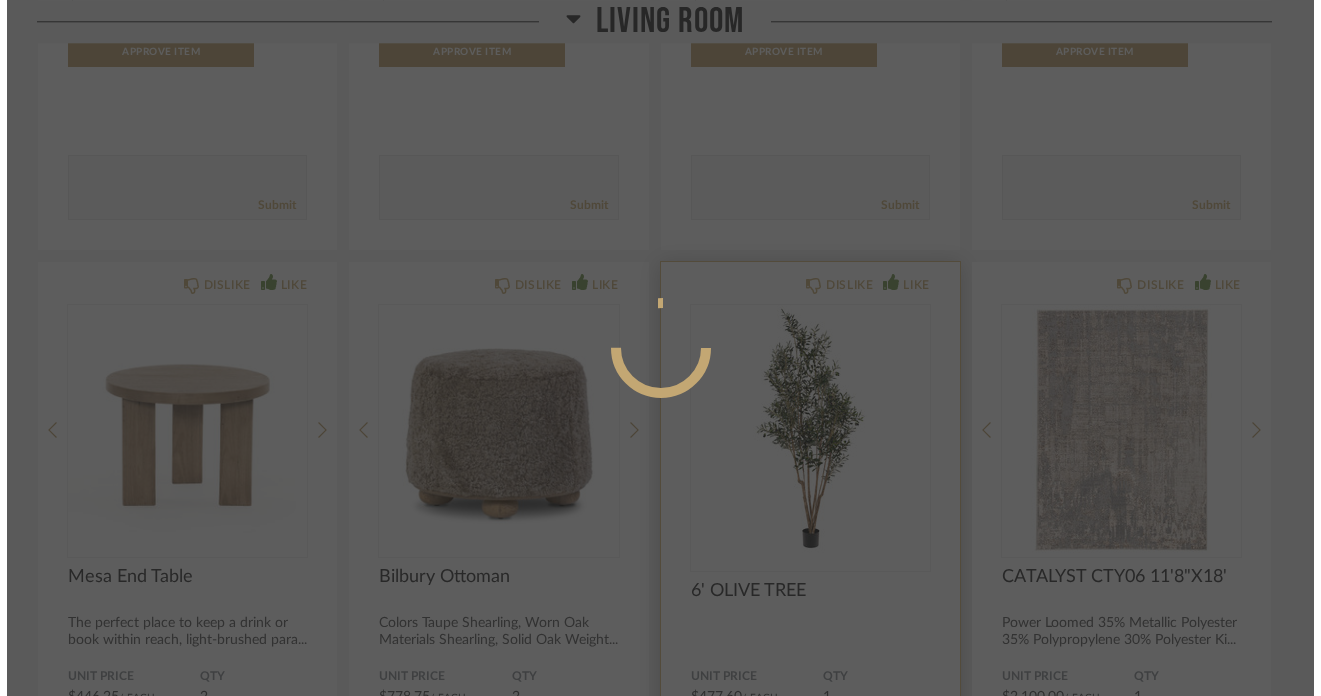 scroll, scrollTop: 0, scrollLeft: 0, axis: both 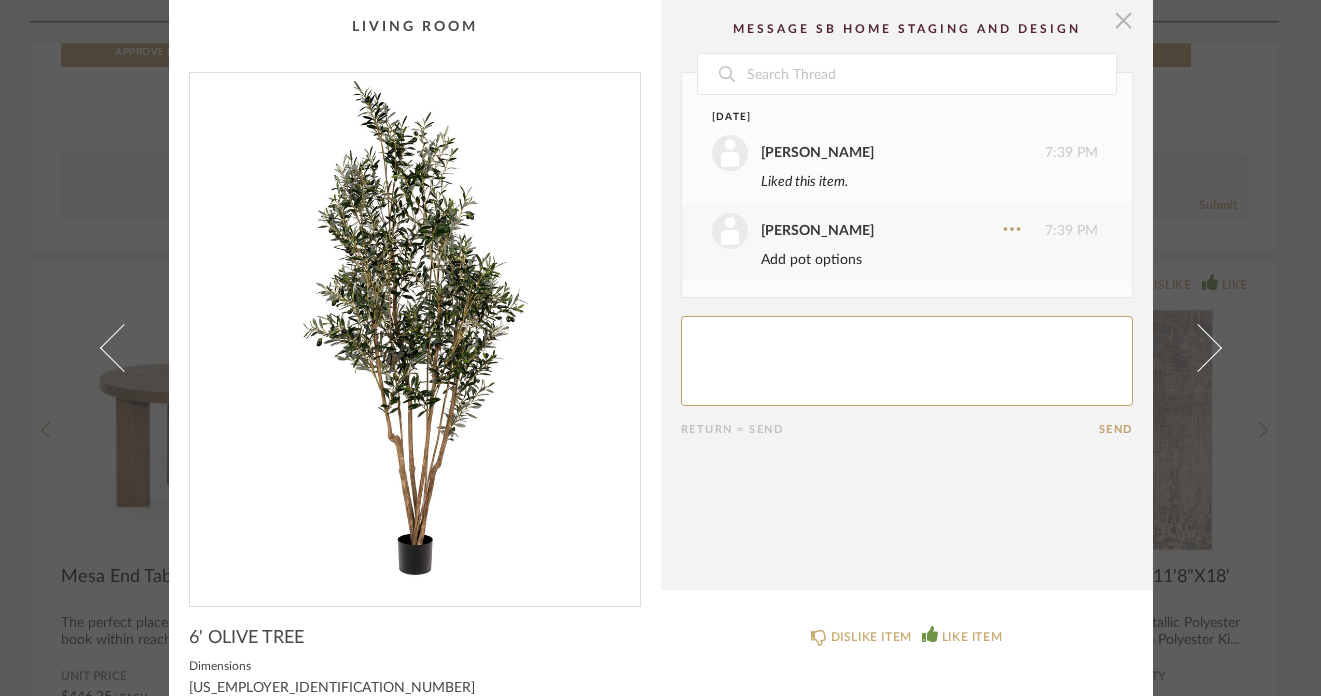 click at bounding box center (1124, 20) 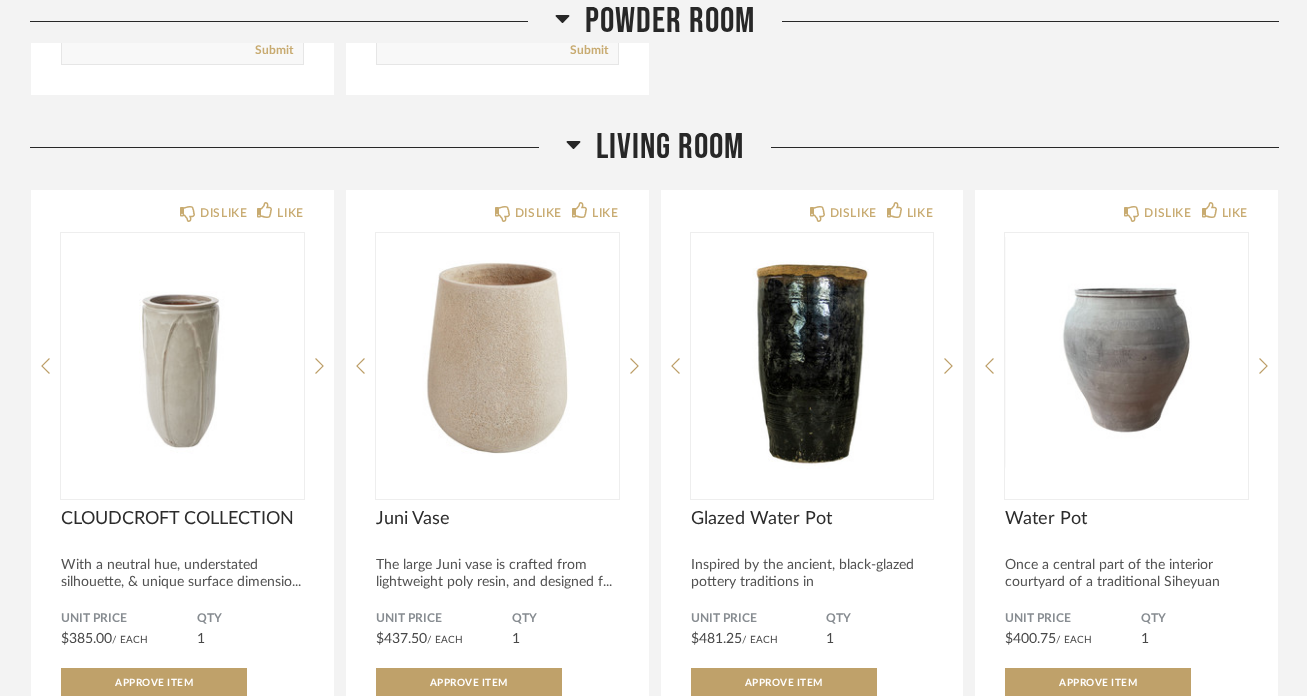 scroll, scrollTop: 4824, scrollLeft: 0, axis: vertical 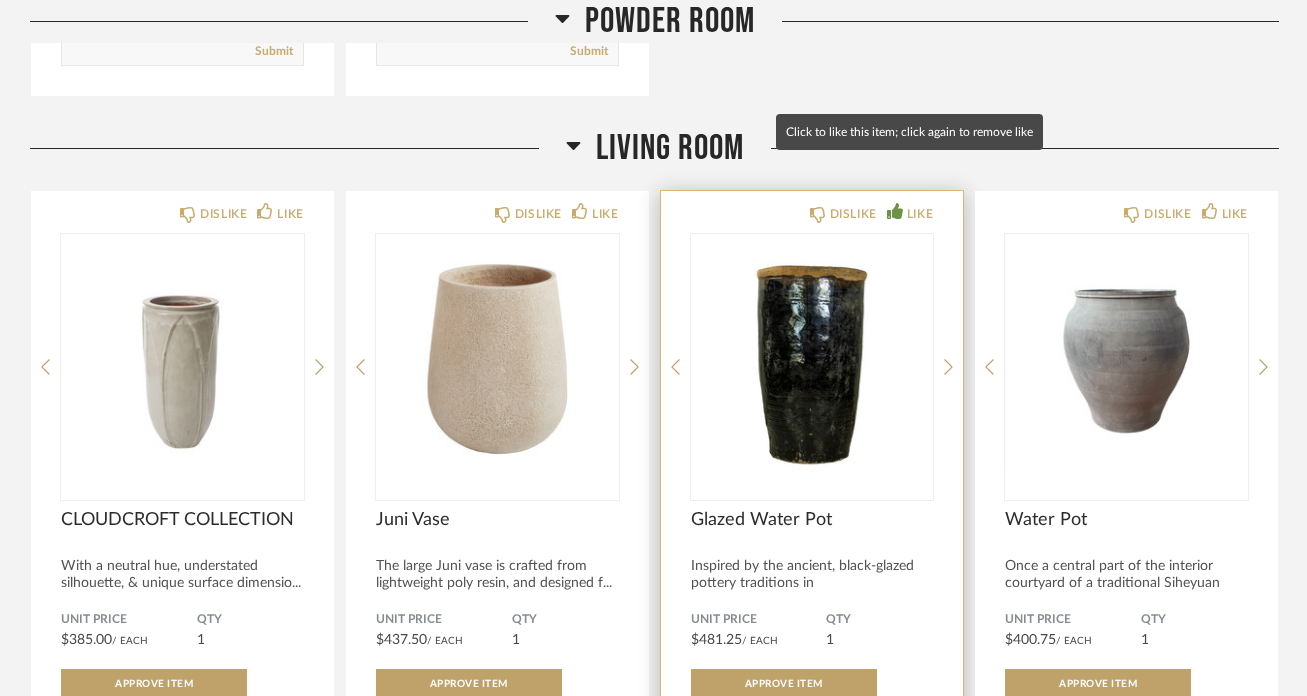 click on "LIKE" 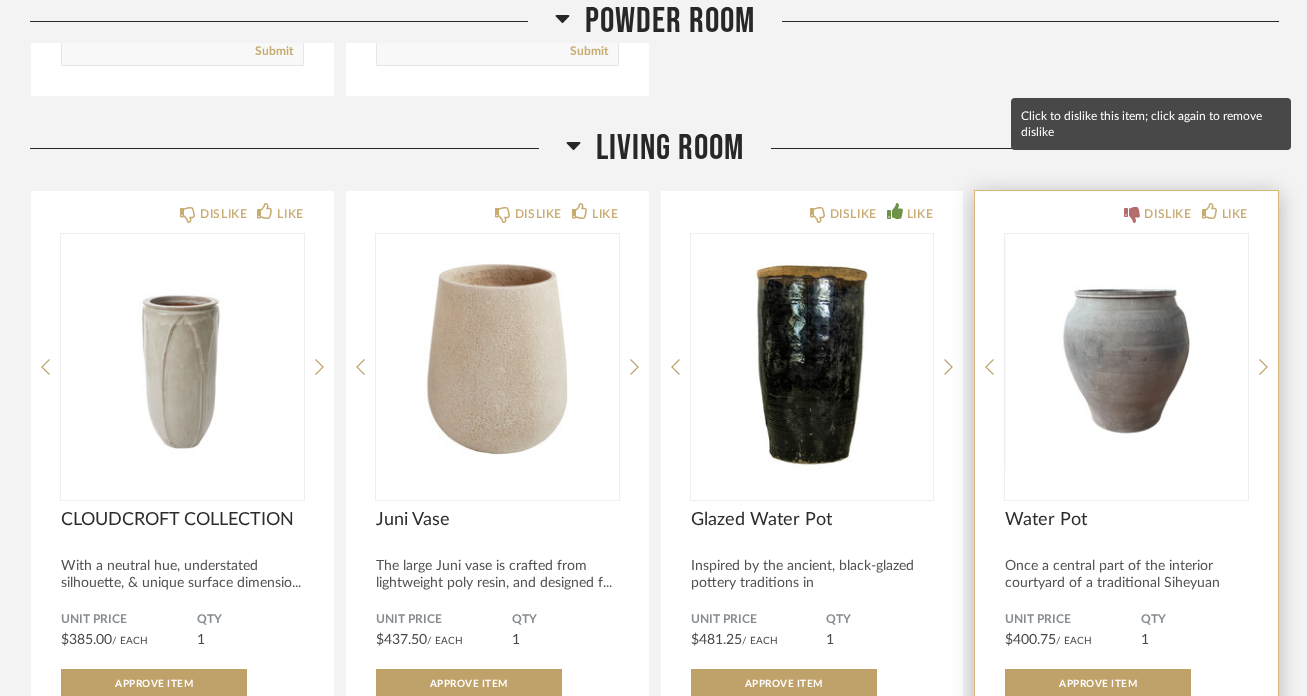 click on "DISLIKE" 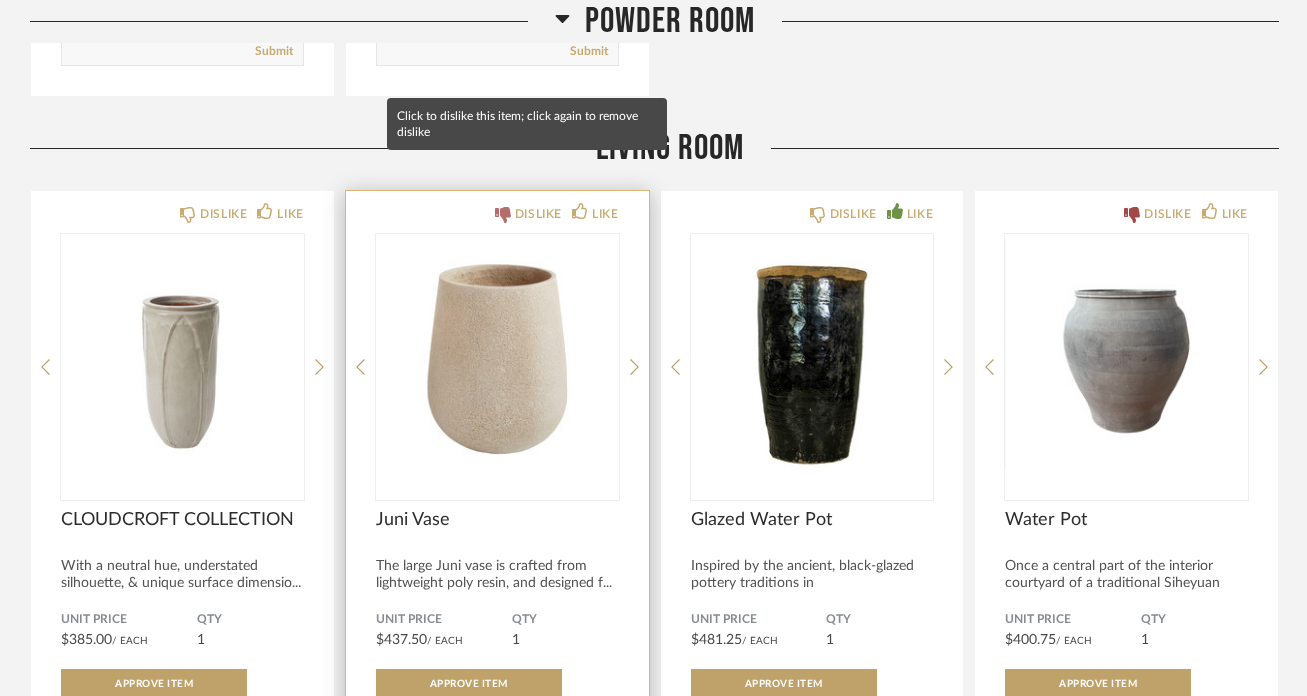 click on "DISLIKE" 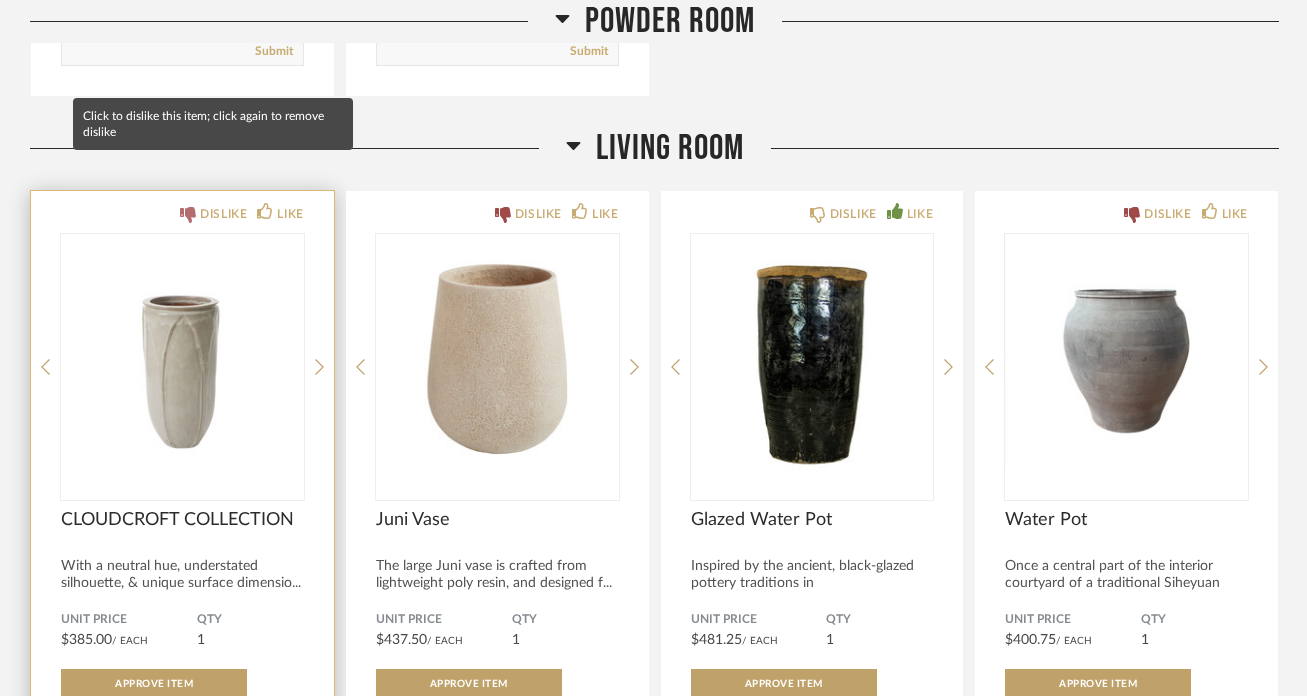 click 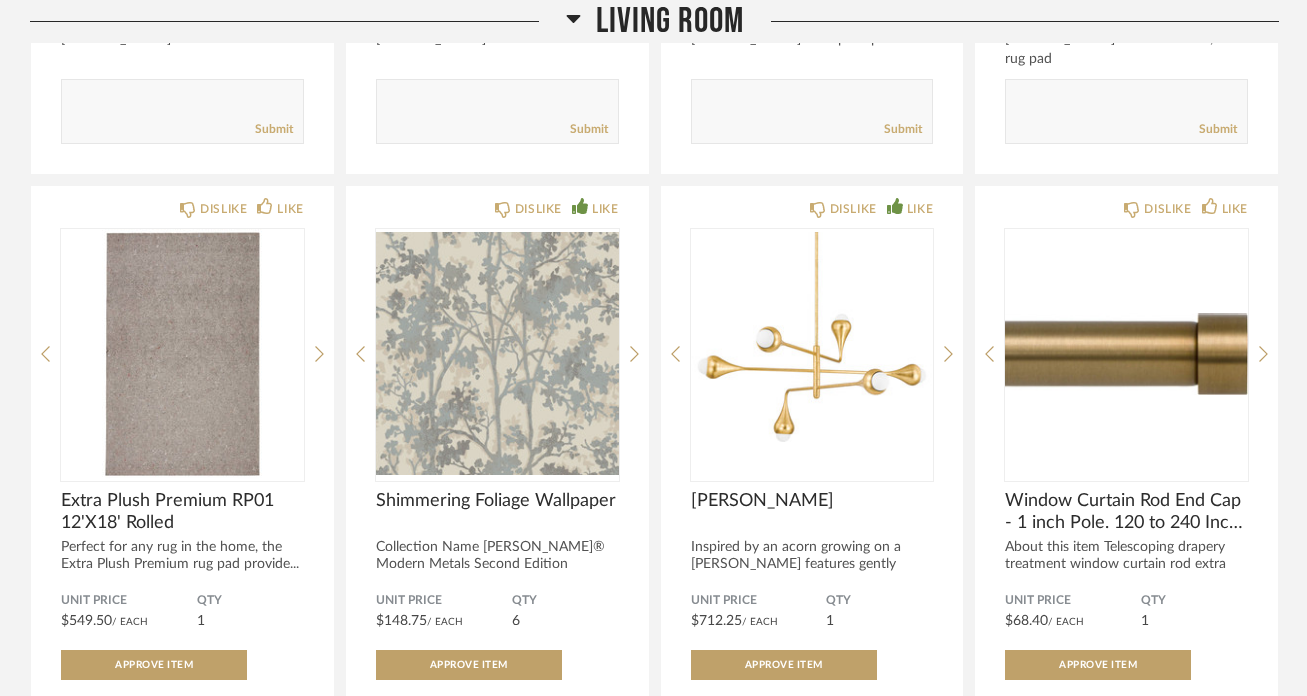 scroll, scrollTop: 6247, scrollLeft: 0, axis: vertical 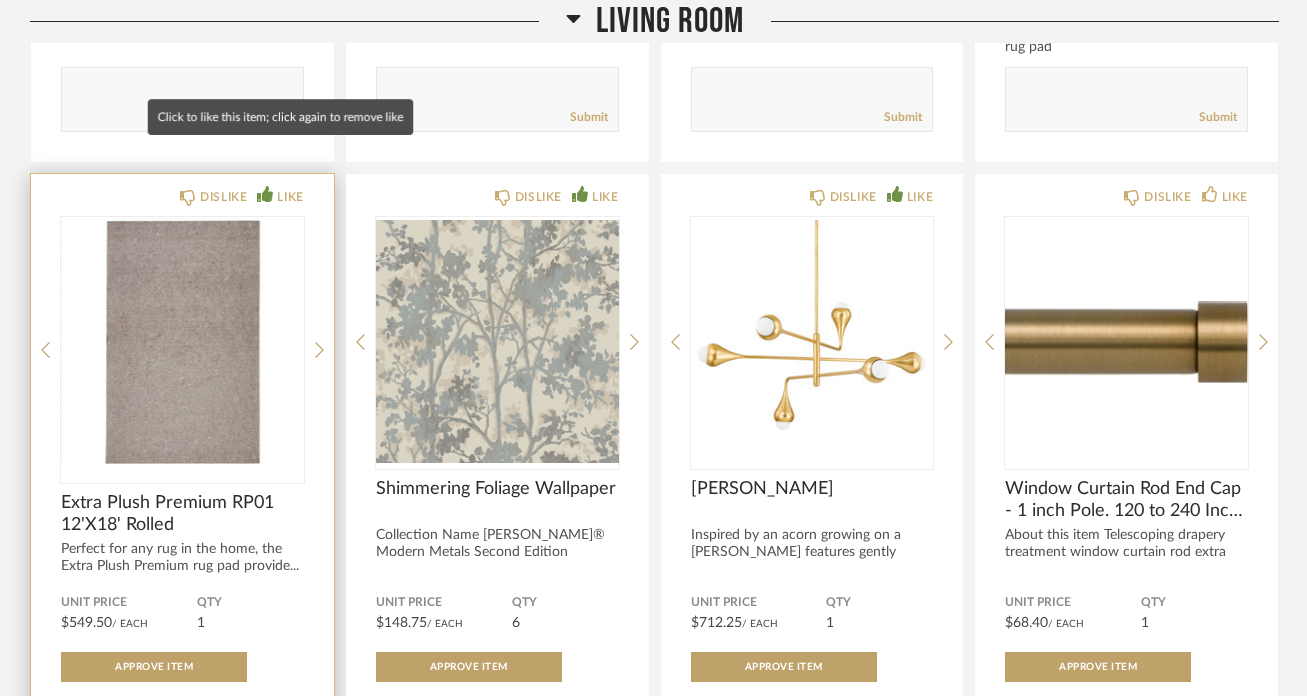 click on "LIKE" 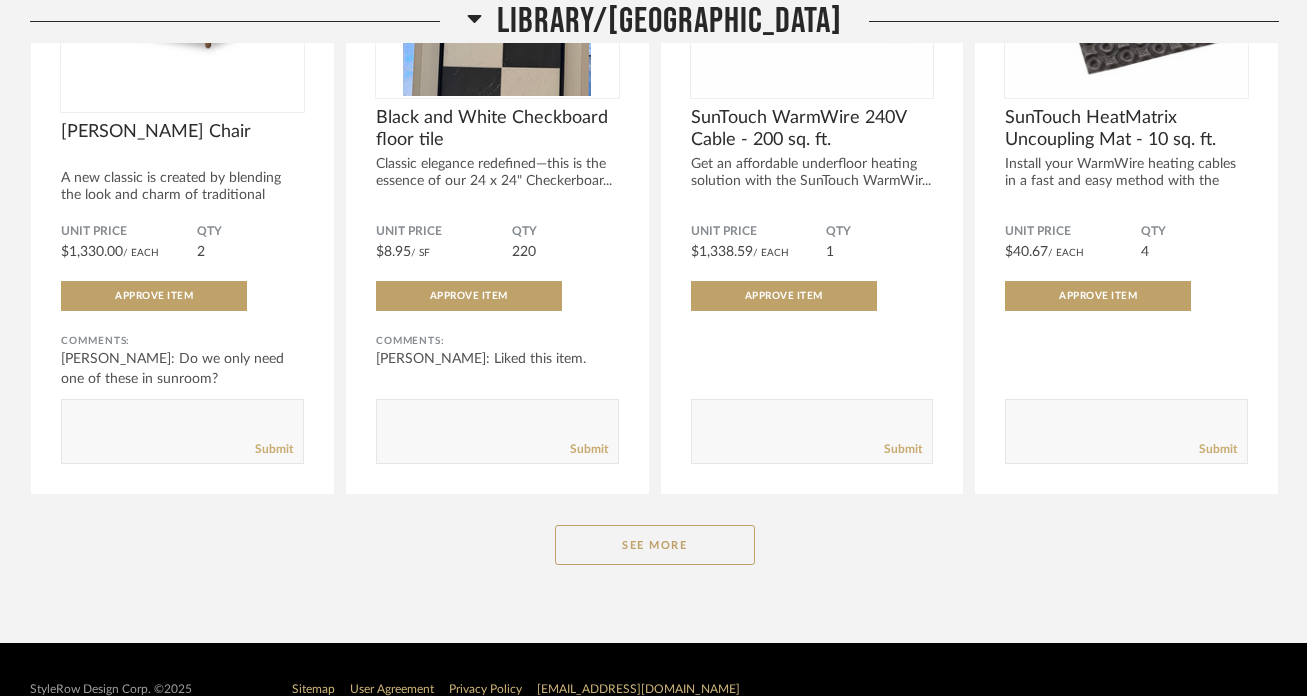 scroll, scrollTop: 10567, scrollLeft: 0, axis: vertical 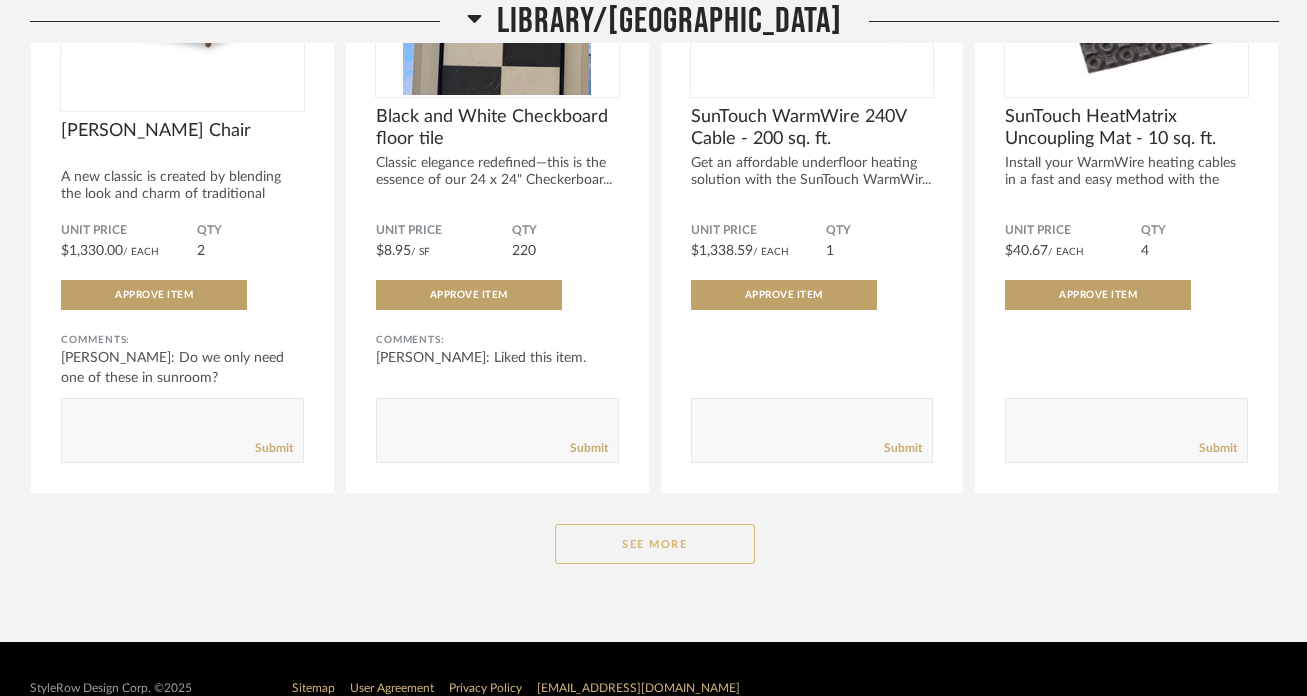 click on "See More" 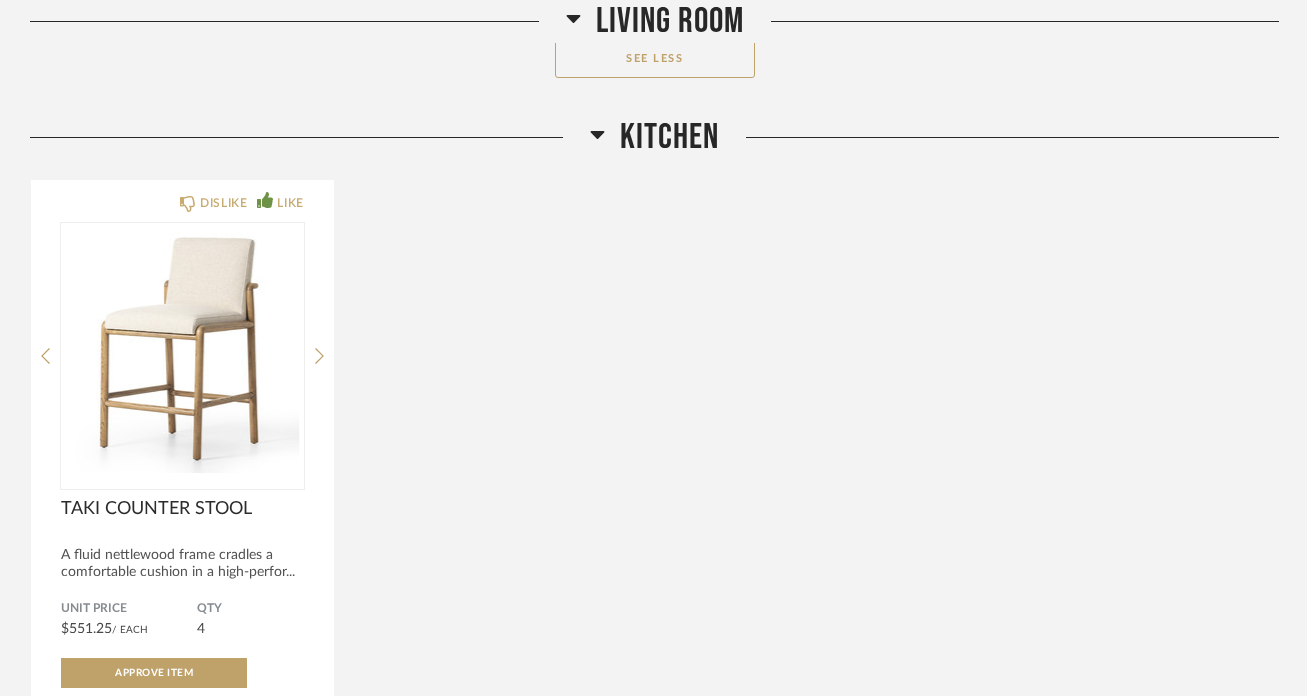 scroll, scrollTop: 8541, scrollLeft: 0, axis: vertical 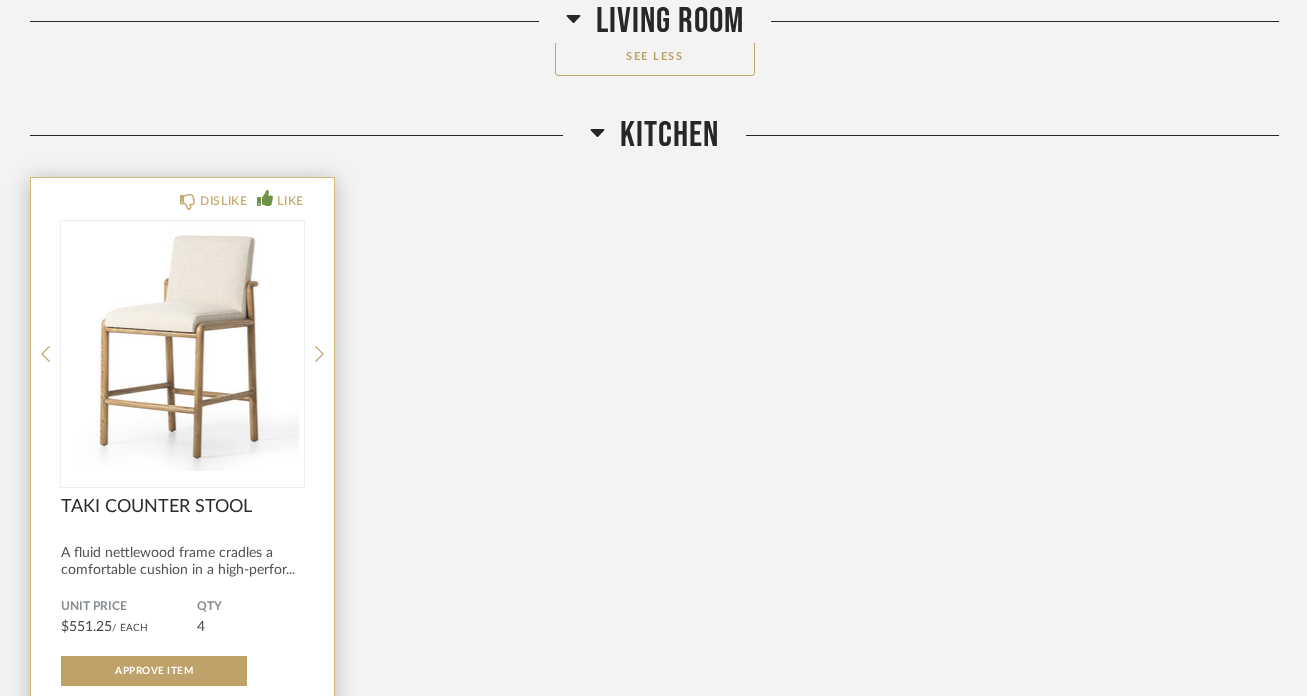 click at bounding box center (182, 346) 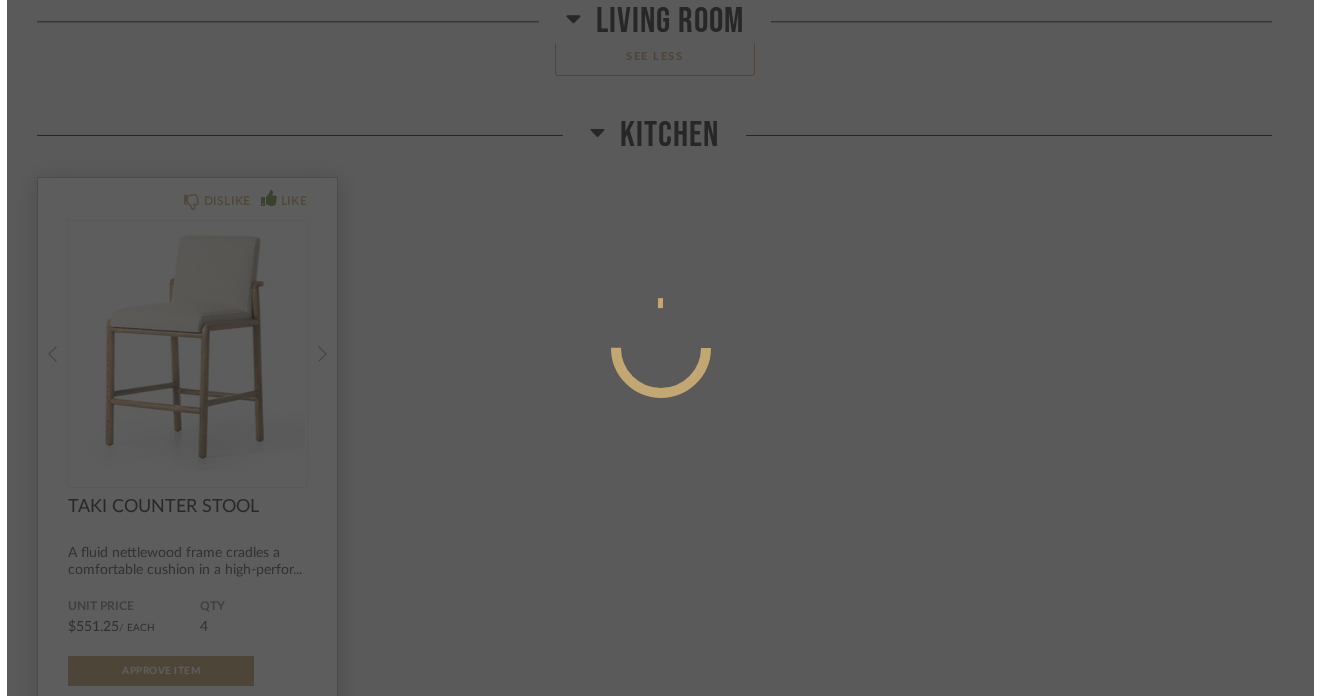 scroll, scrollTop: 0, scrollLeft: 0, axis: both 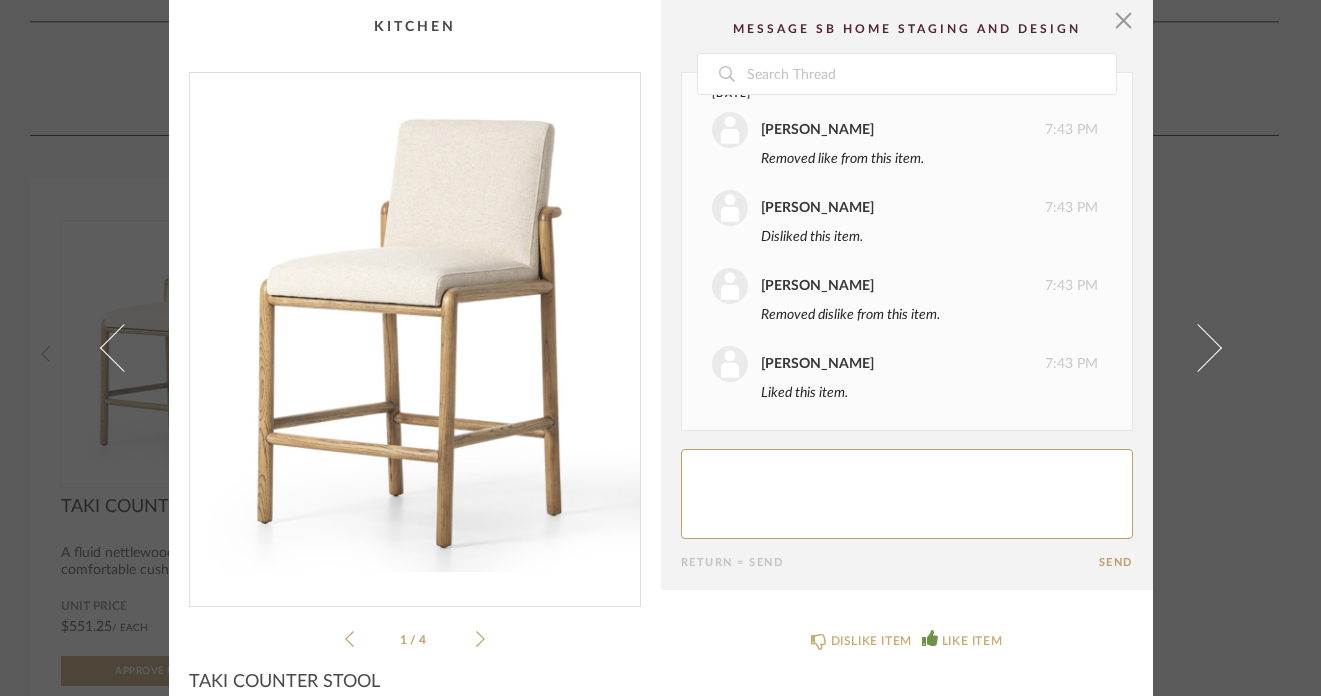 click at bounding box center [415, 331] 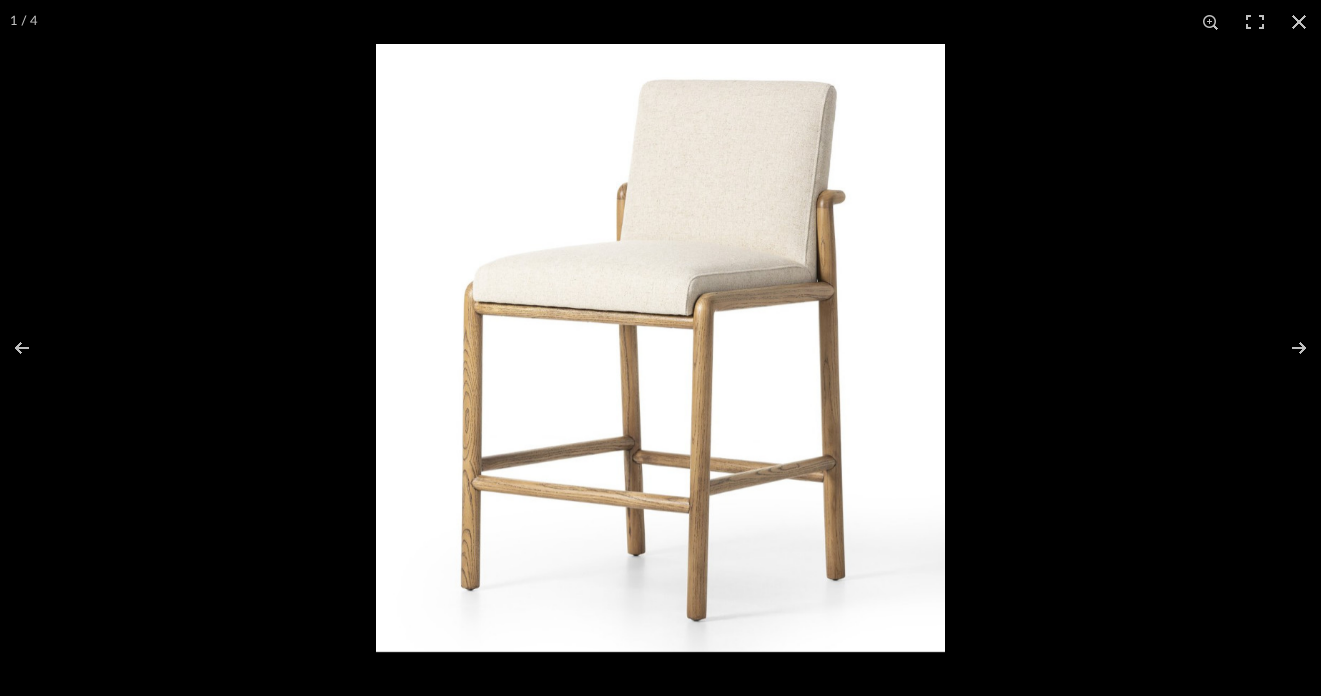 click at bounding box center [660, 348] 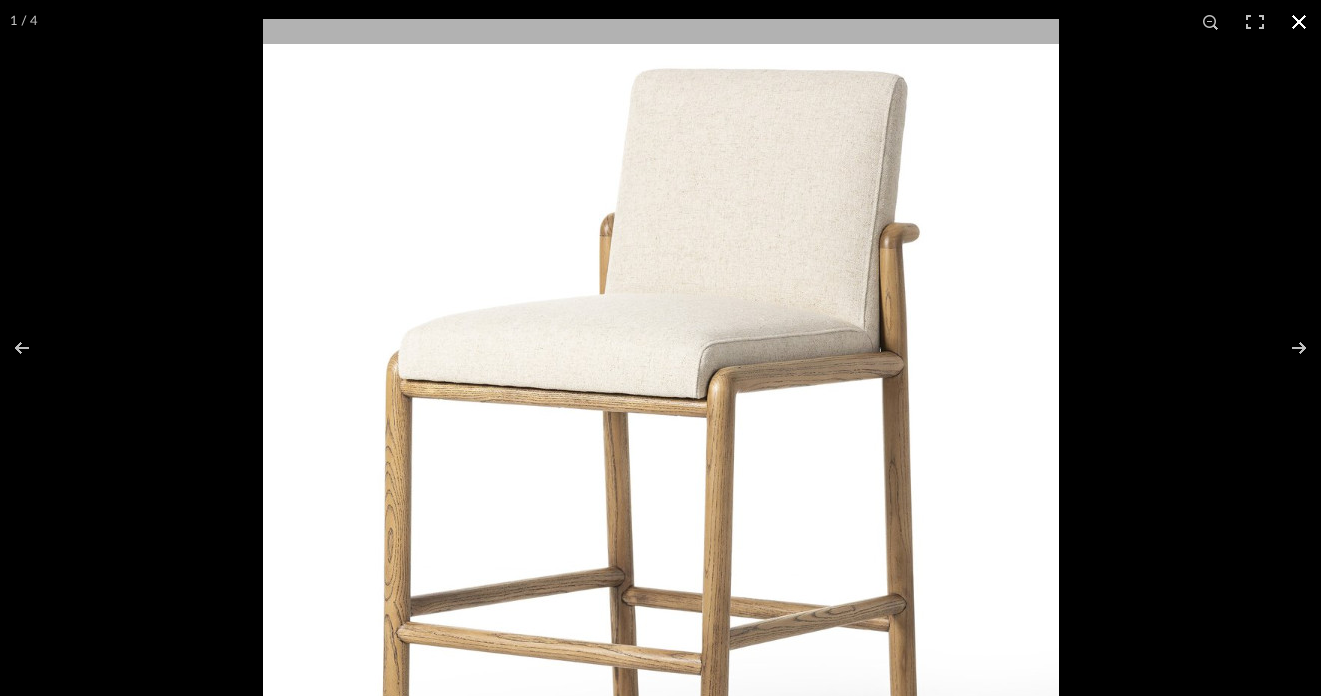 click at bounding box center (1299, 22) 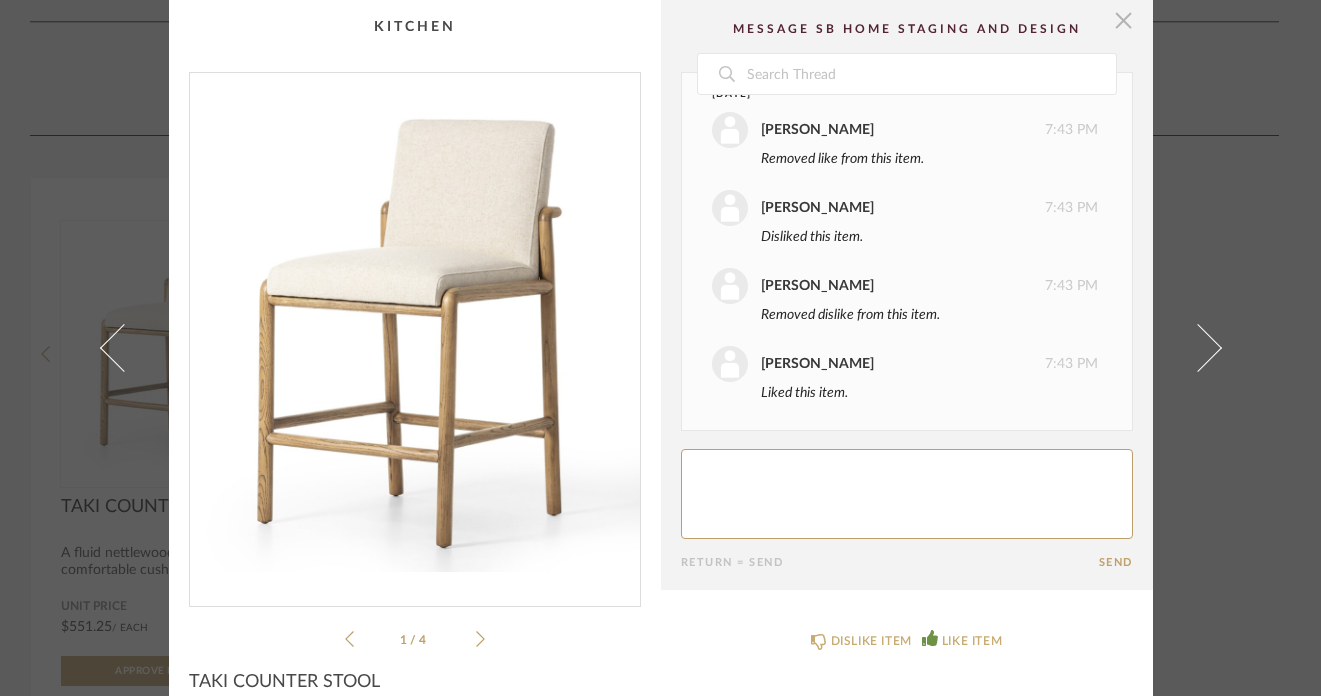 click at bounding box center [1124, 20] 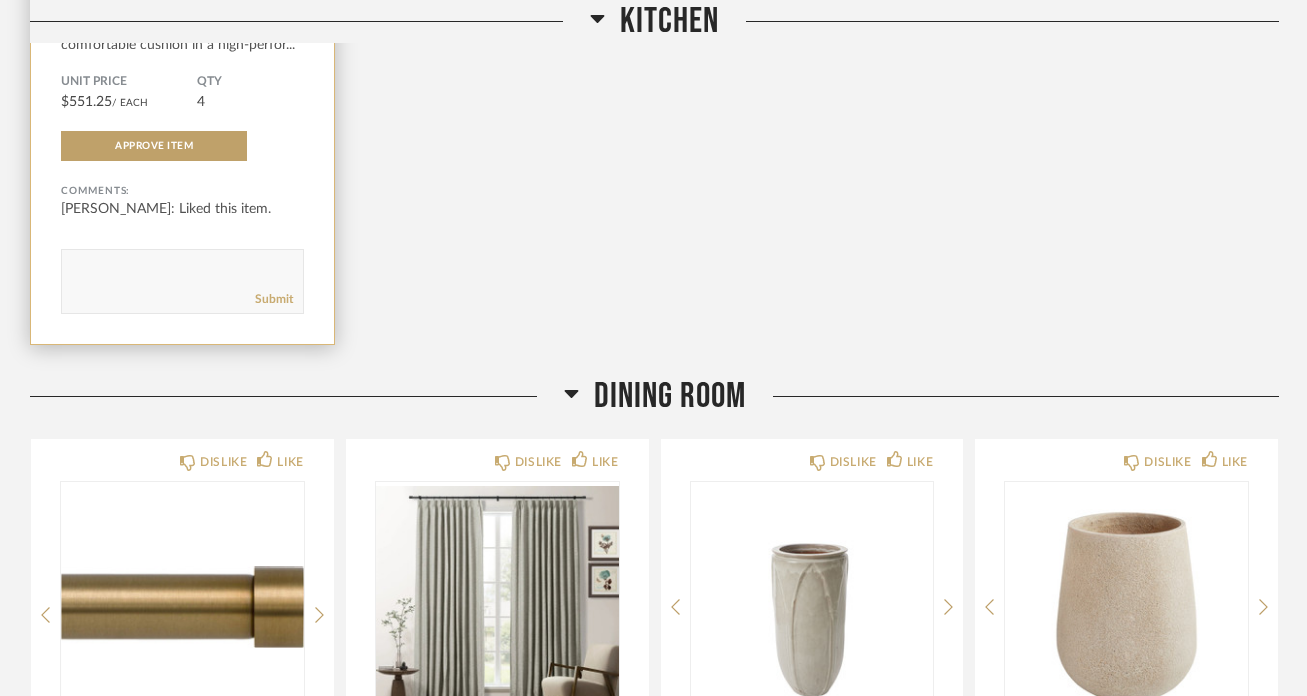 scroll, scrollTop: 9070, scrollLeft: 0, axis: vertical 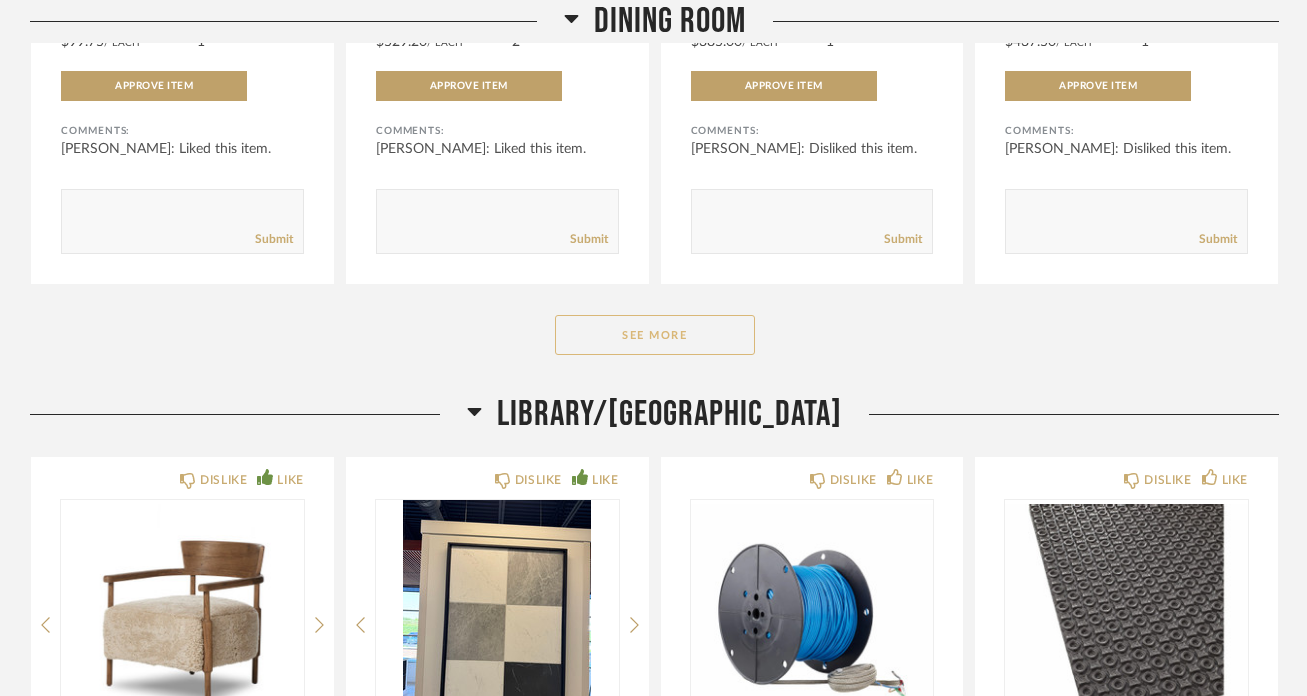 click on "See More" 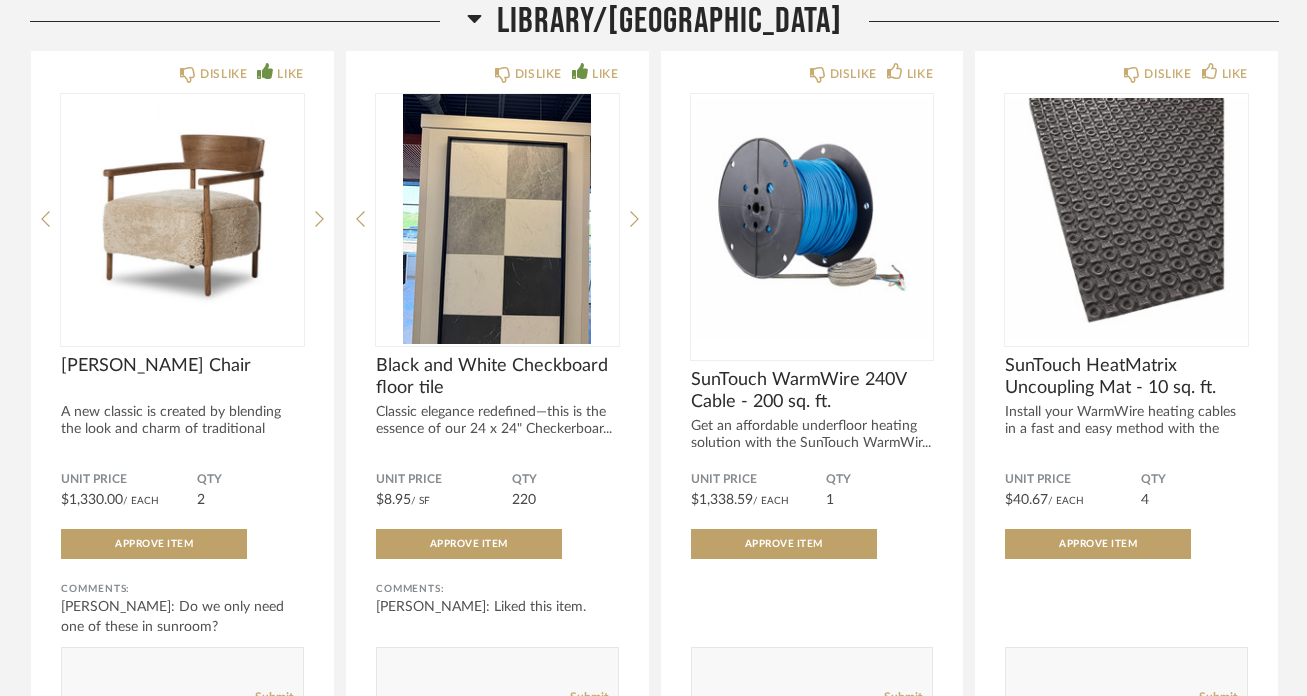 scroll, scrollTop: 8385, scrollLeft: 0, axis: vertical 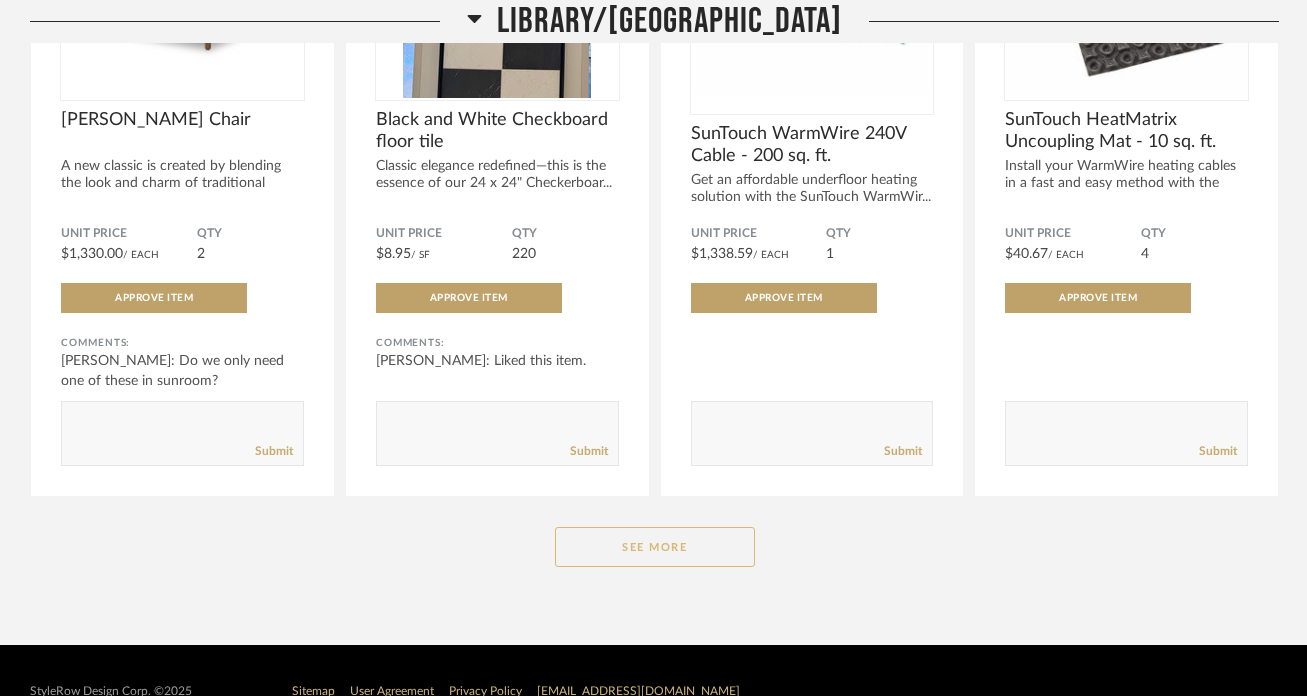 click on "See More" 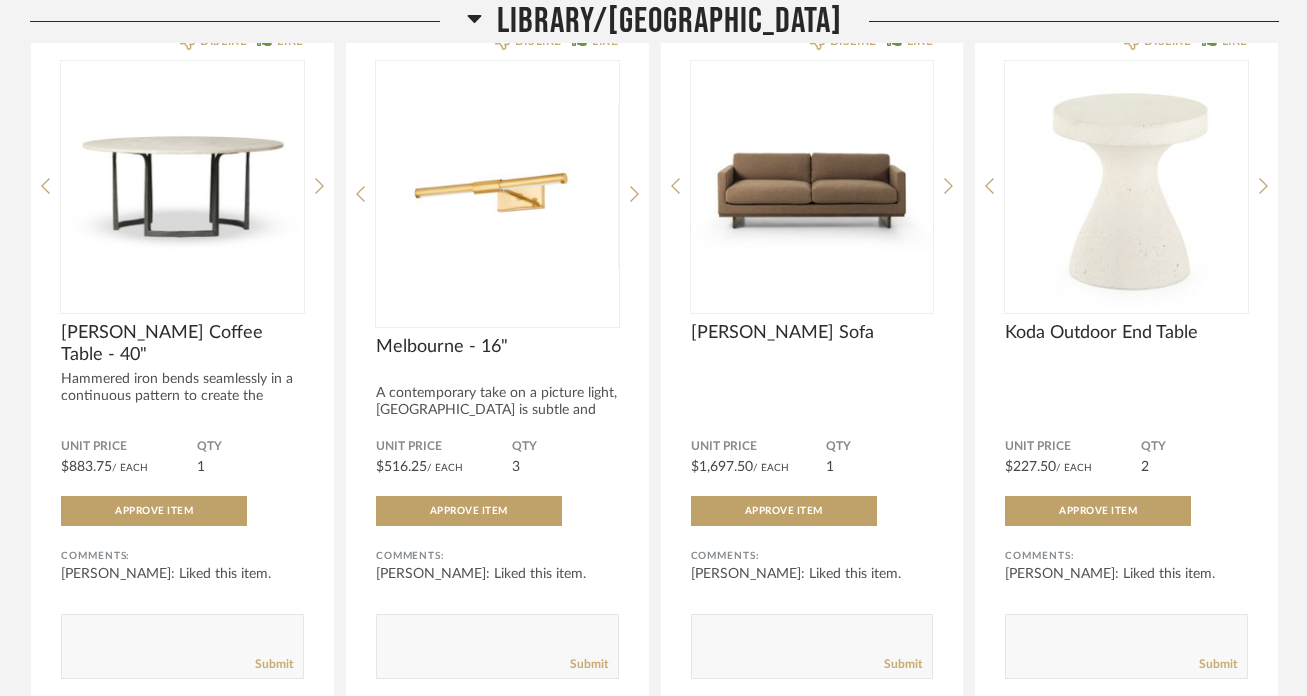 scroll, scrollTop: 9457, scrollLeft: 0, axis: vertical 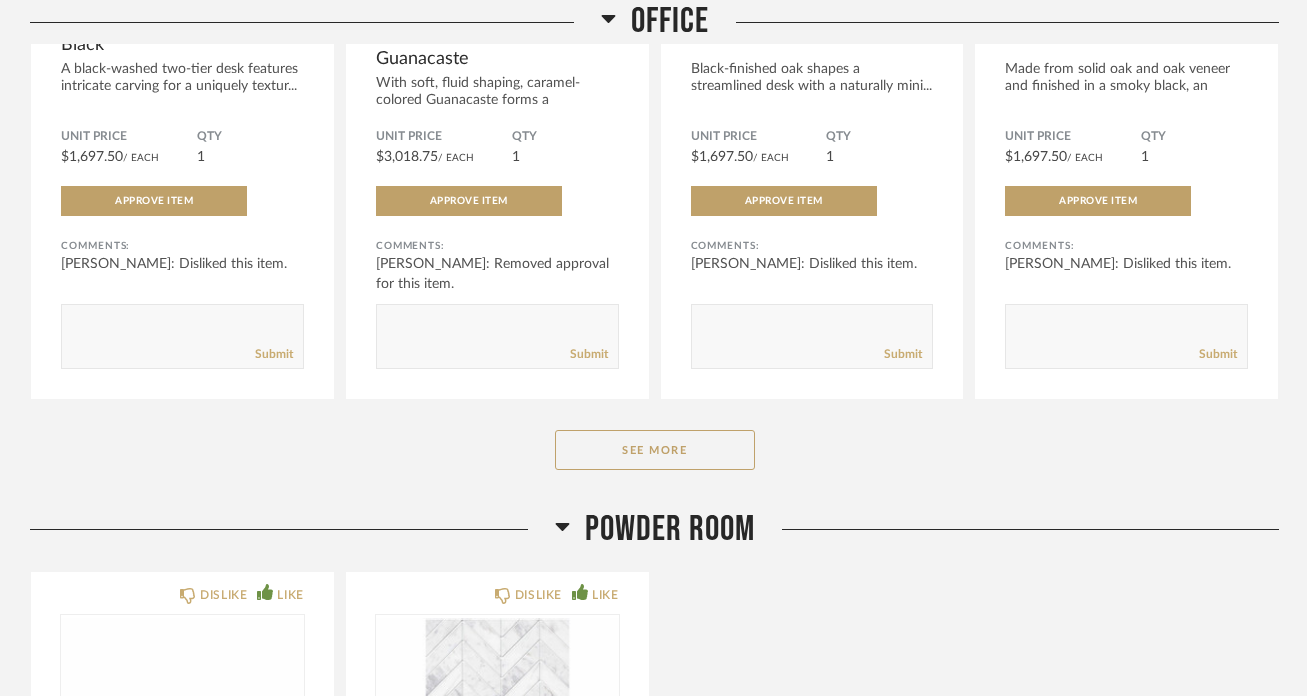 click on "See More" 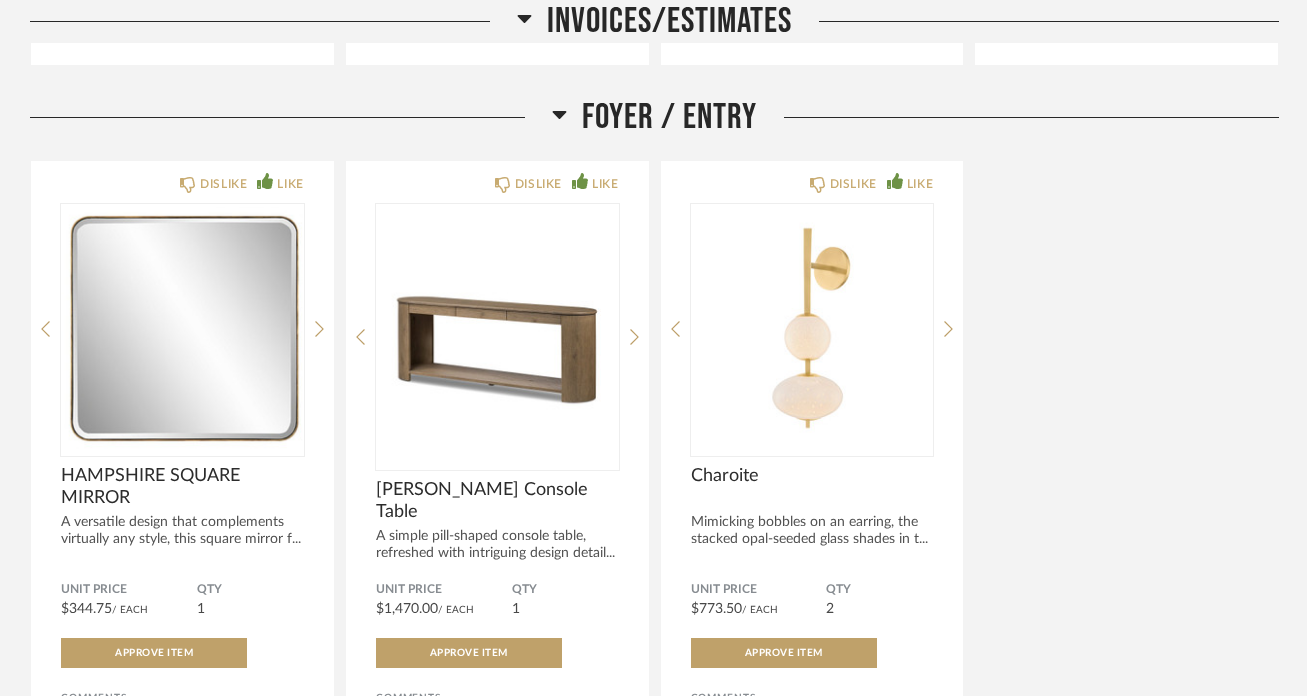 scroll, scrollTop: 1728, scrollLeft: 0, axis: vertical 